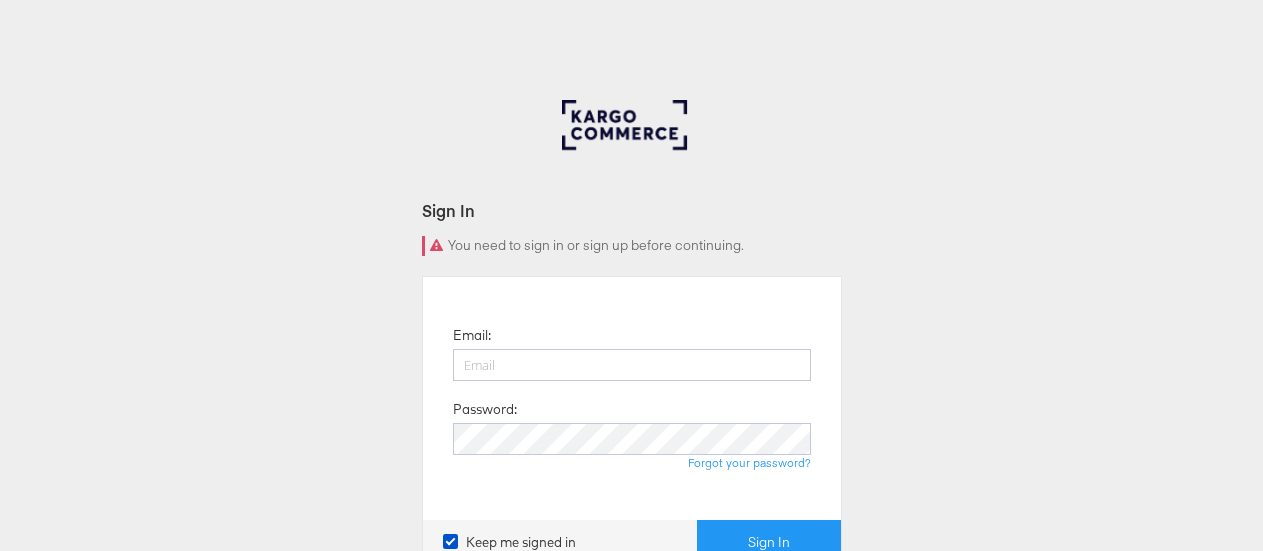 scroll, scrollTop: 0, scrollLeft: 0, axis: both 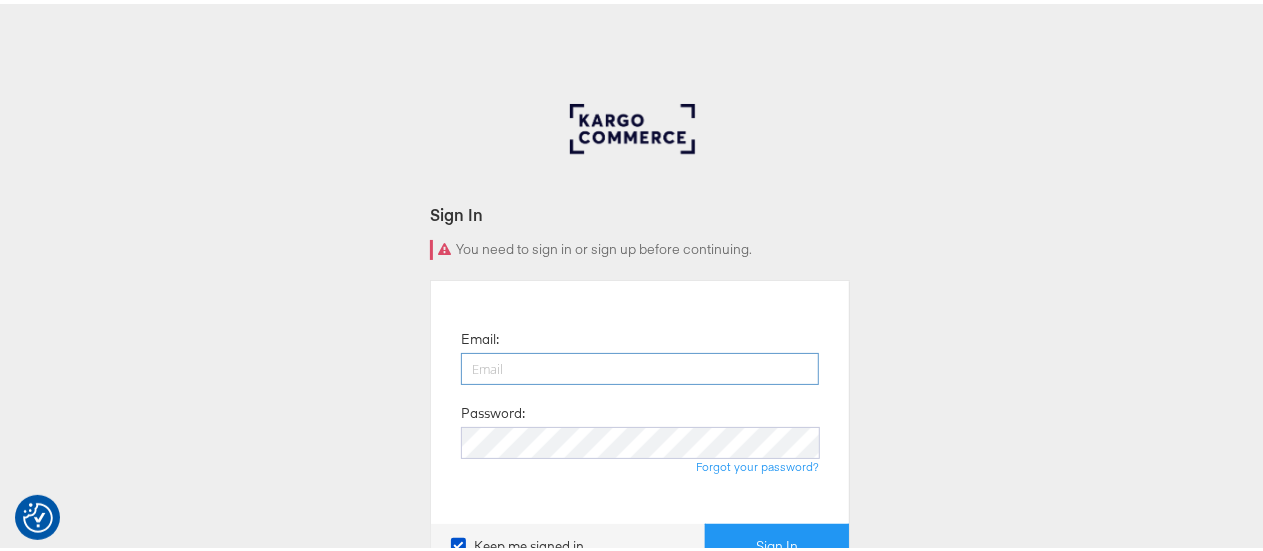 click at bounding box center (640, 365) 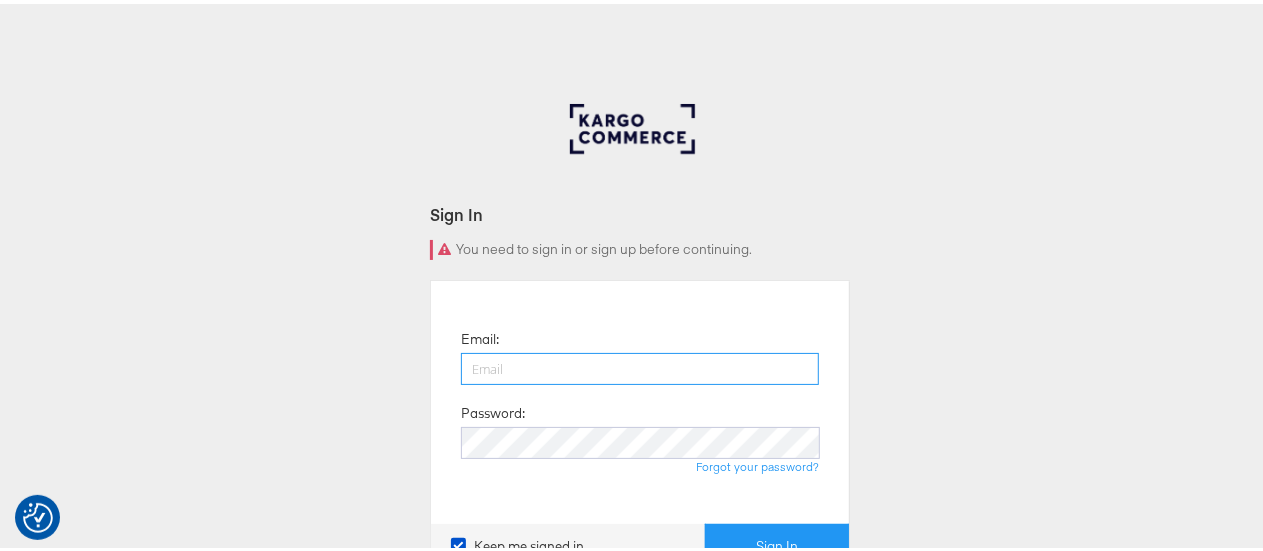 type on "bhavisha@papier.com" 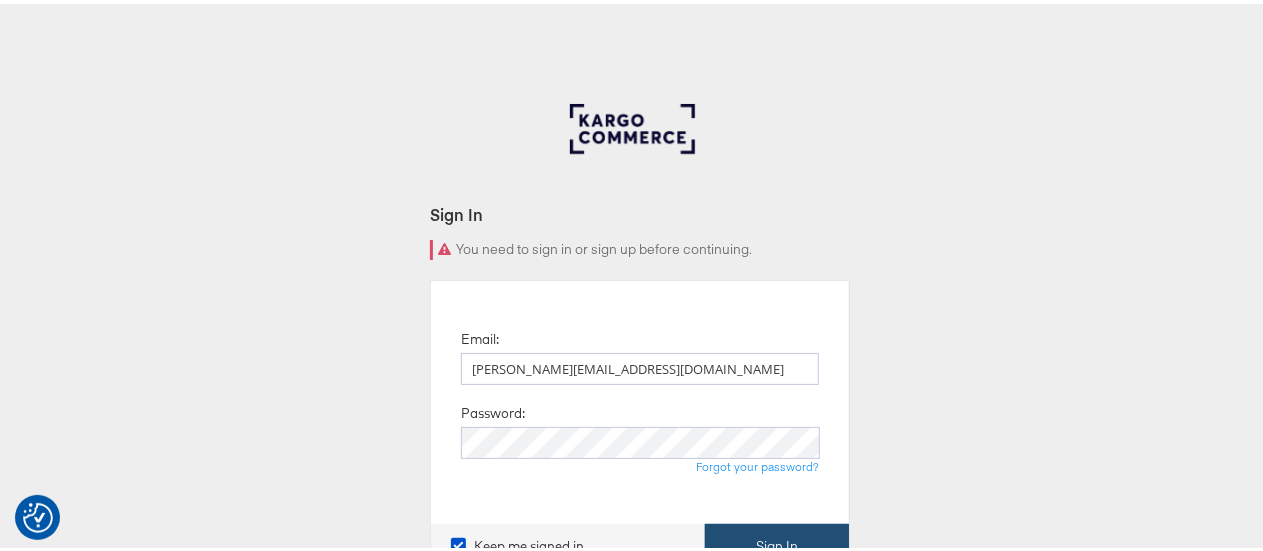 click on "Sign In" at bounding box center (777, 542) 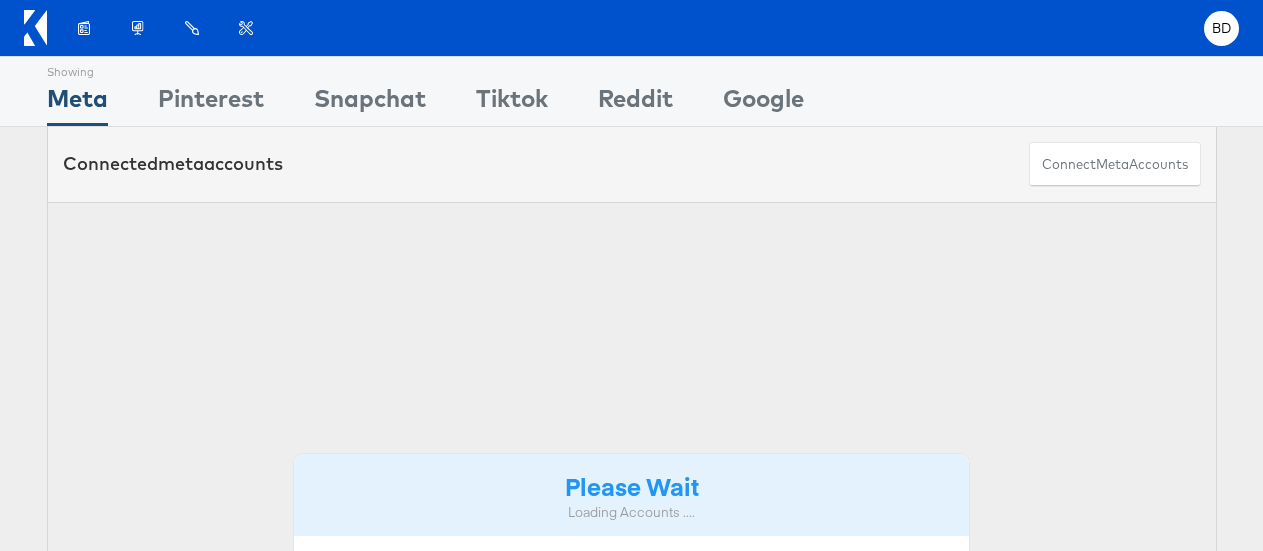 scroll, scrollTop: 0, scrollLeft: 0, axis: both 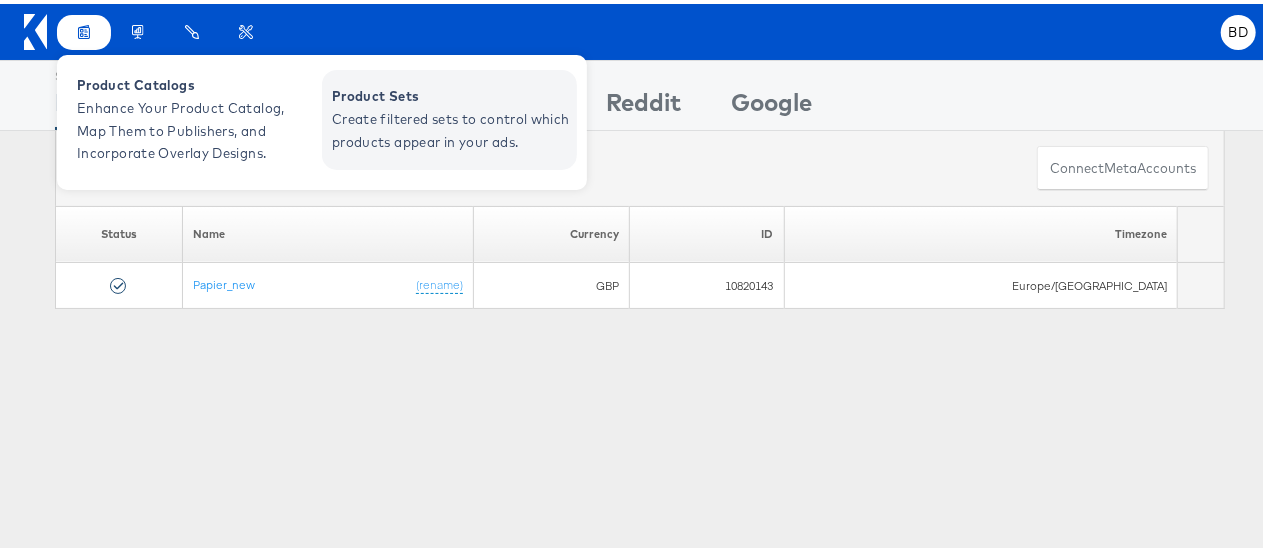 click on "Create filtered sets to control which products appear in your ads." at bounding box center (452, 127) 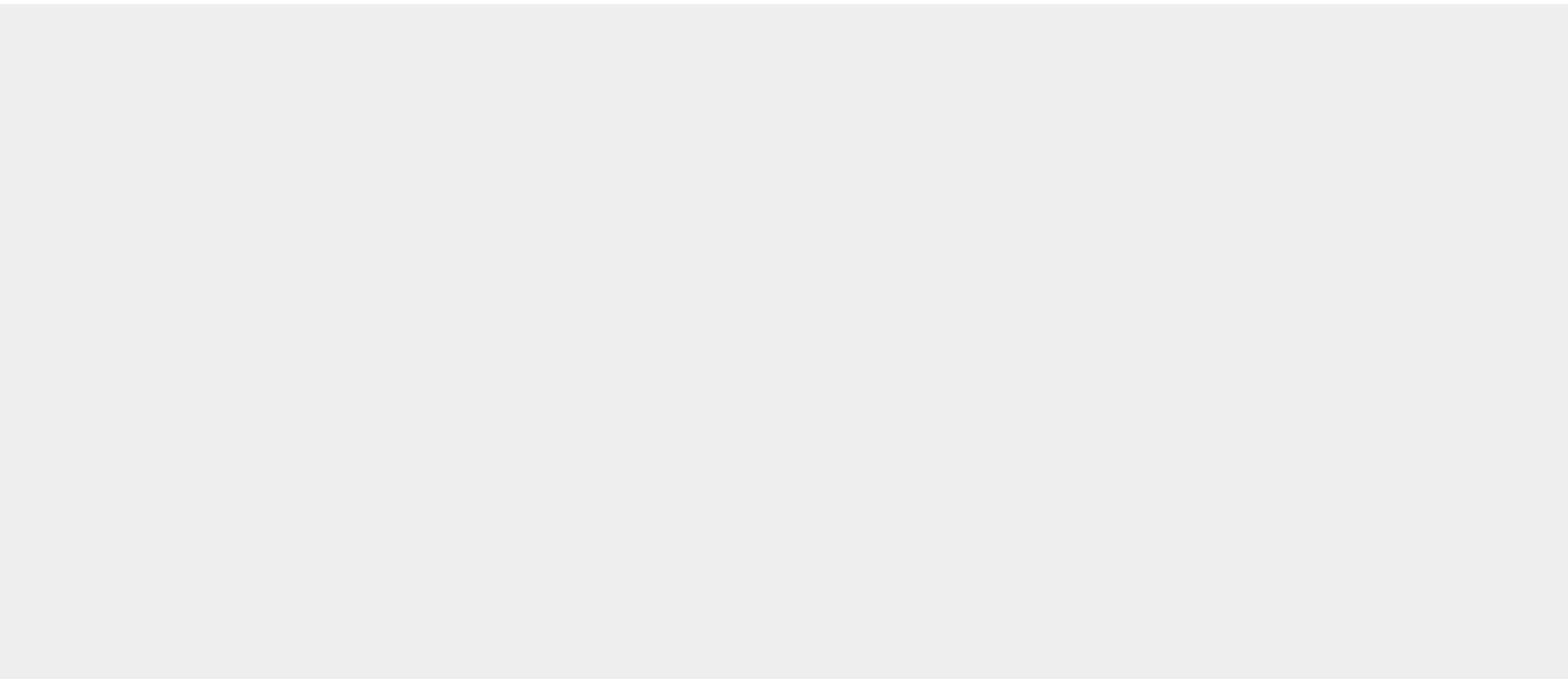 scroll, scrollTop: 0, scrollLeft: 0, axis: both 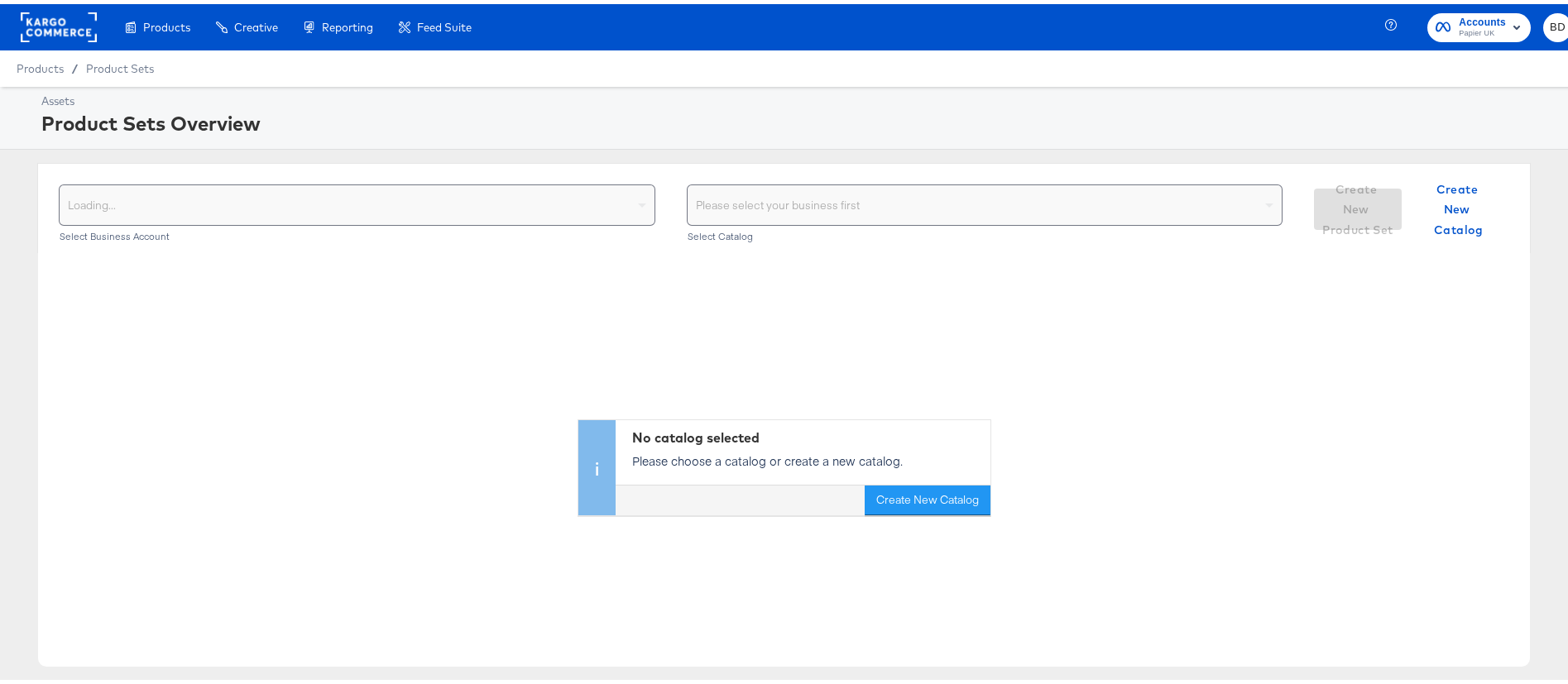 click on "Loading... Select Business Account Please select your business first Select Catalog Create New Product Set Create New Catalog" at bounding box center (784, 203) 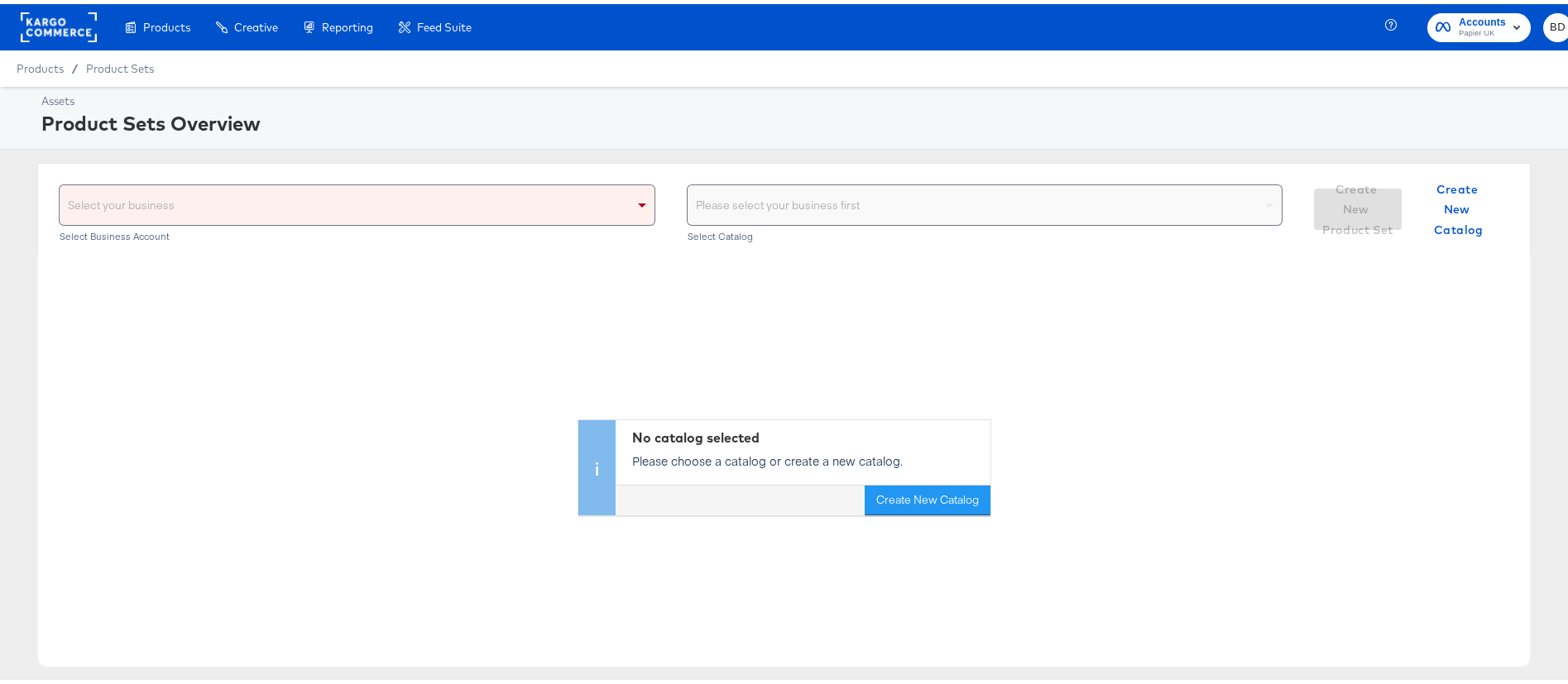 click on "No catalog selected Please choose a catalog or create a new catalog. Create New Catalog" at bounding box center (784, 380) 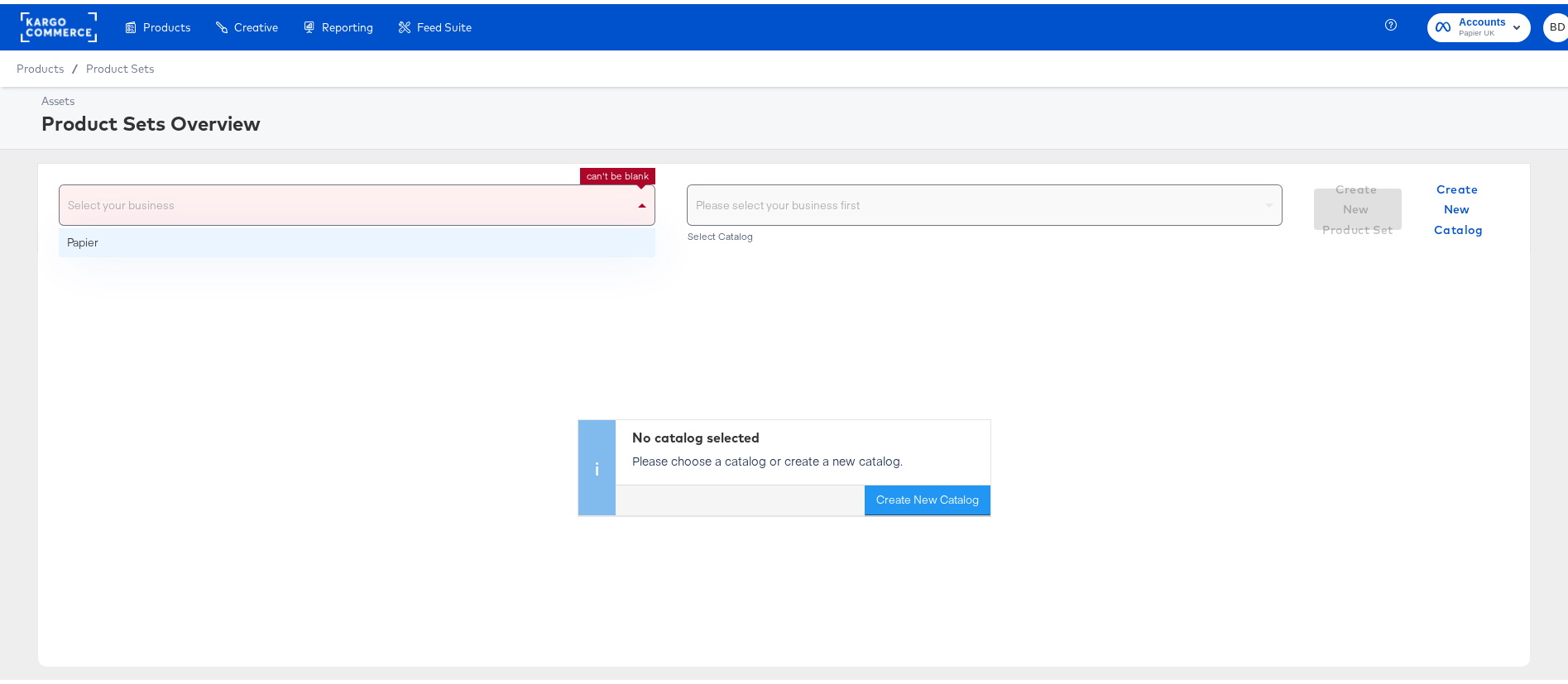 click on "No catalog selected Please choose a catalog or create a new catalog. Create New Catalog" at bounding box center (784, 380) 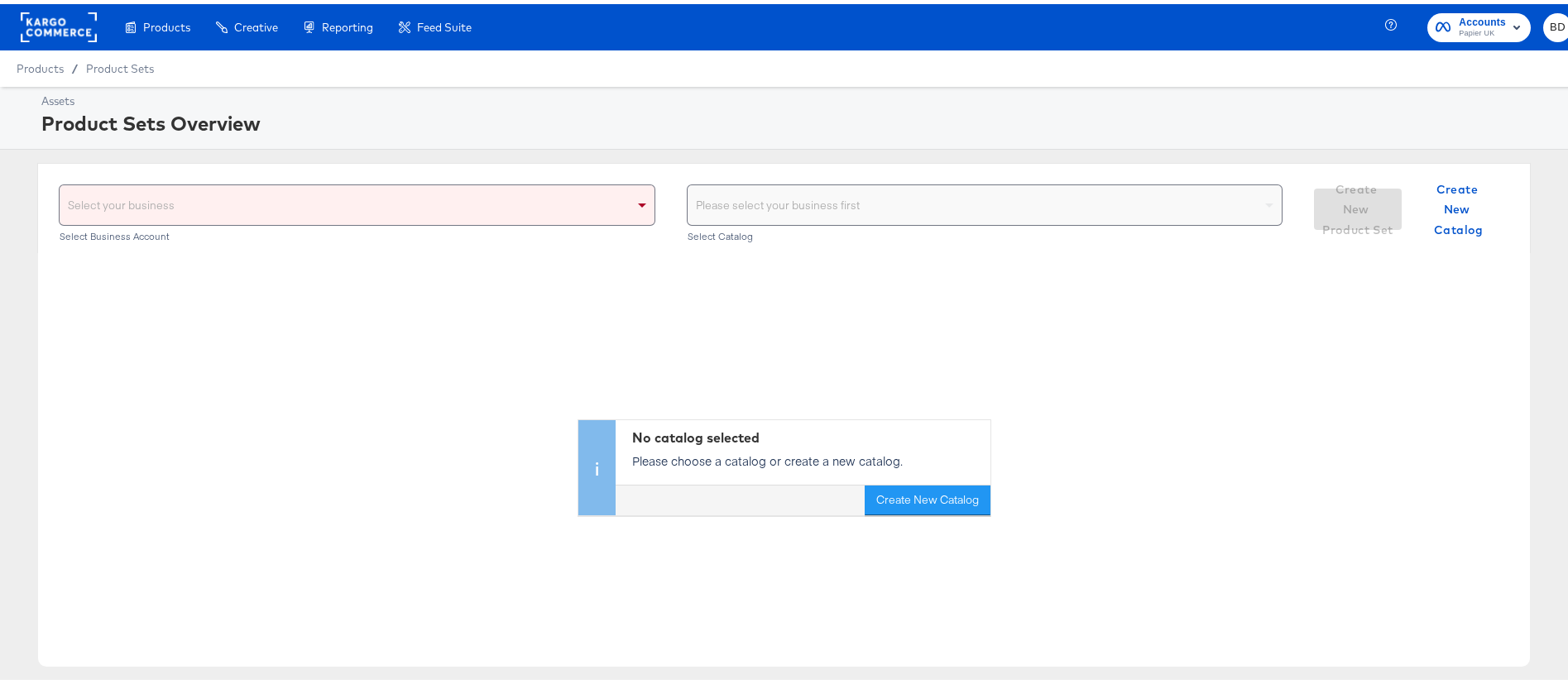 click on "Select your business" at bounding box center [357, 201] 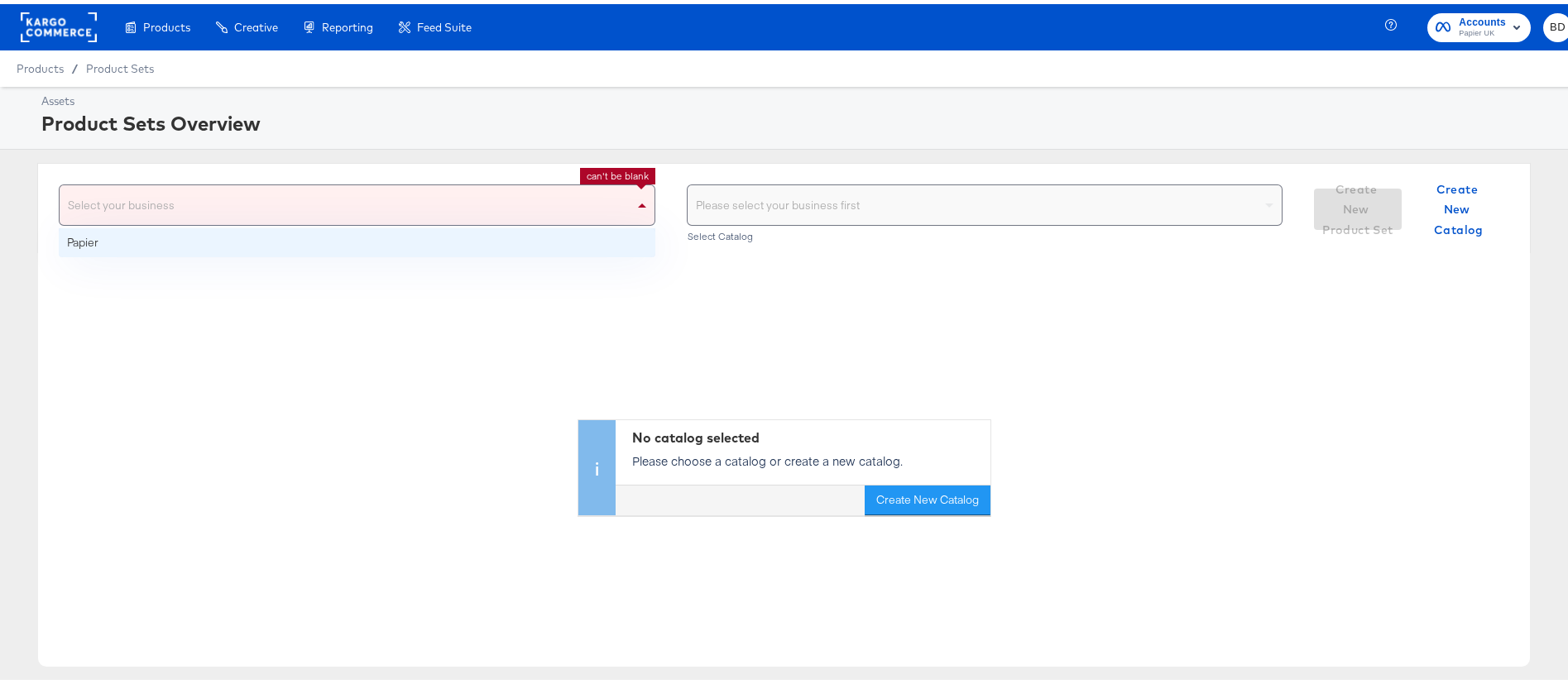 drag, startPoint x: 174, startPoint y: 219, endPoint x: 175, endPoint y: 229, distance: 10.049876 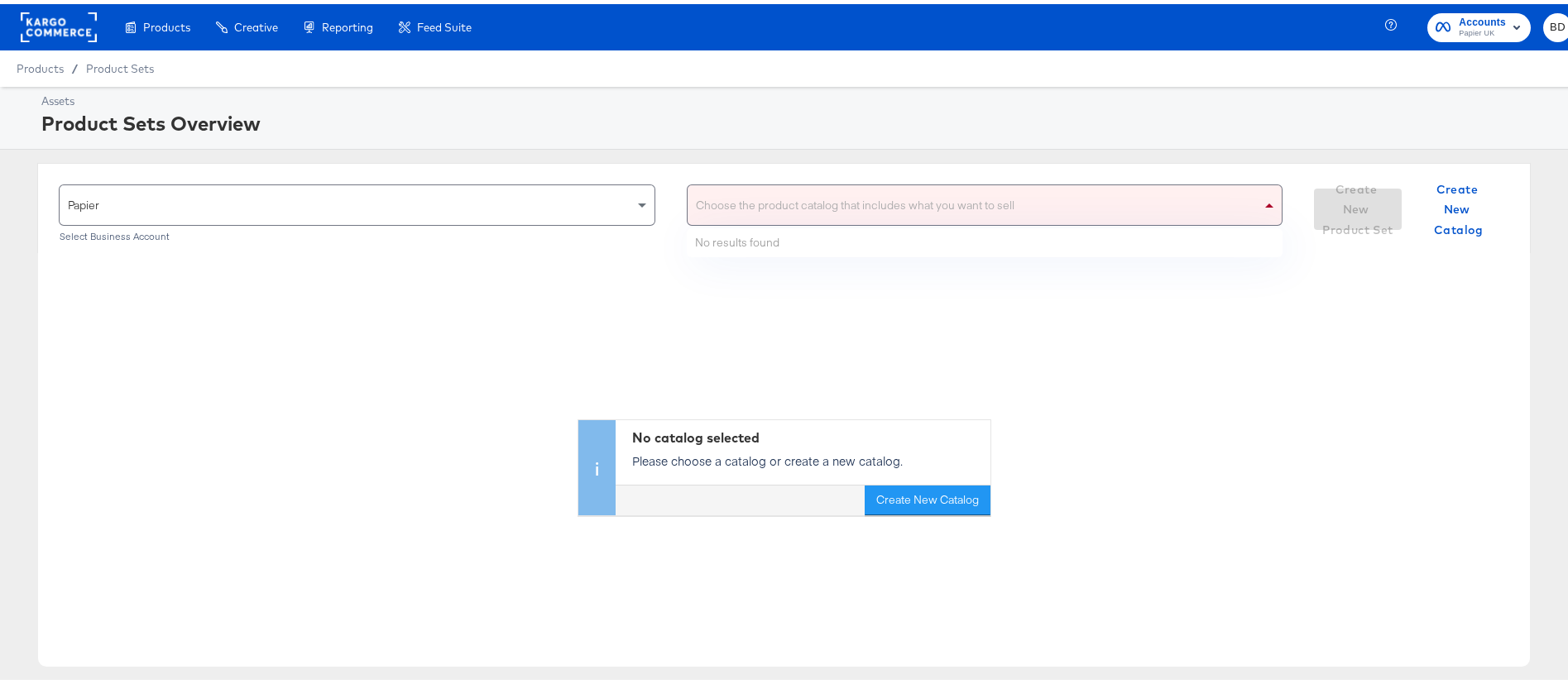 click on "Choose the product catalog that includes what you want to sell" at bounding box center (985, 201) 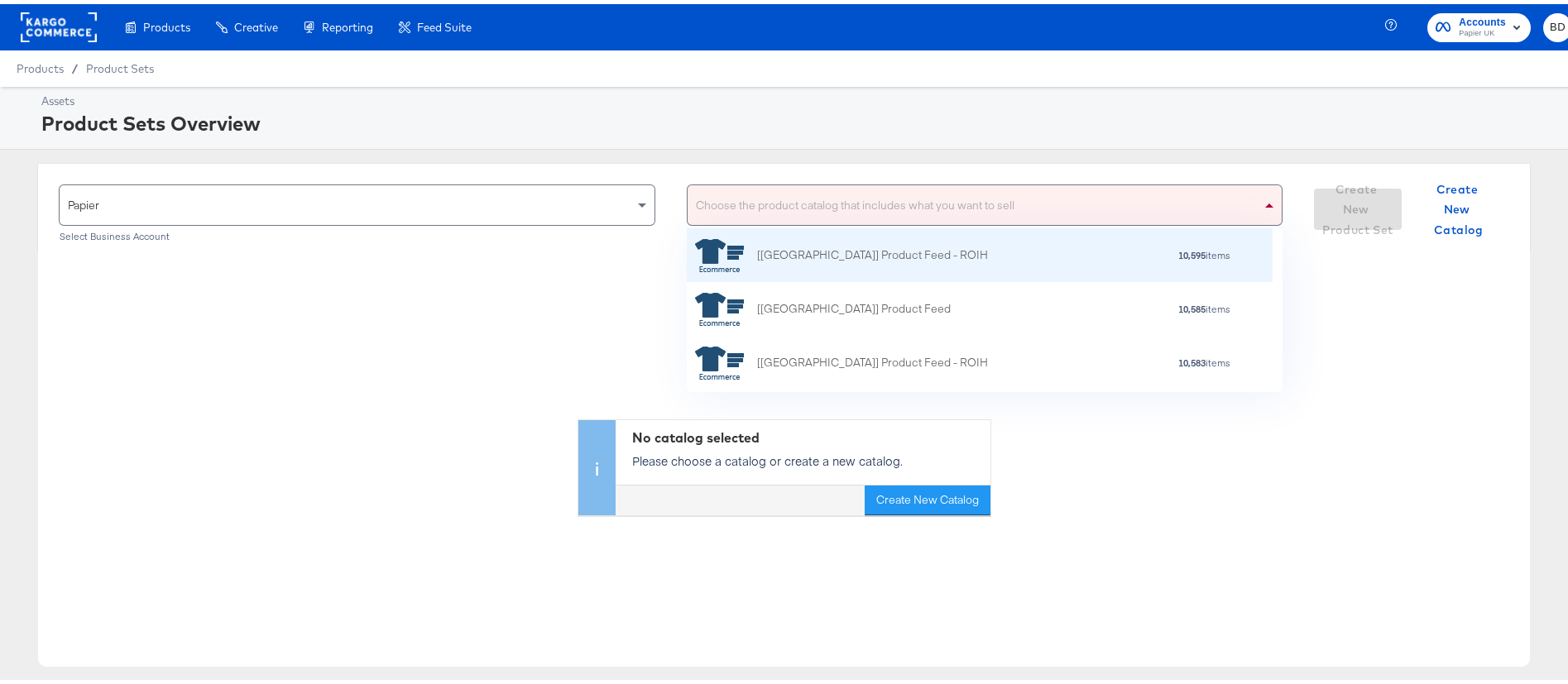 scroll, scrollTop: 22, scrollLeft: 22, axis: both 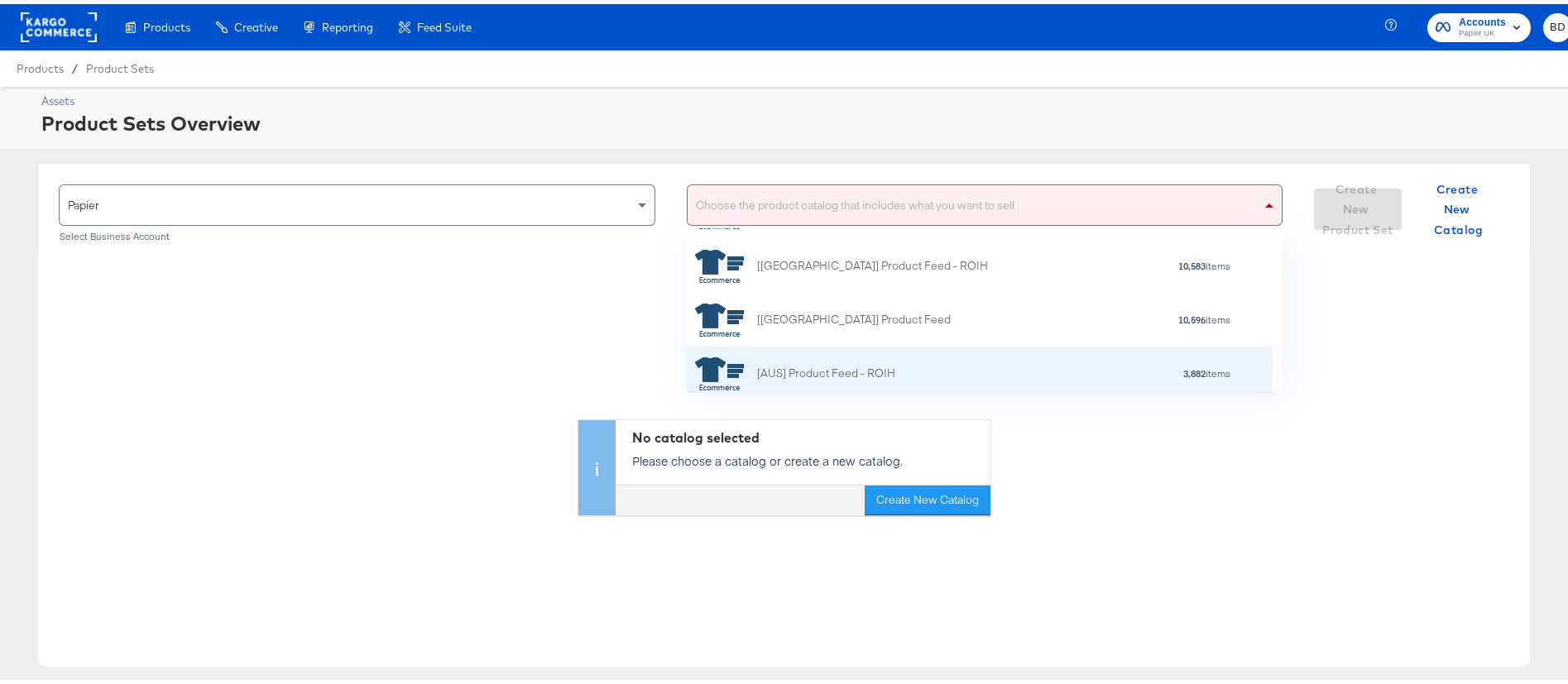 click on "[AUS] Product Feed - ROIH" at bounding box center [795, 370] 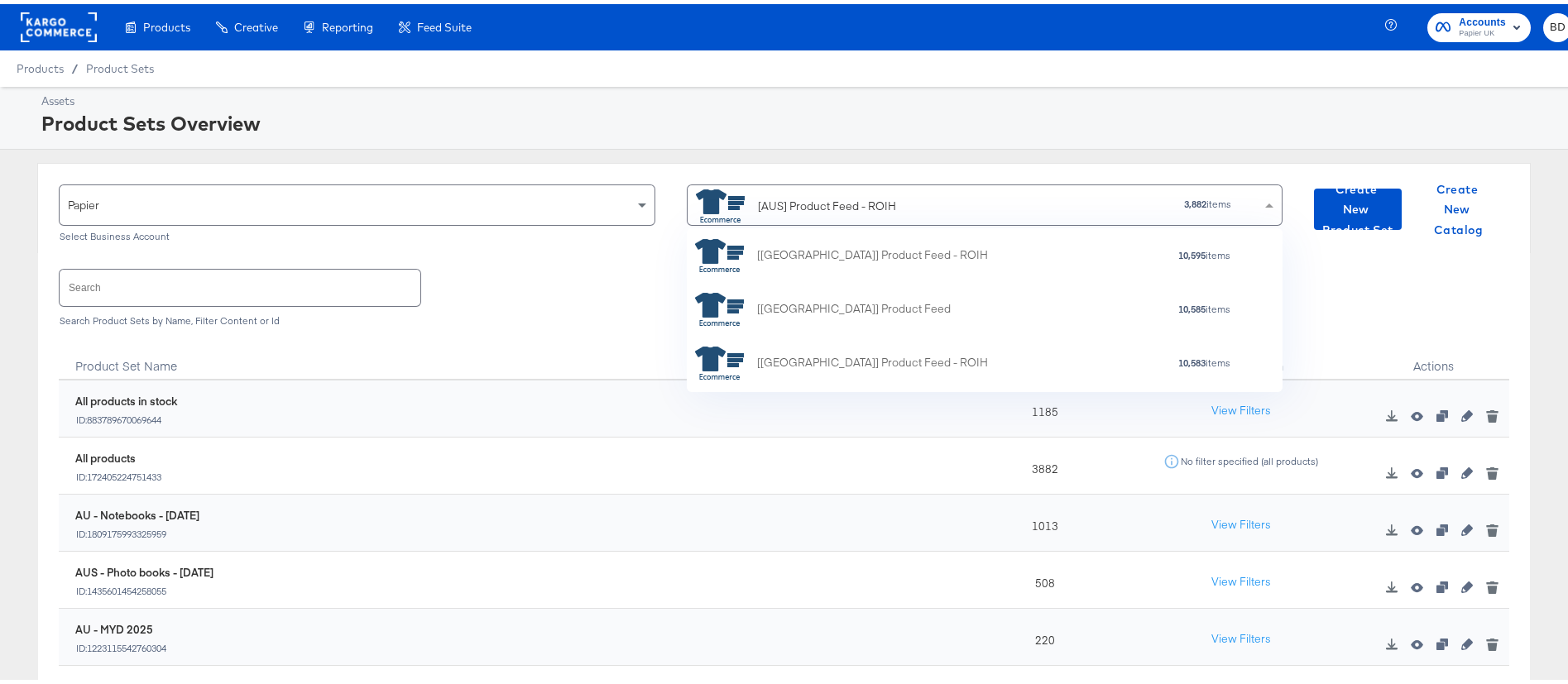 scroll, scrollTop: 103, scrollLeft: 0, axis: vertical 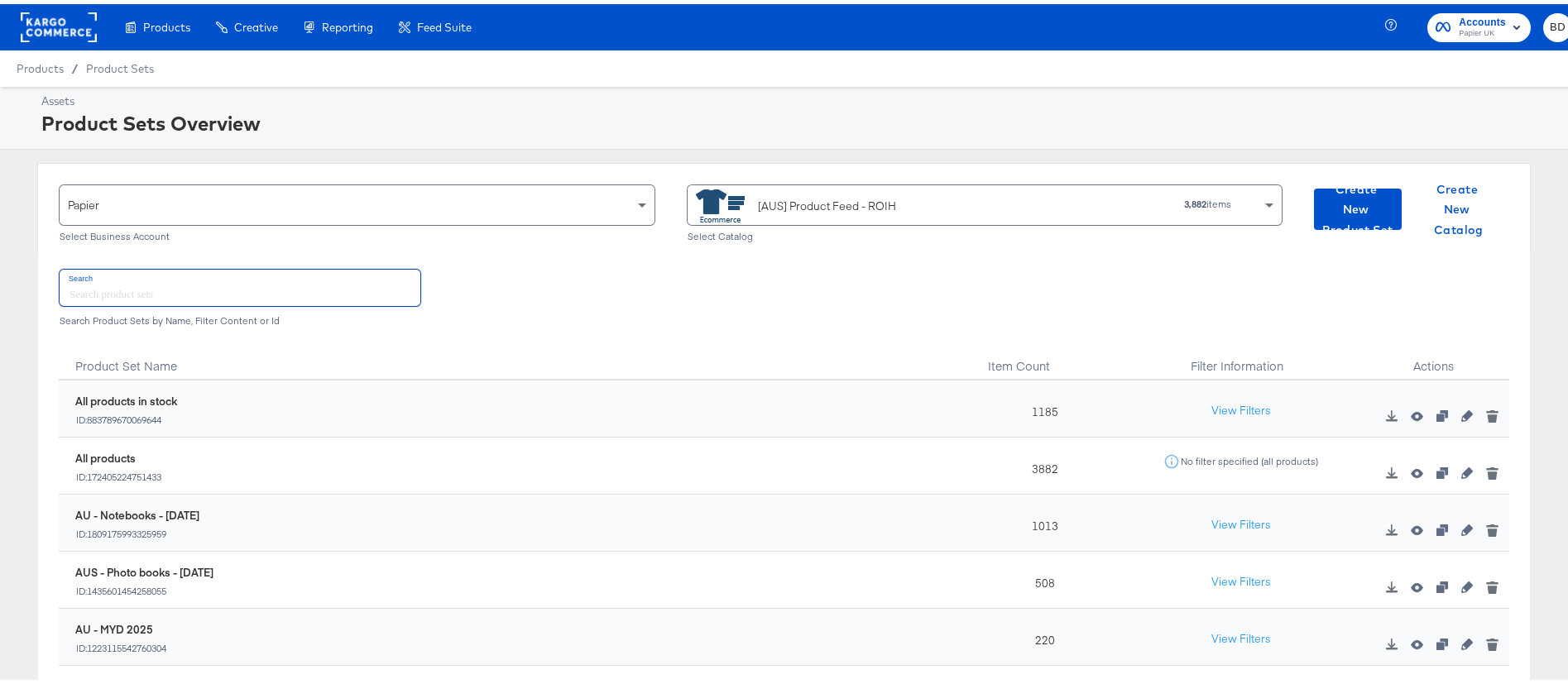click at bounding box center (240, 283) 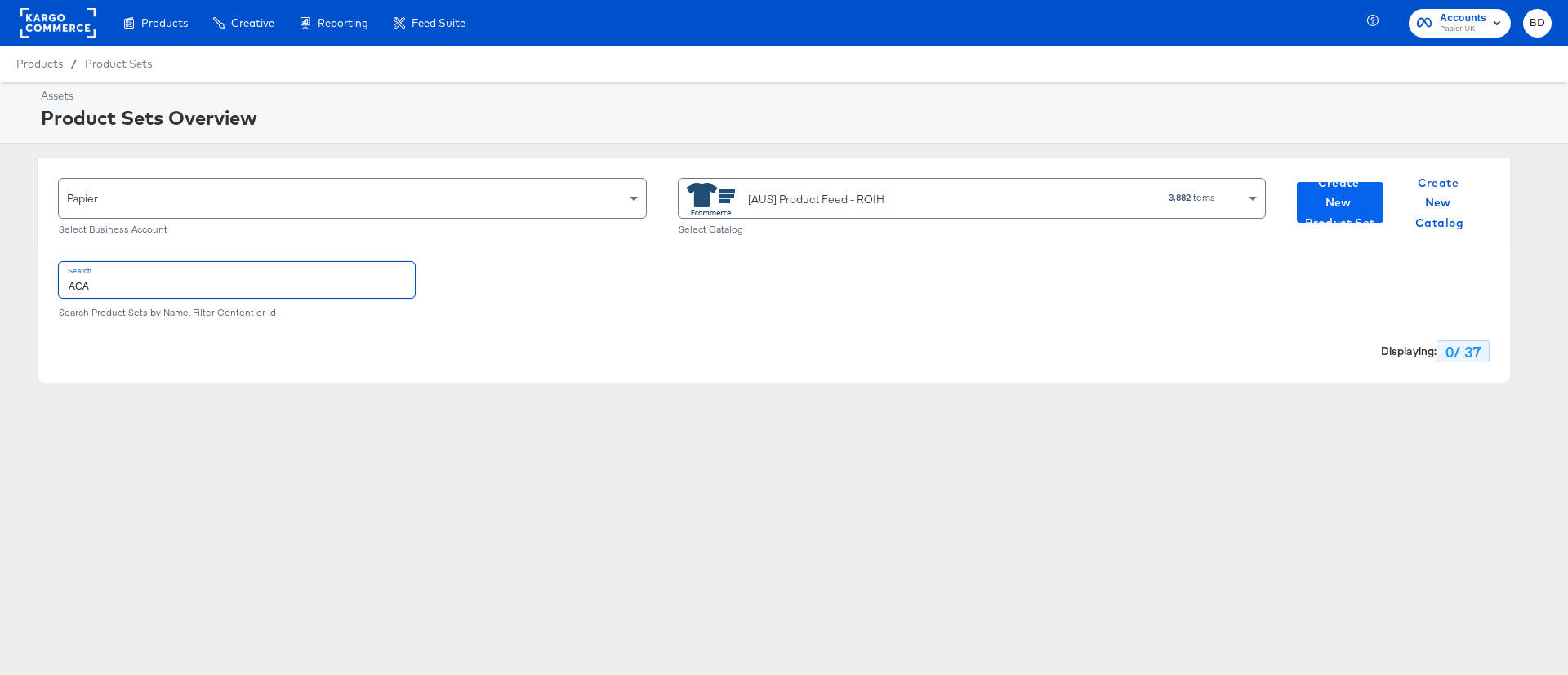 type on "ACA" 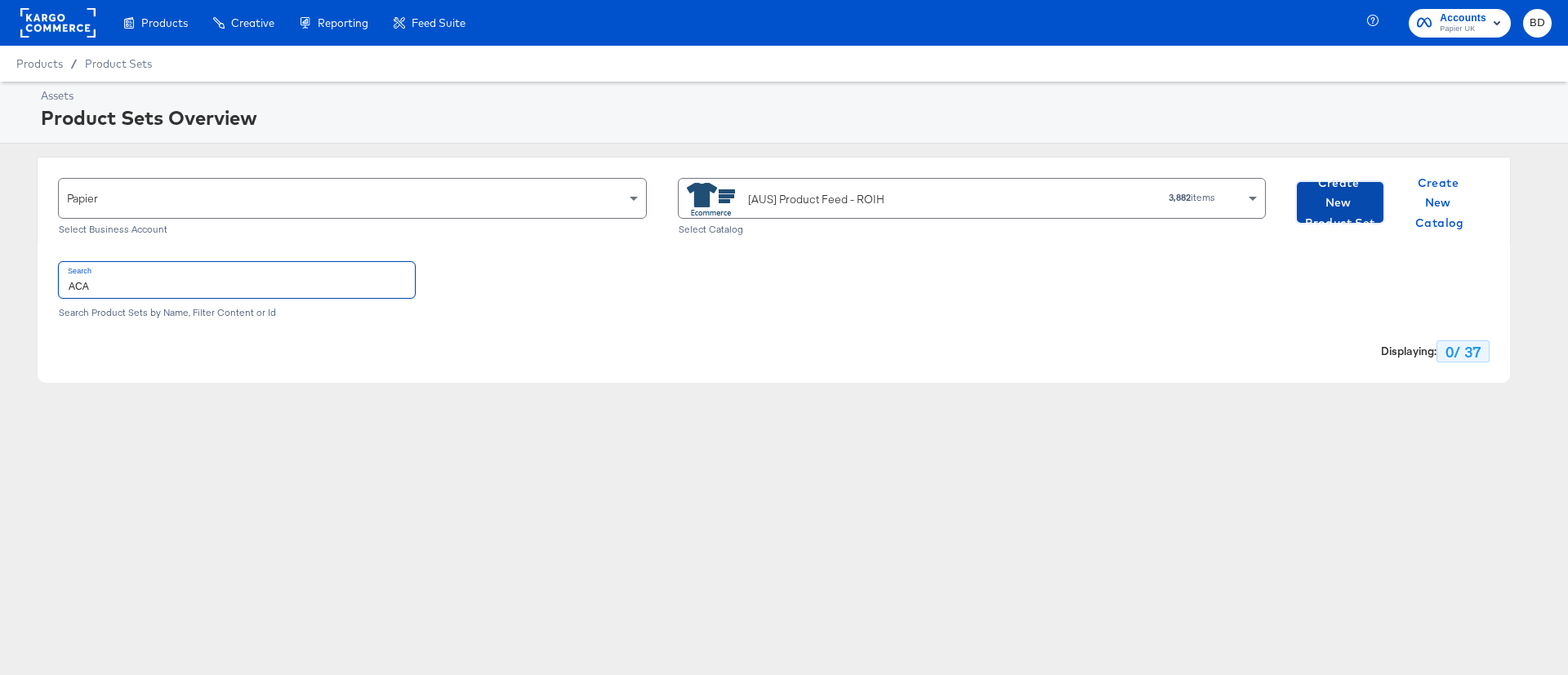 click on "Create New Product Set" at bounding box center [1340, 203] 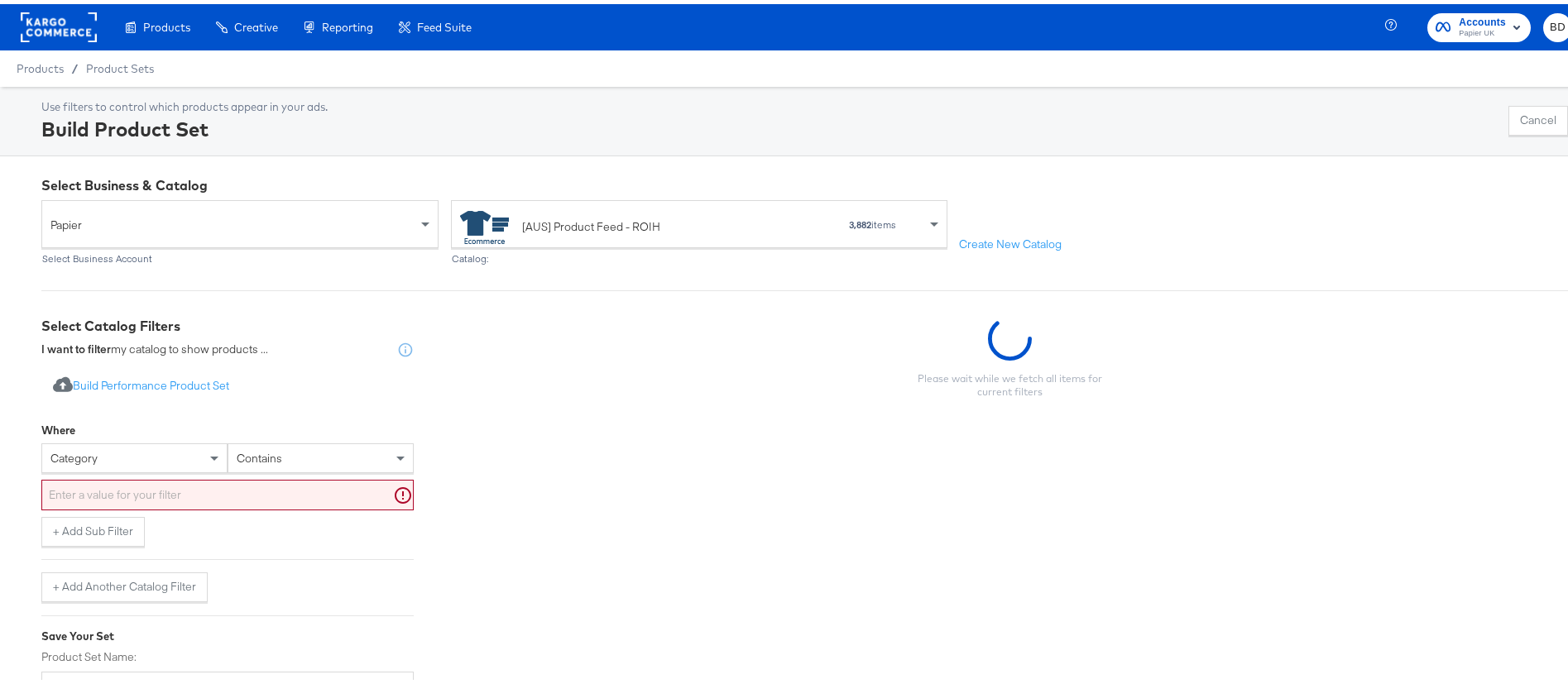 click on "category contains" at bounding box center (228, 457) 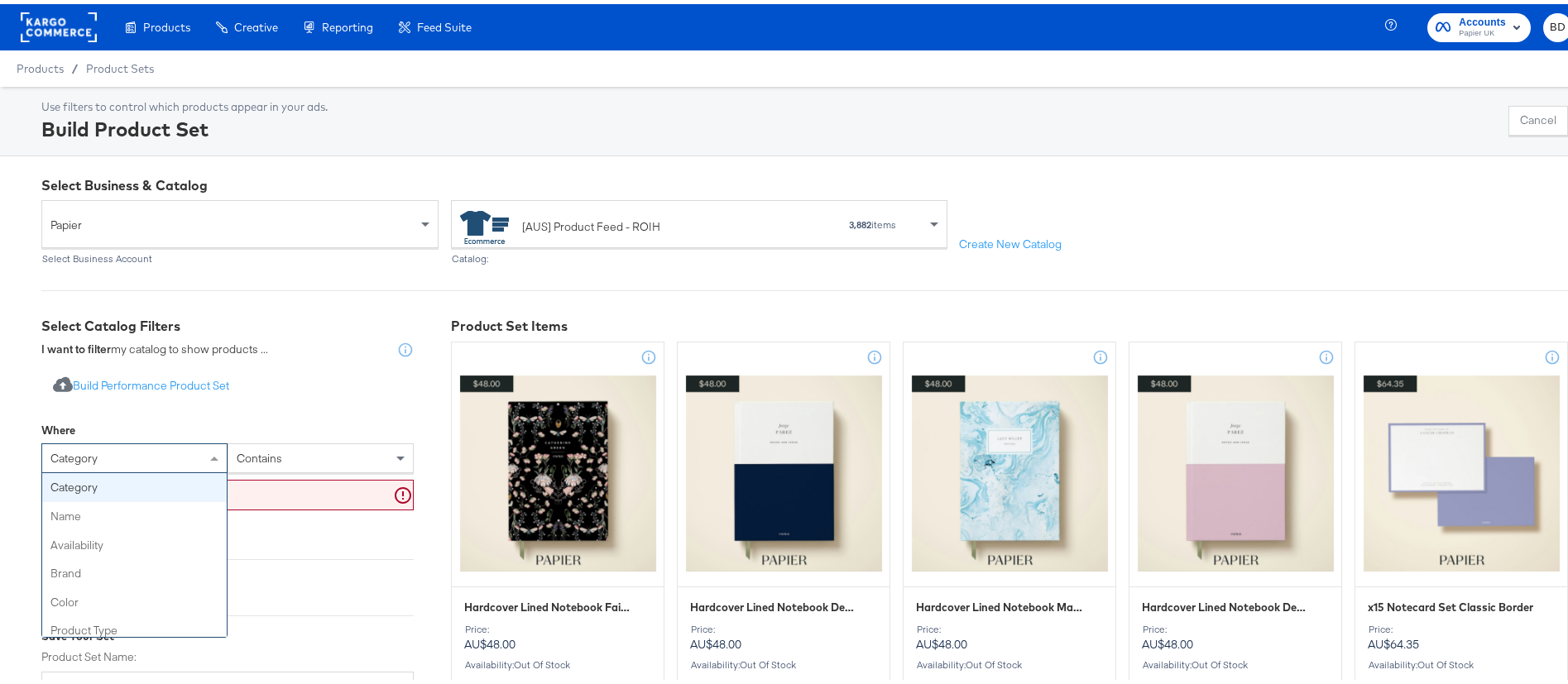 click on "category" at bounding box center [134, 454] 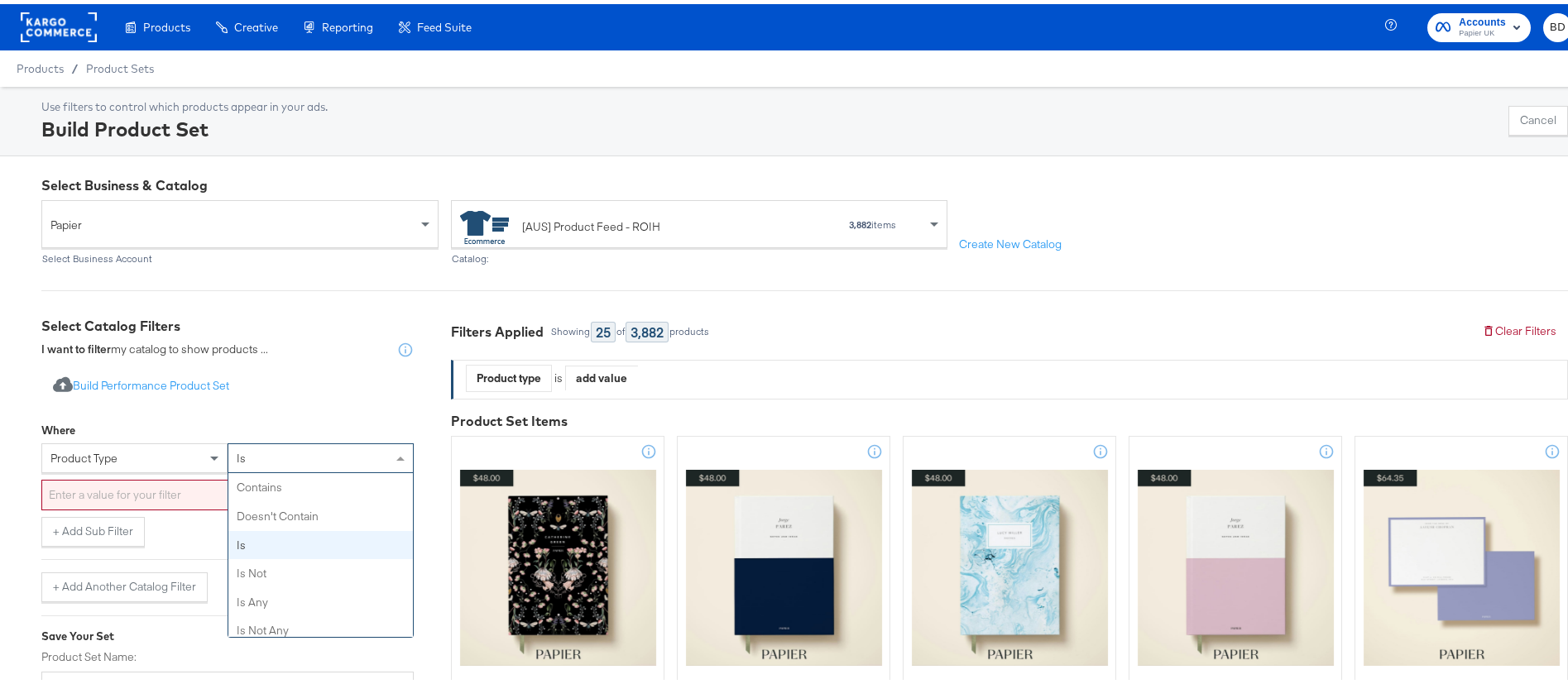 click on "is" at bounding box center (320, 454) 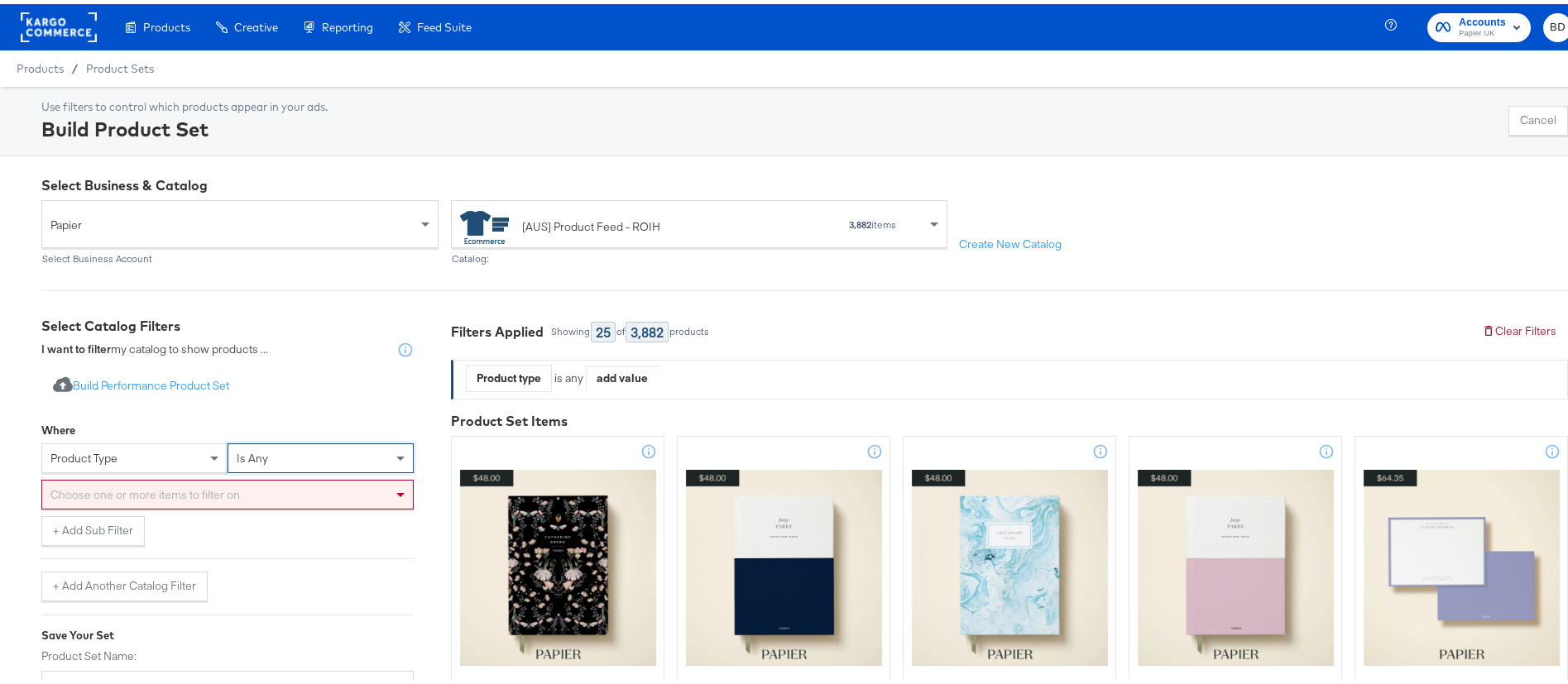 click on "Choose one or more items to filter on" at bounding box center [228, 490] 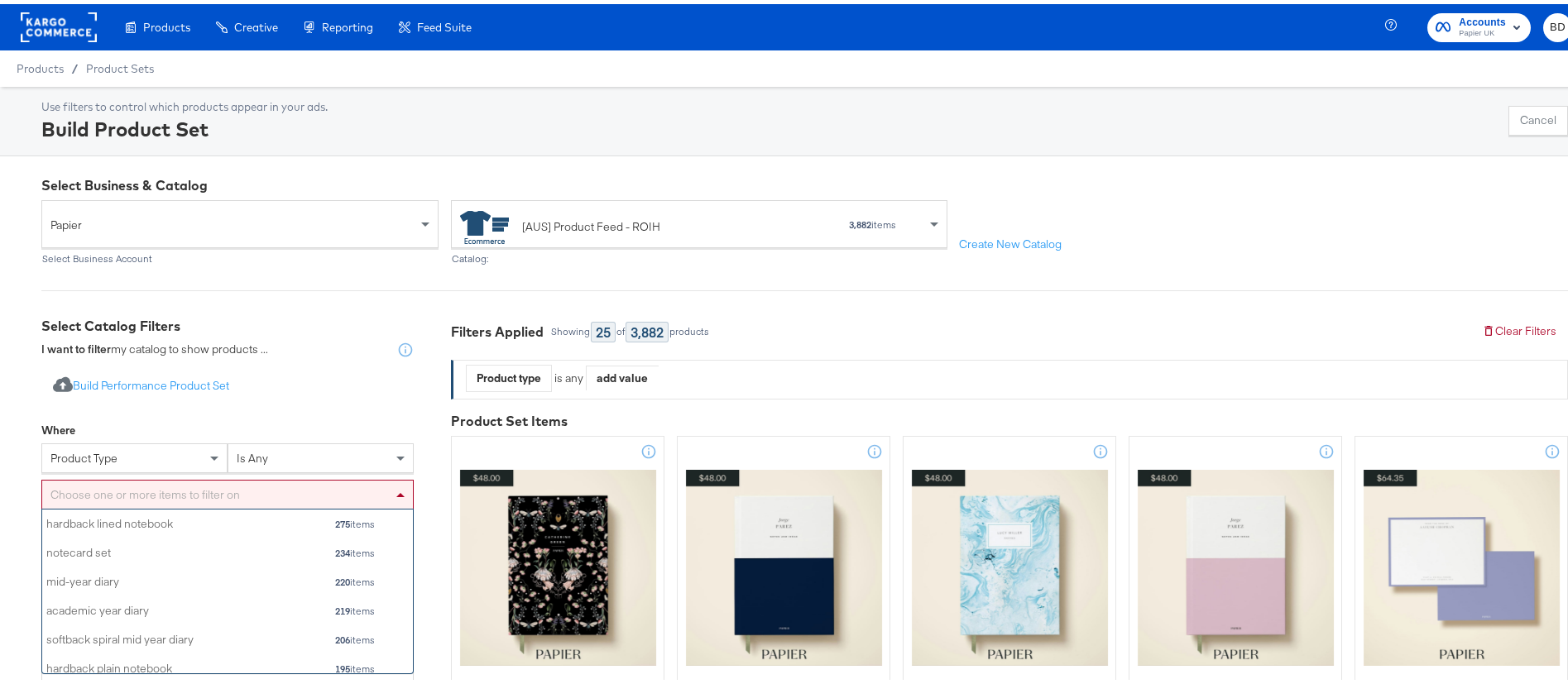 scroll, scrollTop: 22, scrollLeft: 22, axis: both 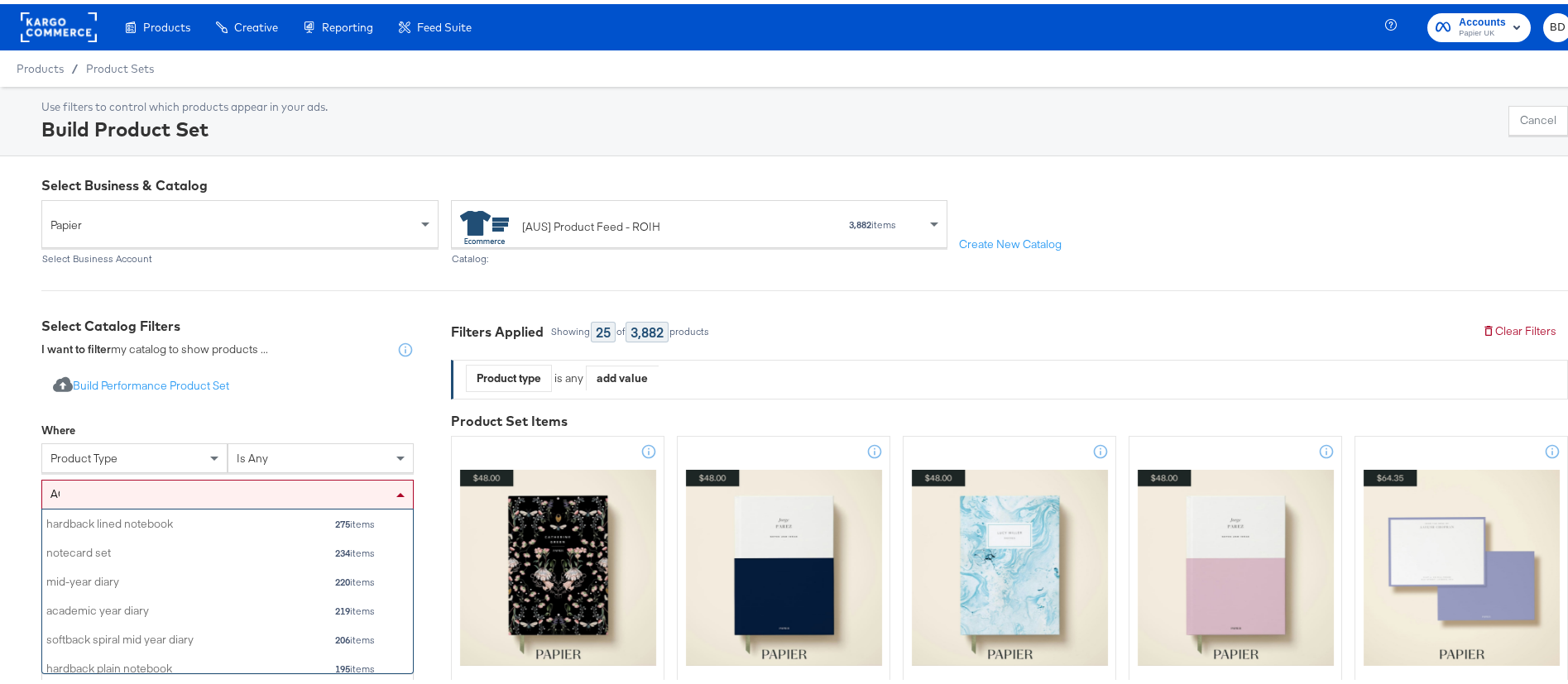 type on "ACA" 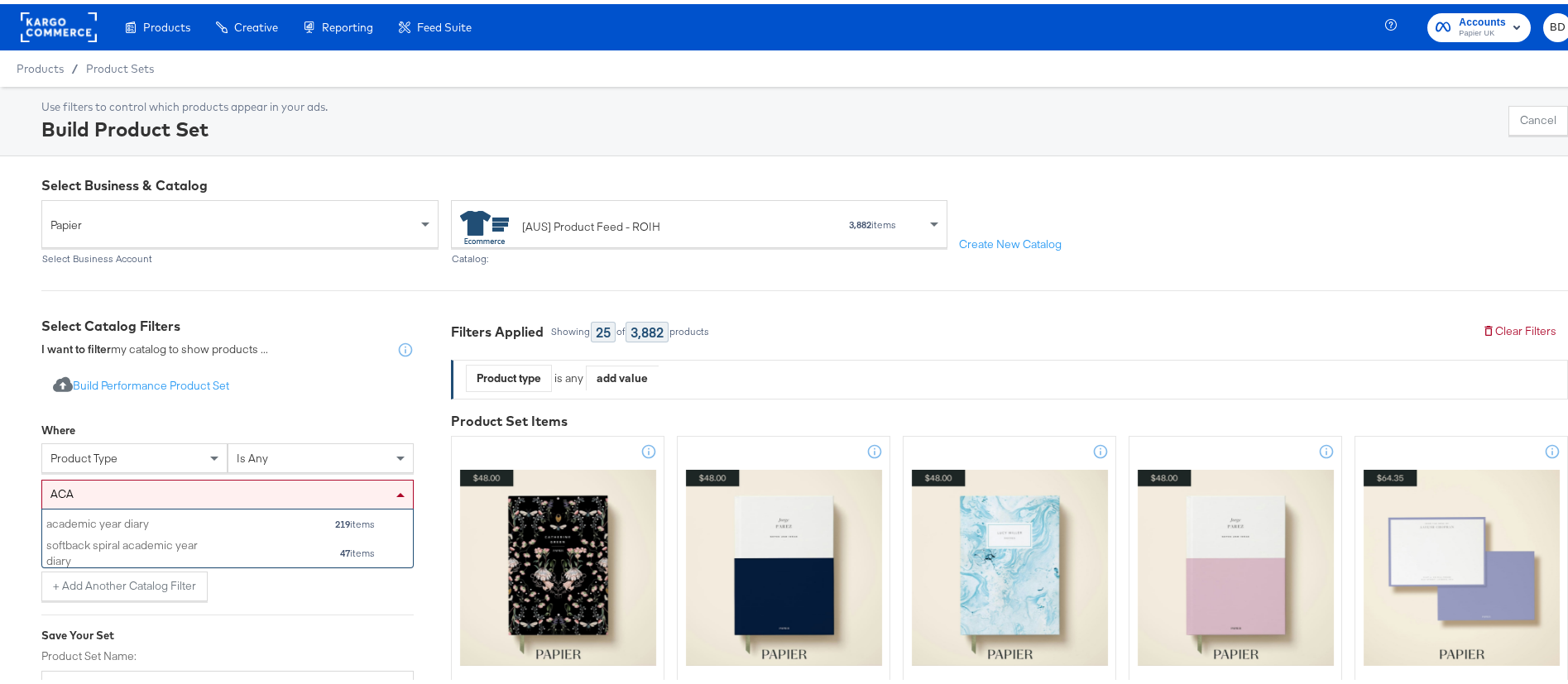 scroll, scrollTop: 37, scrollLeft: 350, axis: both 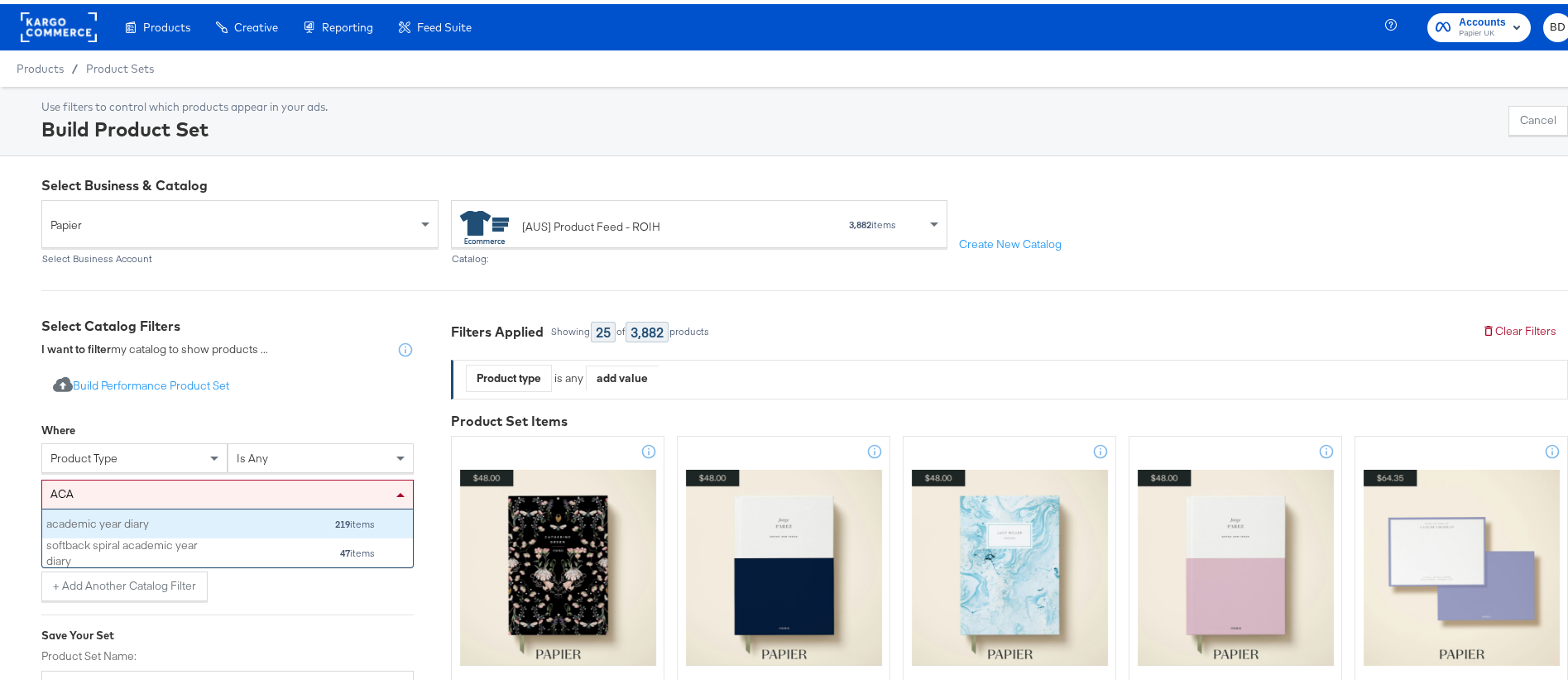 click on "academic year diary 219  items" at bounding box center [211, 519] 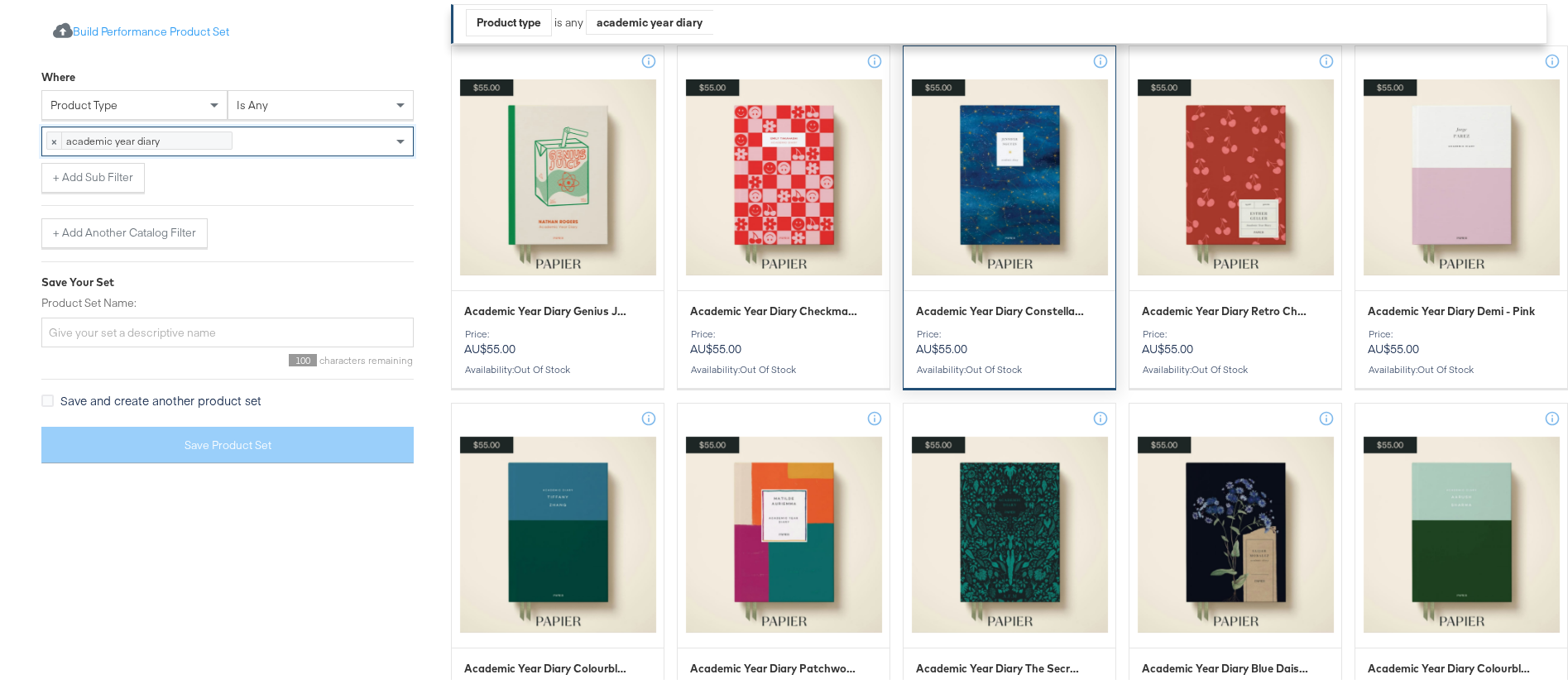 scroll, scrollTop: 0, scrollLeft: 0, axis: both 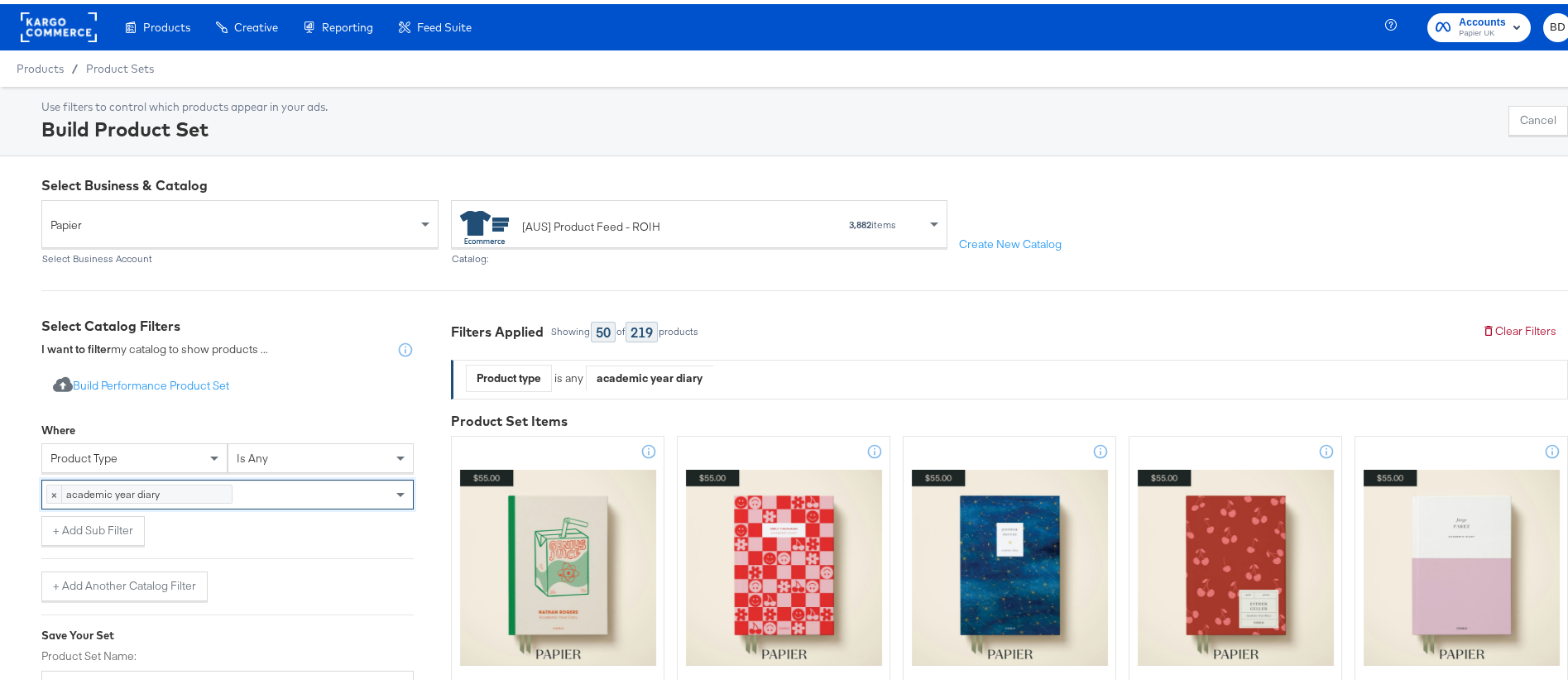 click on "[AUS] Product Feed - ROIH 3,882  items" at bounding box center (693, 221) 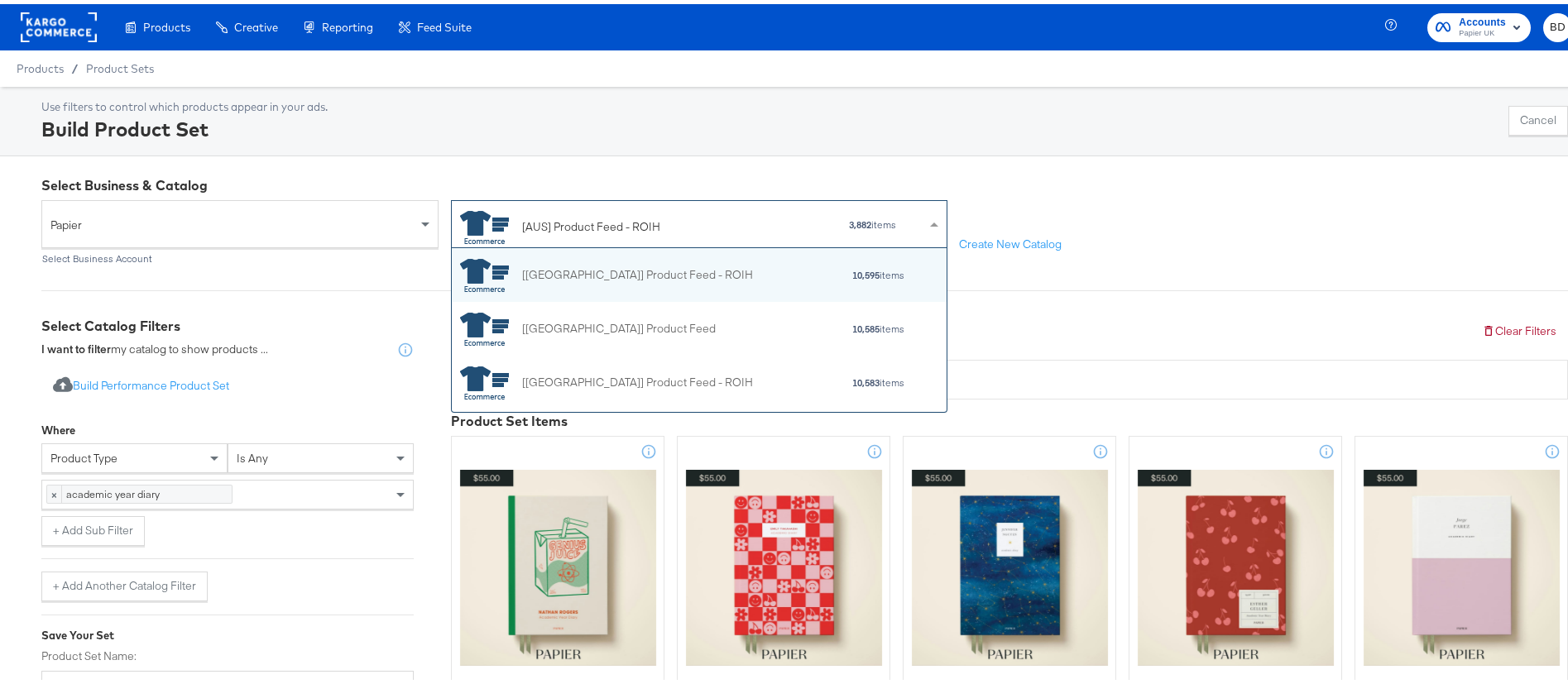scroll, scrollTop: 22, scrollLeft: 22, axis: both 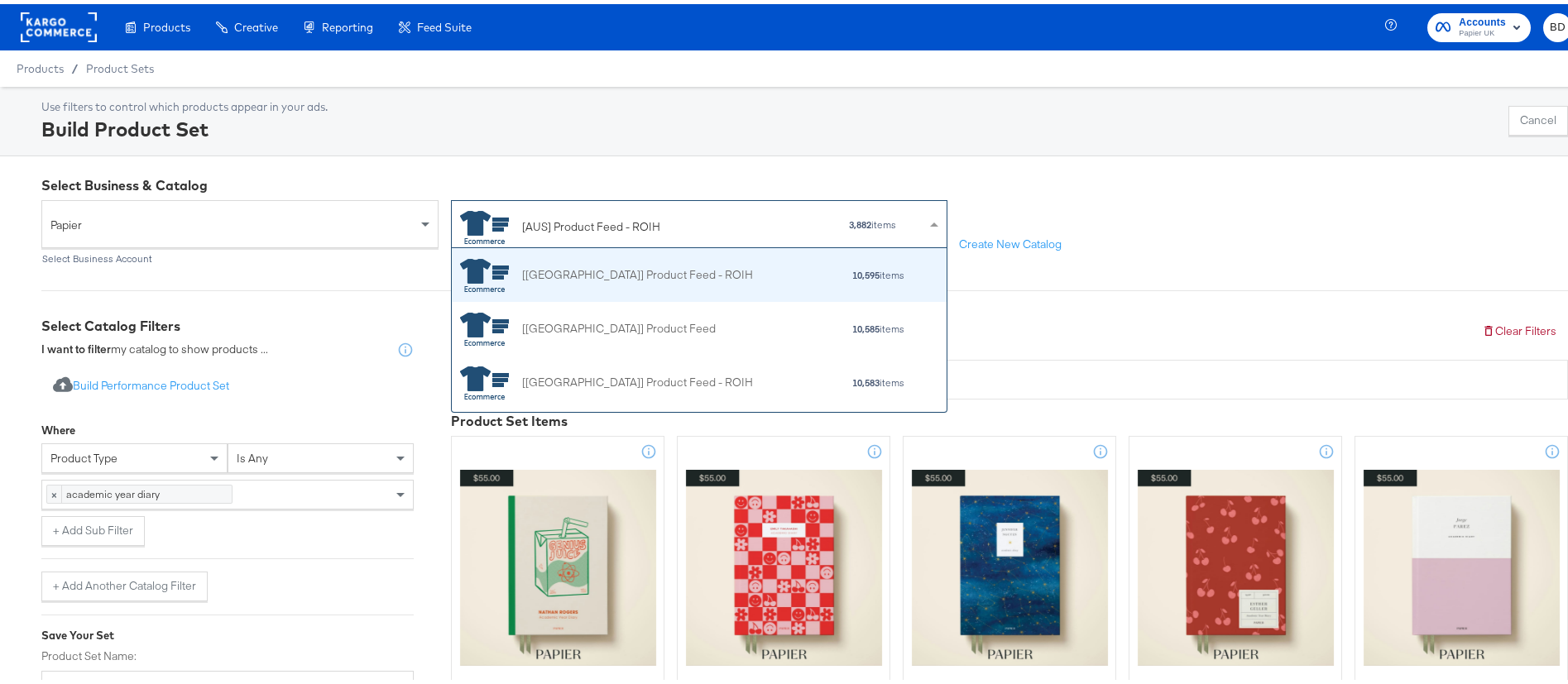 click on "[US] Product Feed - ROIH" at bounding box center [607, 271] 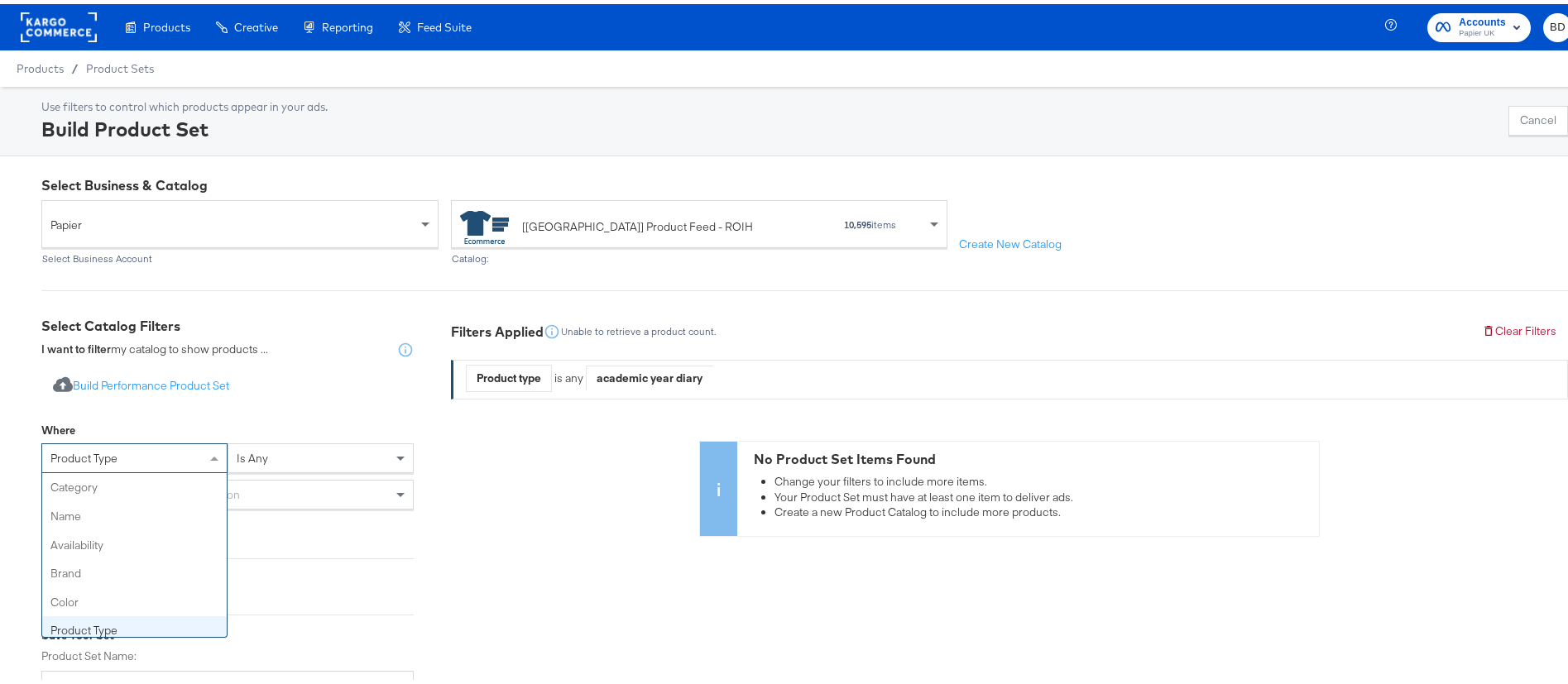 click on "product type" at bounding box center (134, 454) 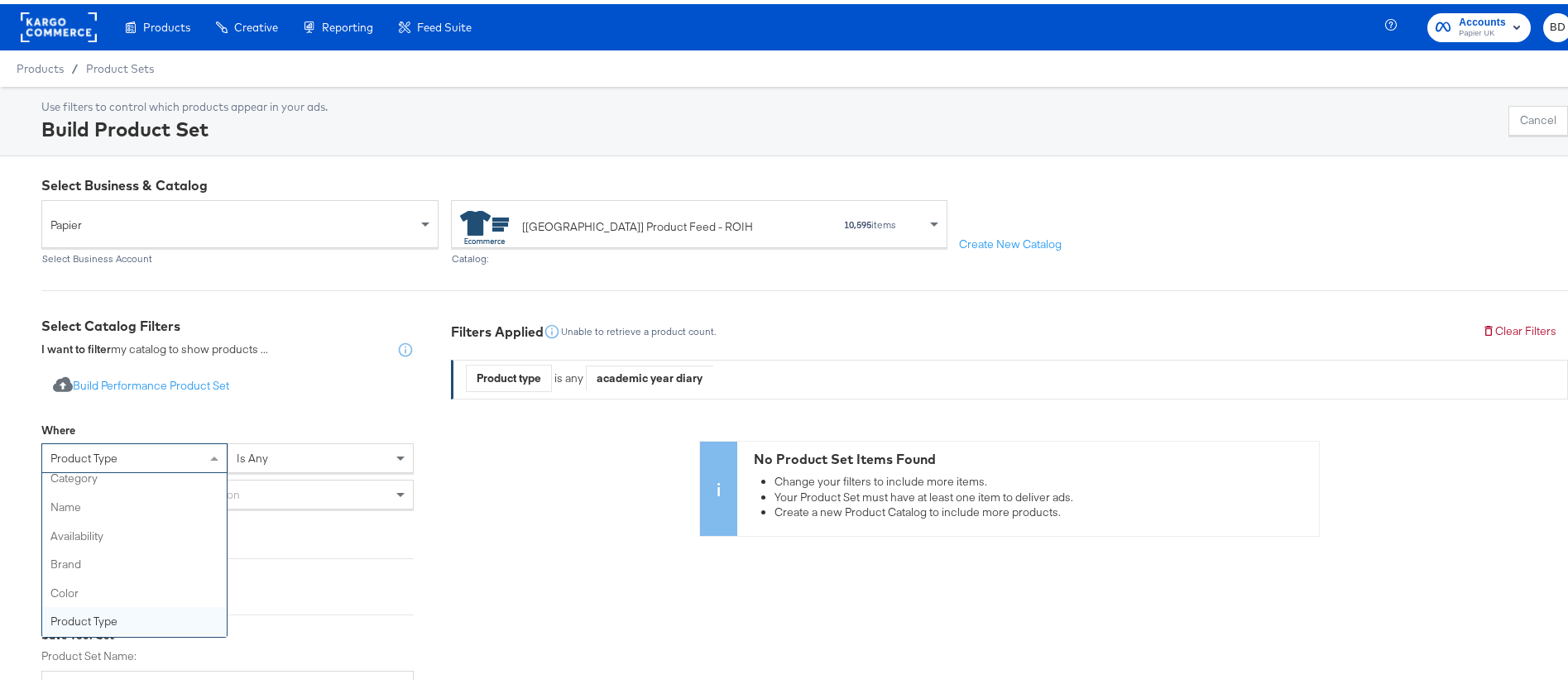 scroll, scrollTop: 0, scrollLeft: 0, axis: both 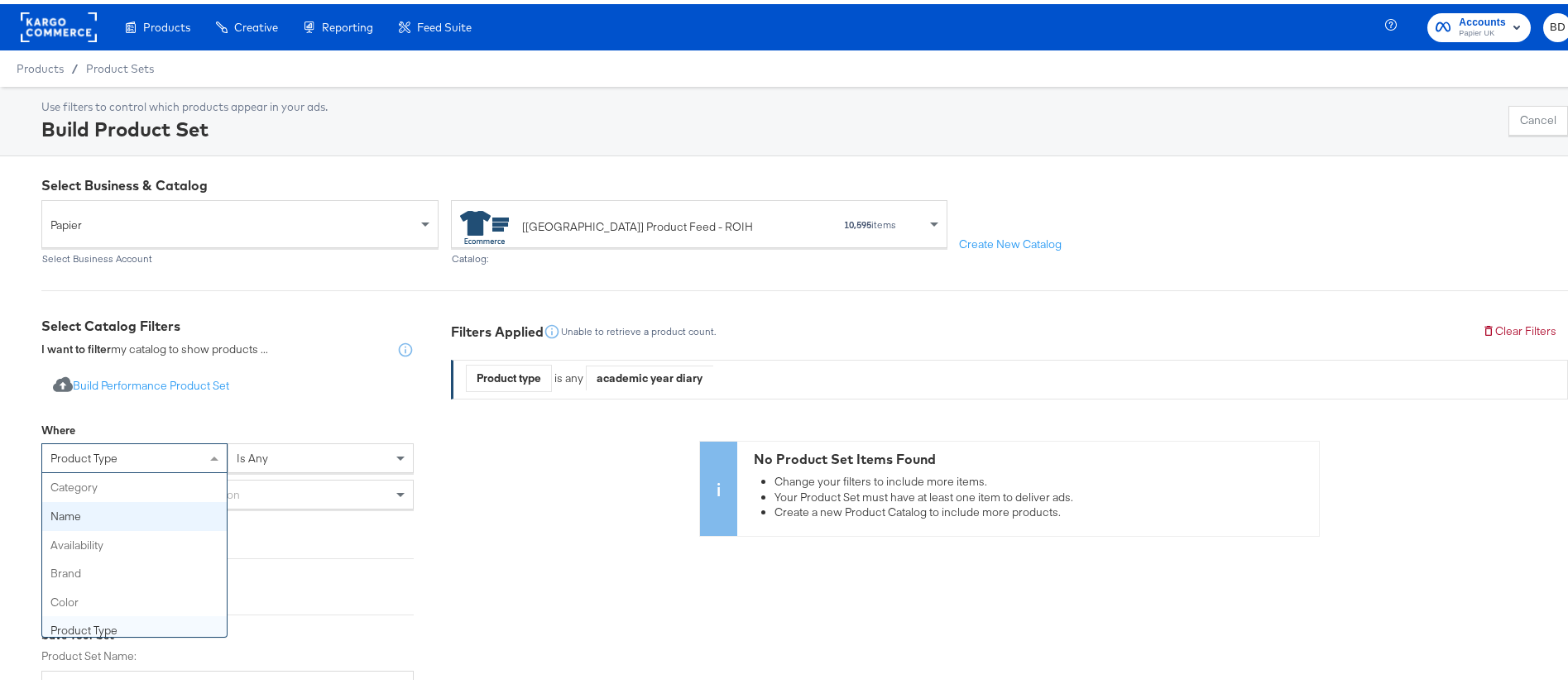 click on "is any" at bounding box center (320, 454) 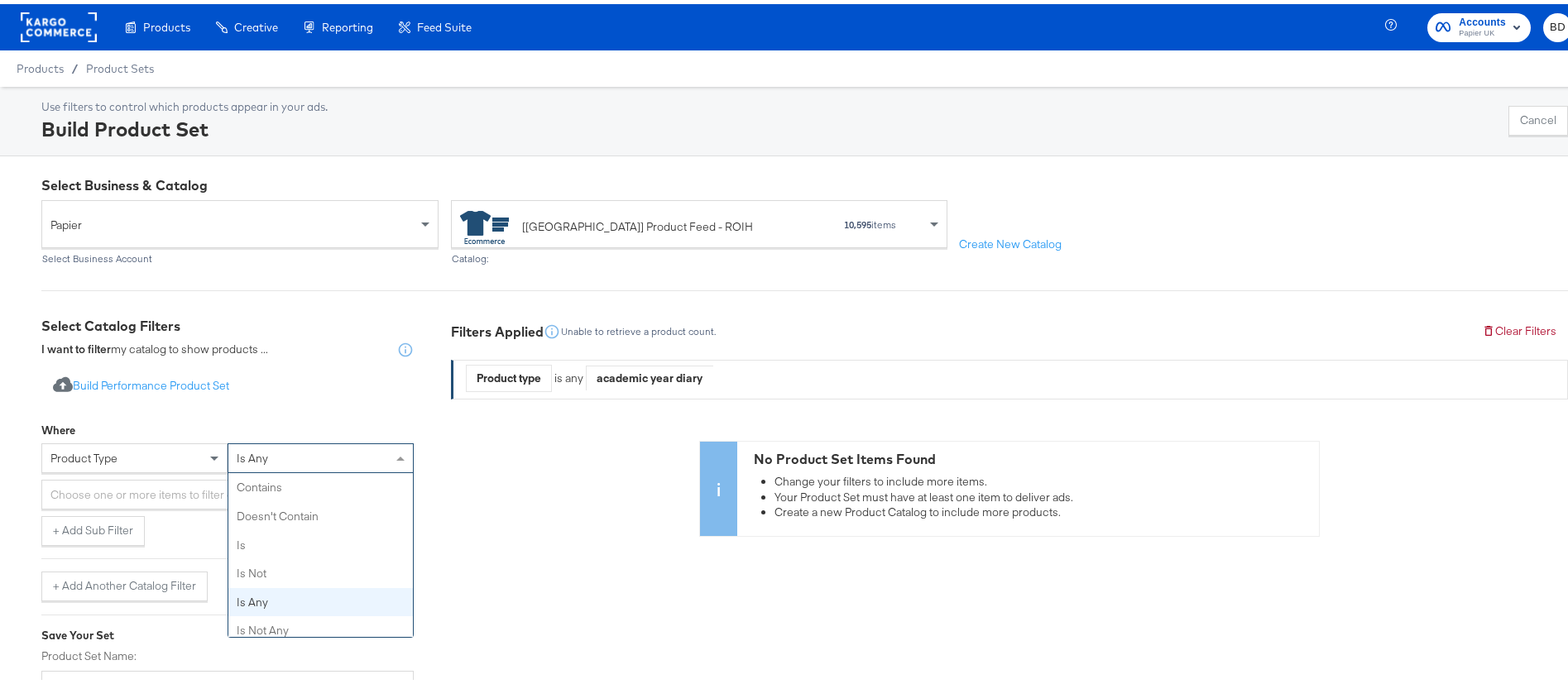 scroll, scrollTop: 37, scrollLeft: 0, axis: vertical 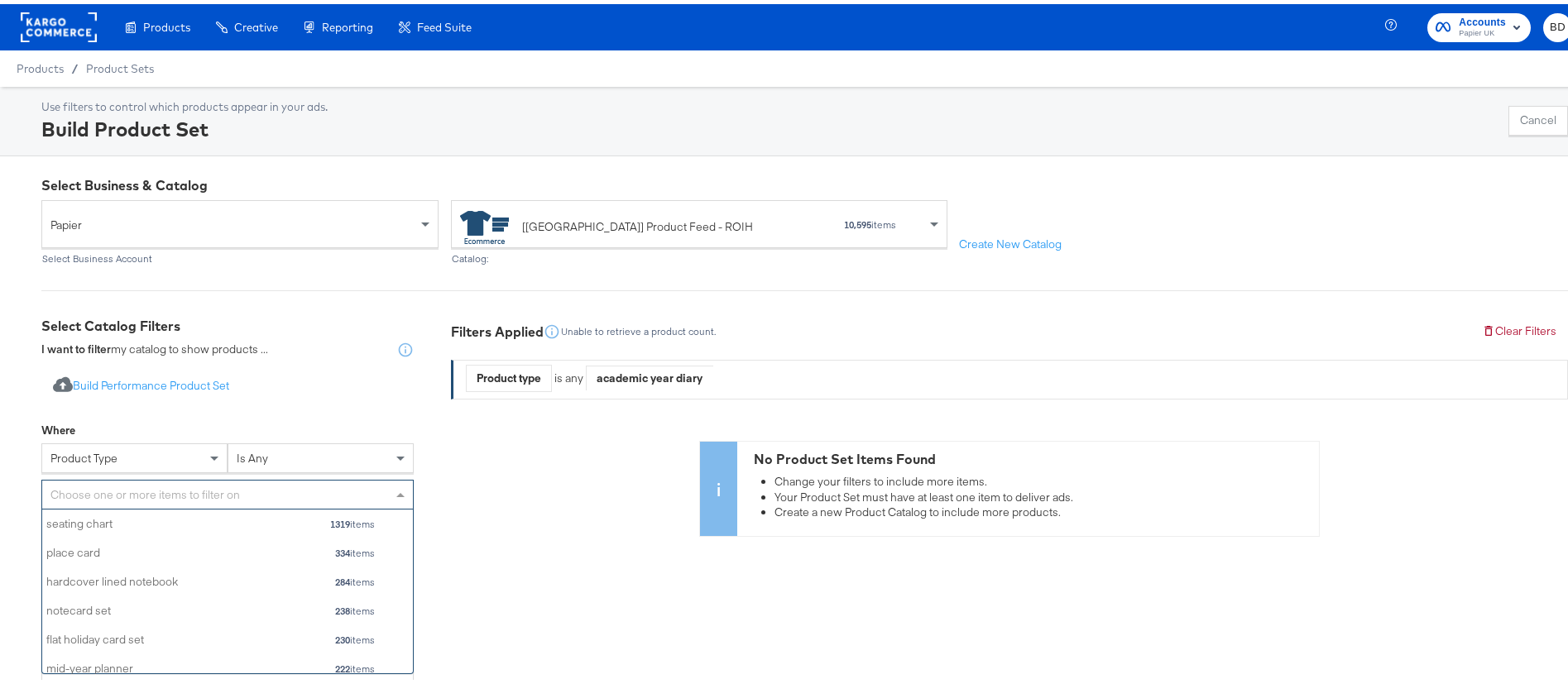 click on "Choose one or more items to filter on" at bounding box center [228, 490] 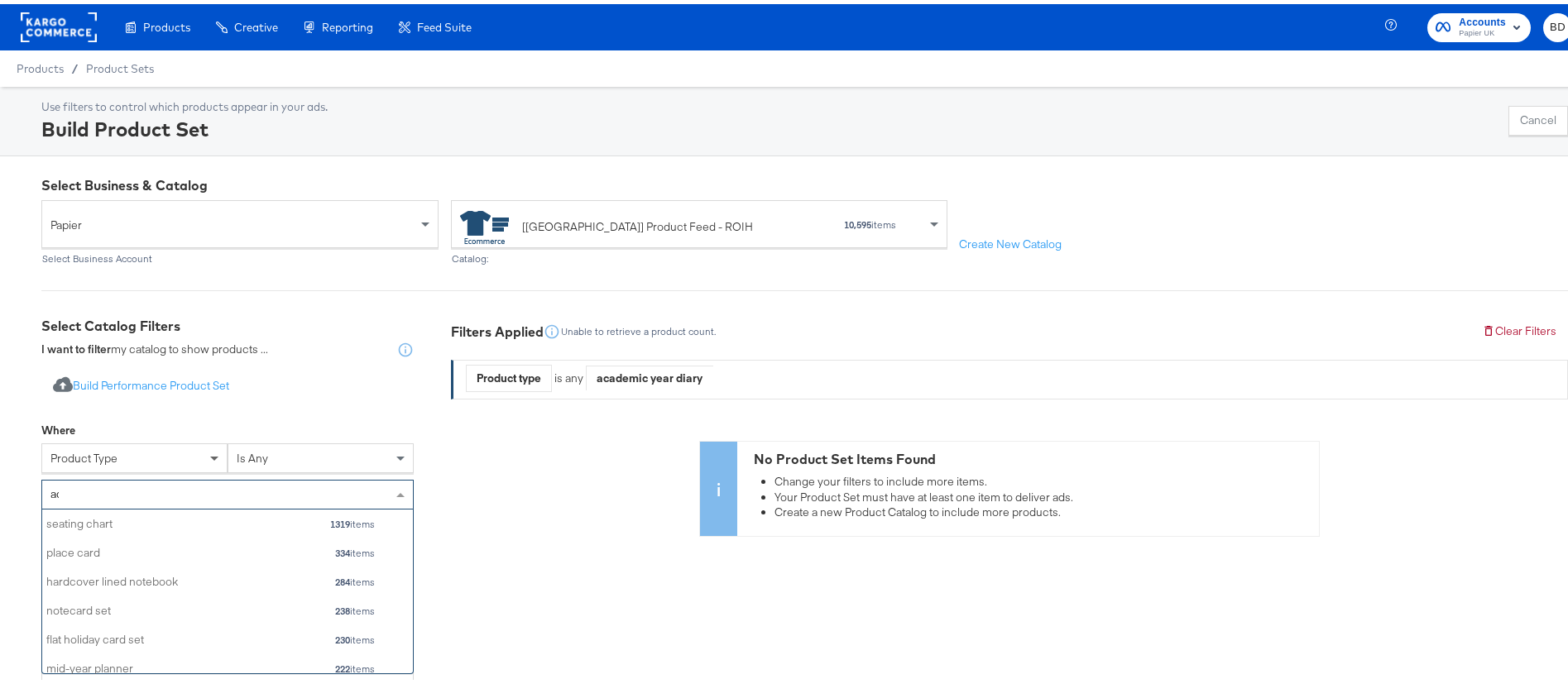type on "aca" 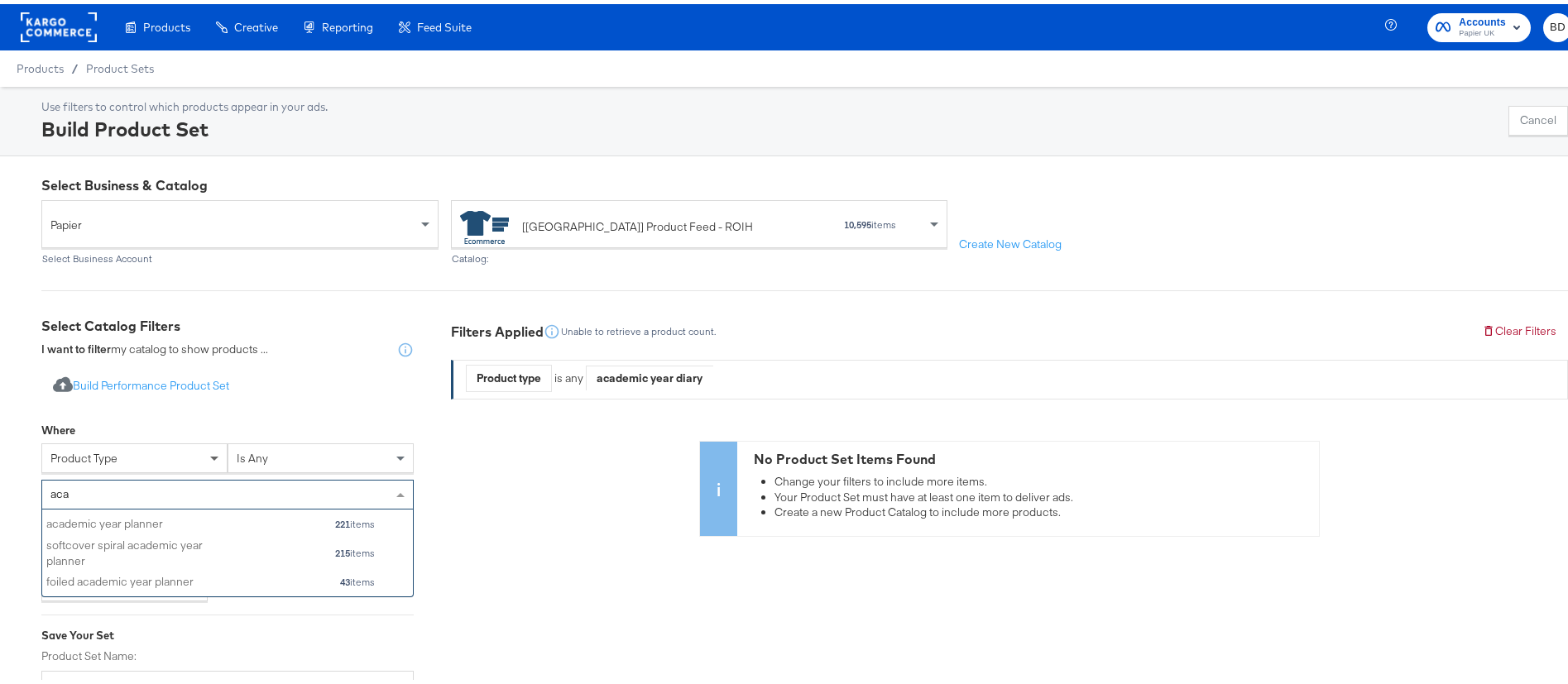 scroll, scrollTop: 66, scrollLeft: 350, axis: both 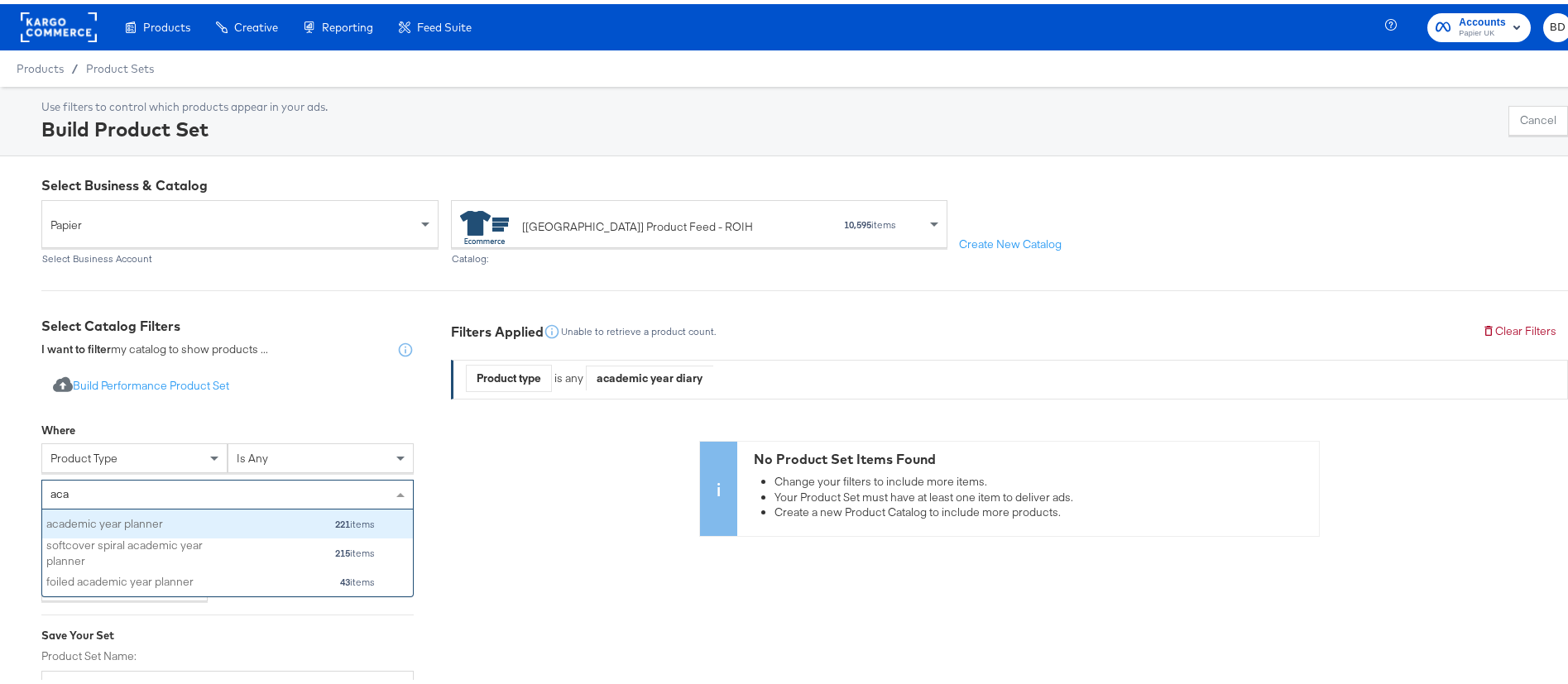click on "academic year planner 221  items" at bounding box center (228, 519) 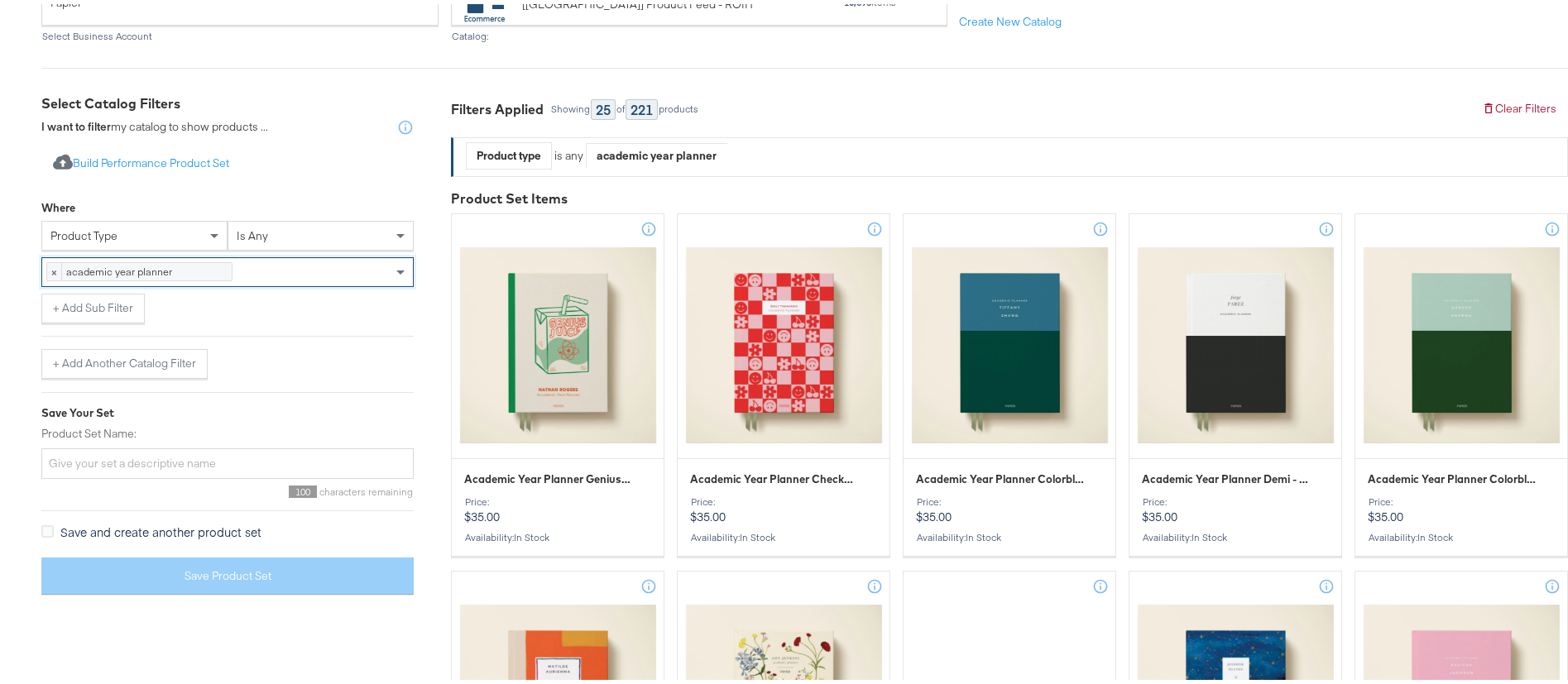 scroll, scrollTop: 223, scrollLeft: 0, axis: vertical 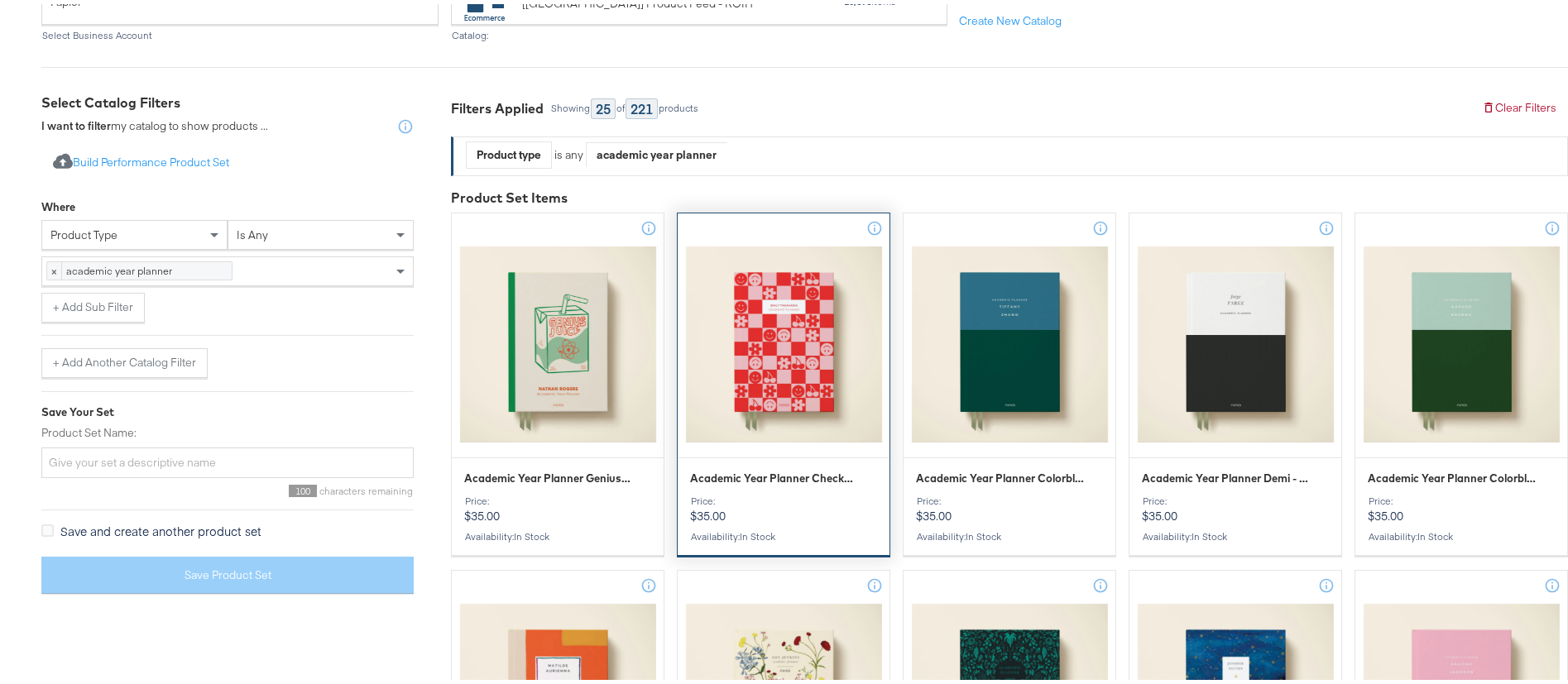click at bounding box center [784, 340] 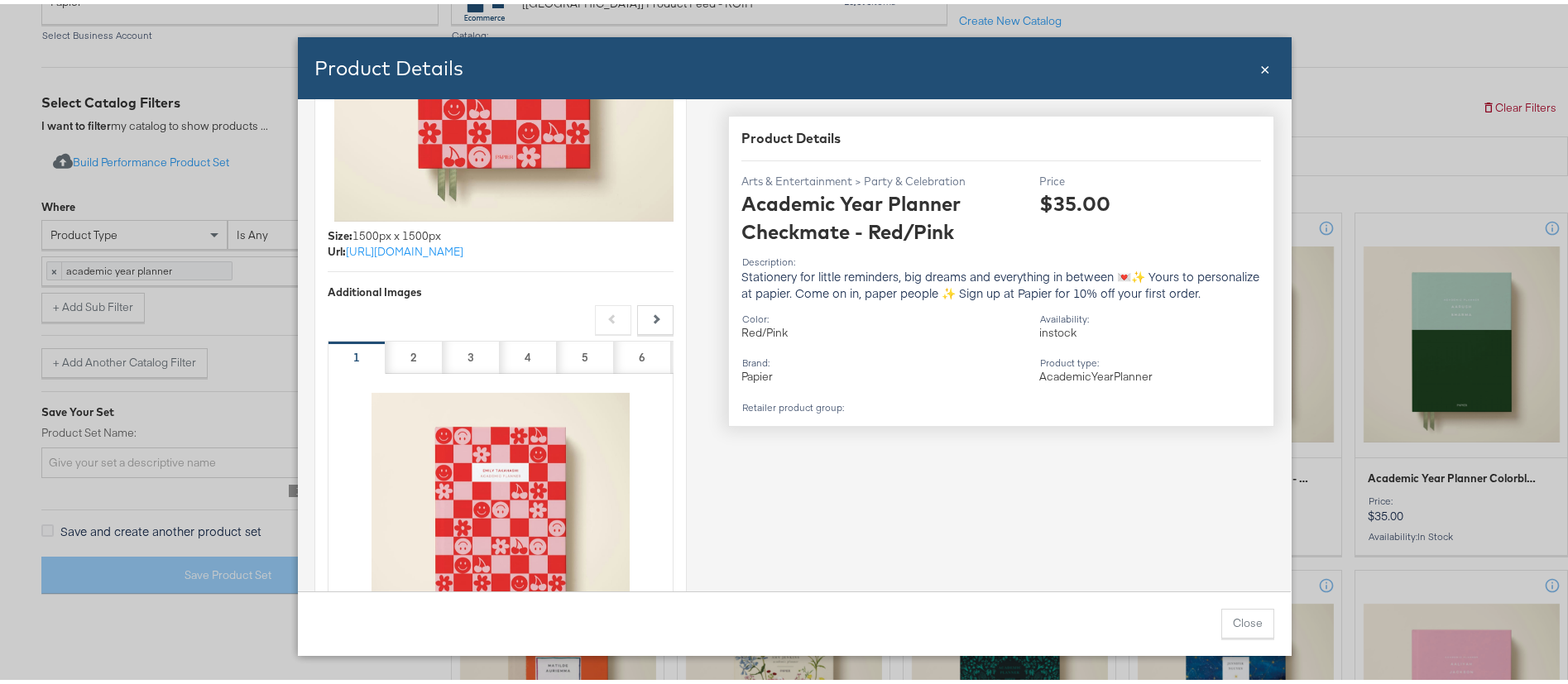 scroll, scrollTop: 302, scrollLeft: 0, axis: vertical 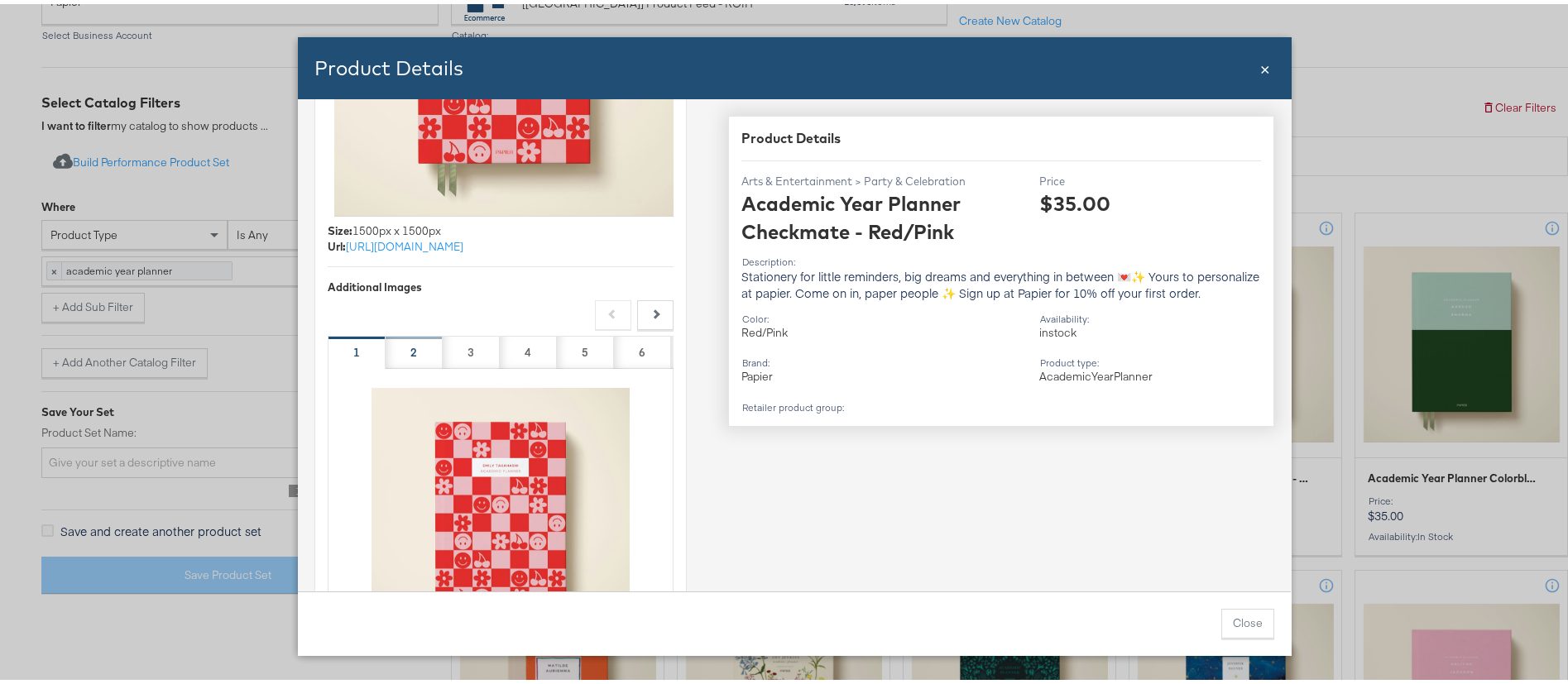 click on "2" at bounding box center (414, 348) 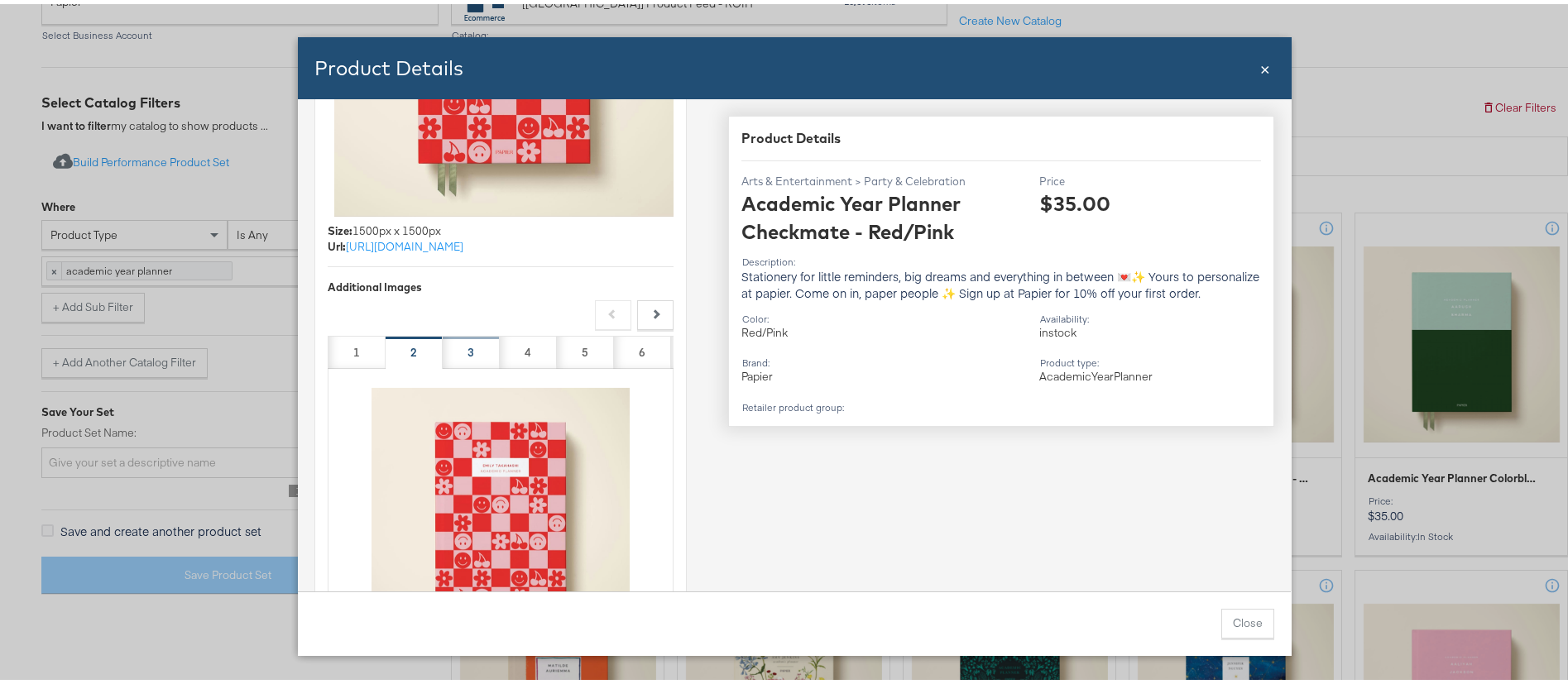 click on "3" at bounding box center (471, 348) 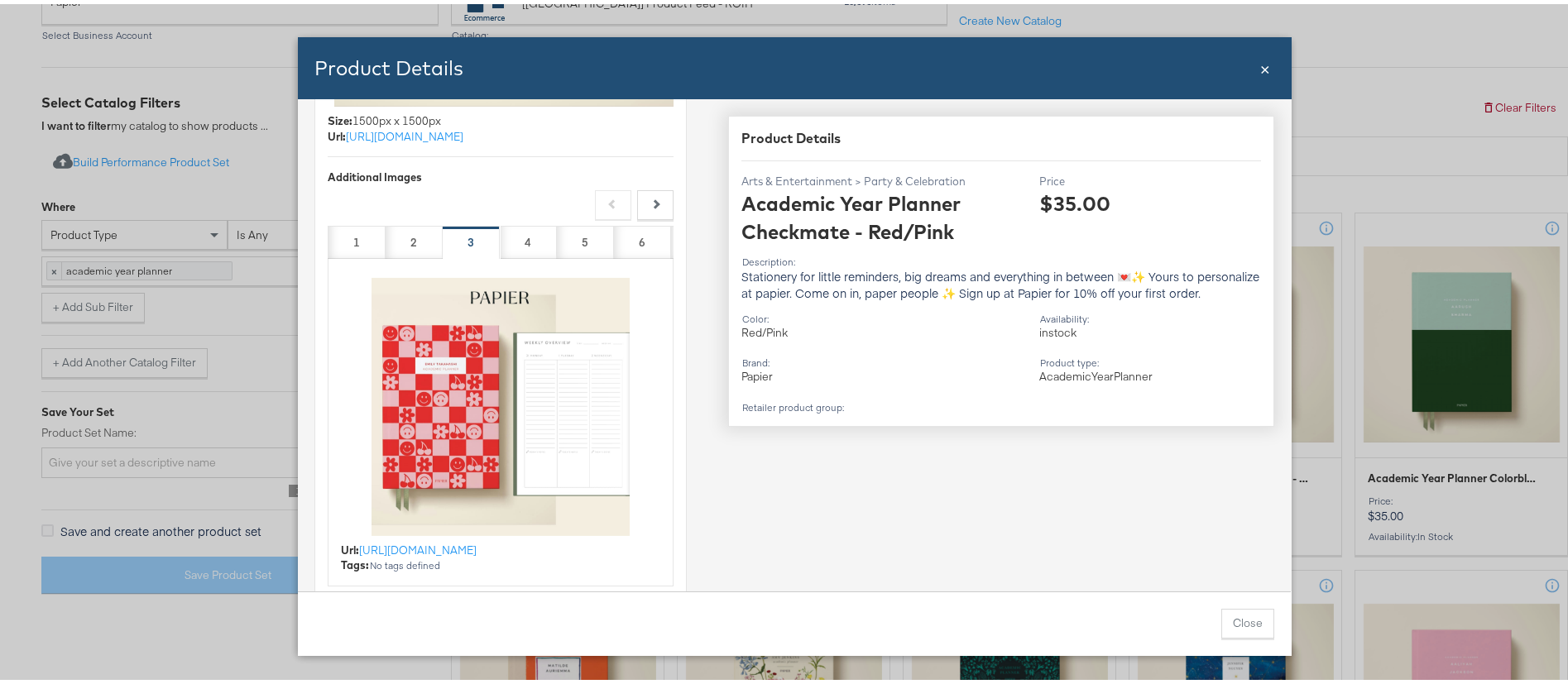 scroll, scrollTop: 414, scrollLeft: 0, axis: vertical 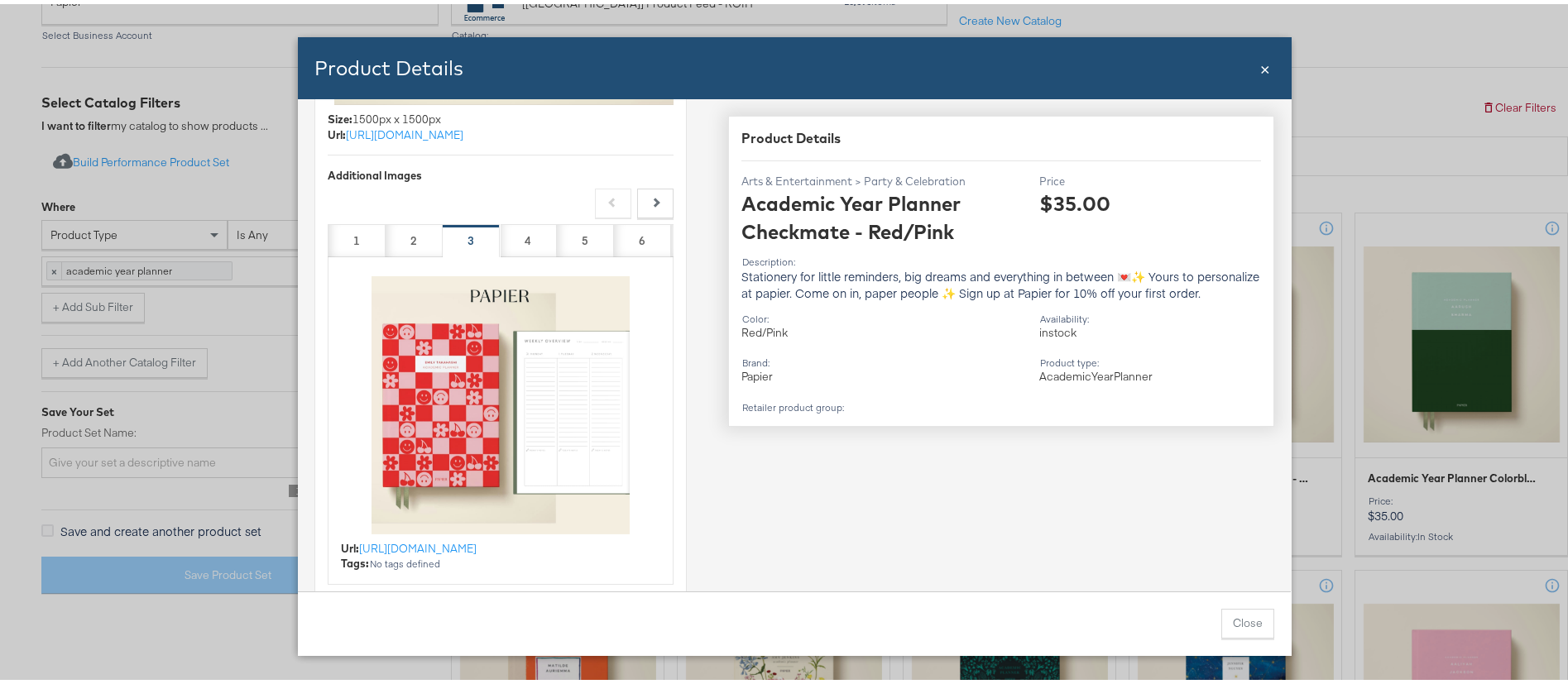 click on "Previous Next" at bounding box center (501, 199) 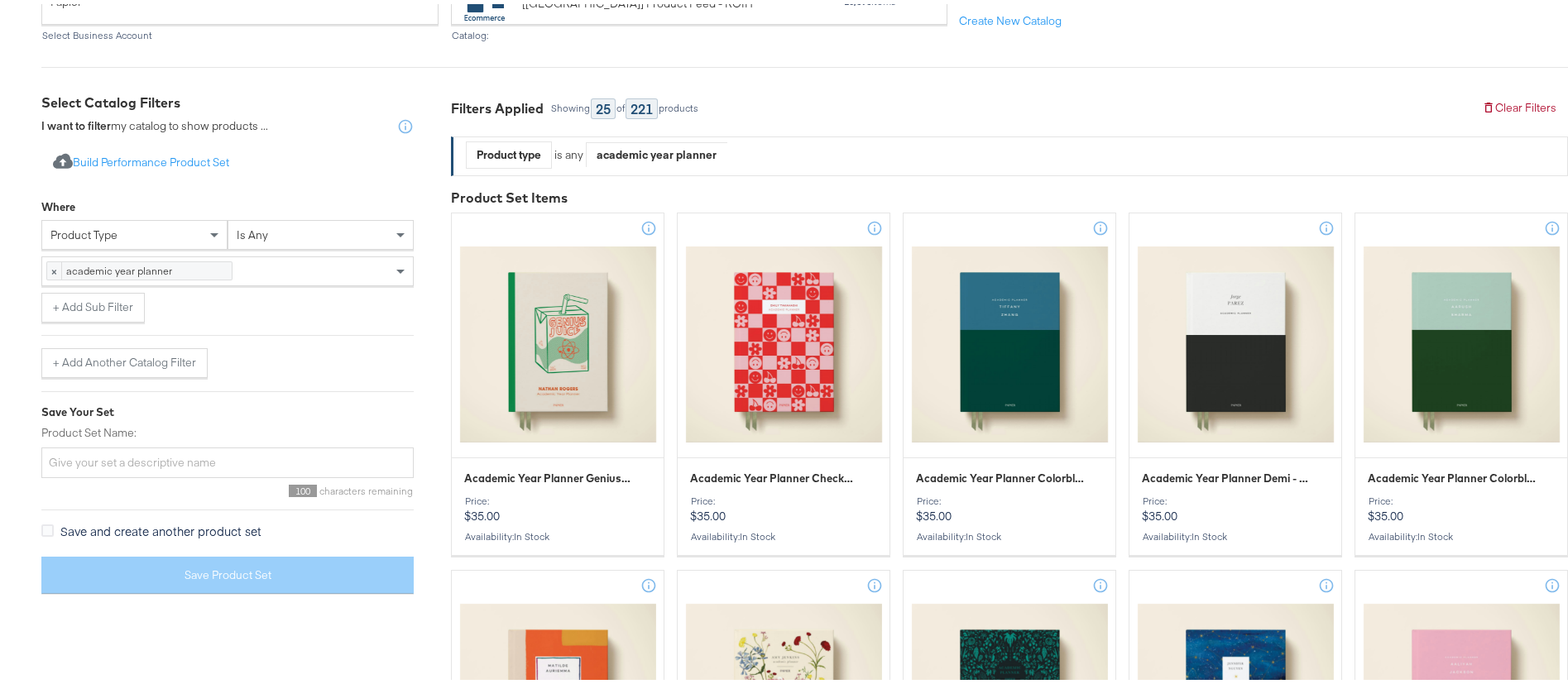 click on "× academic year planner 221  items" at bounding box center [228, 267] 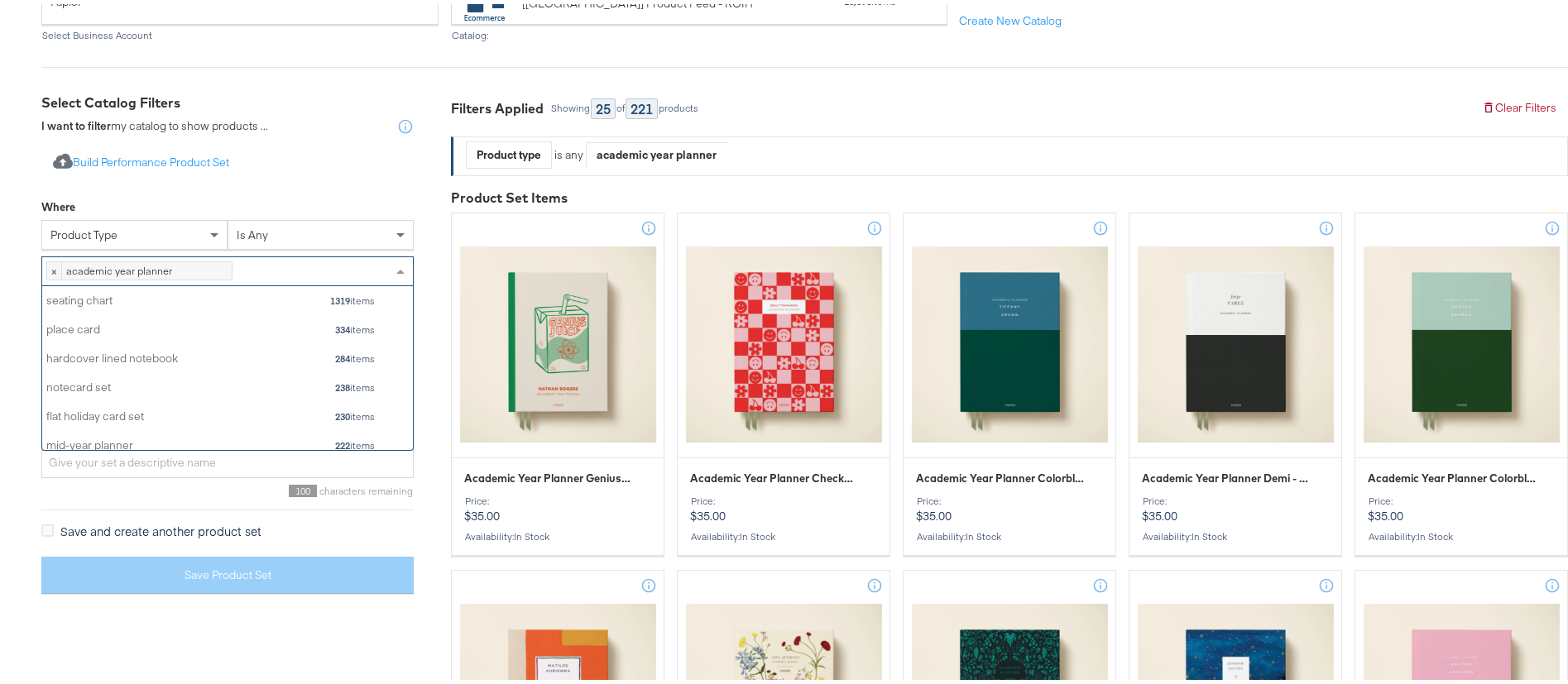 scroll, scrollTop: 22, scrollLeft: 22, axis: both 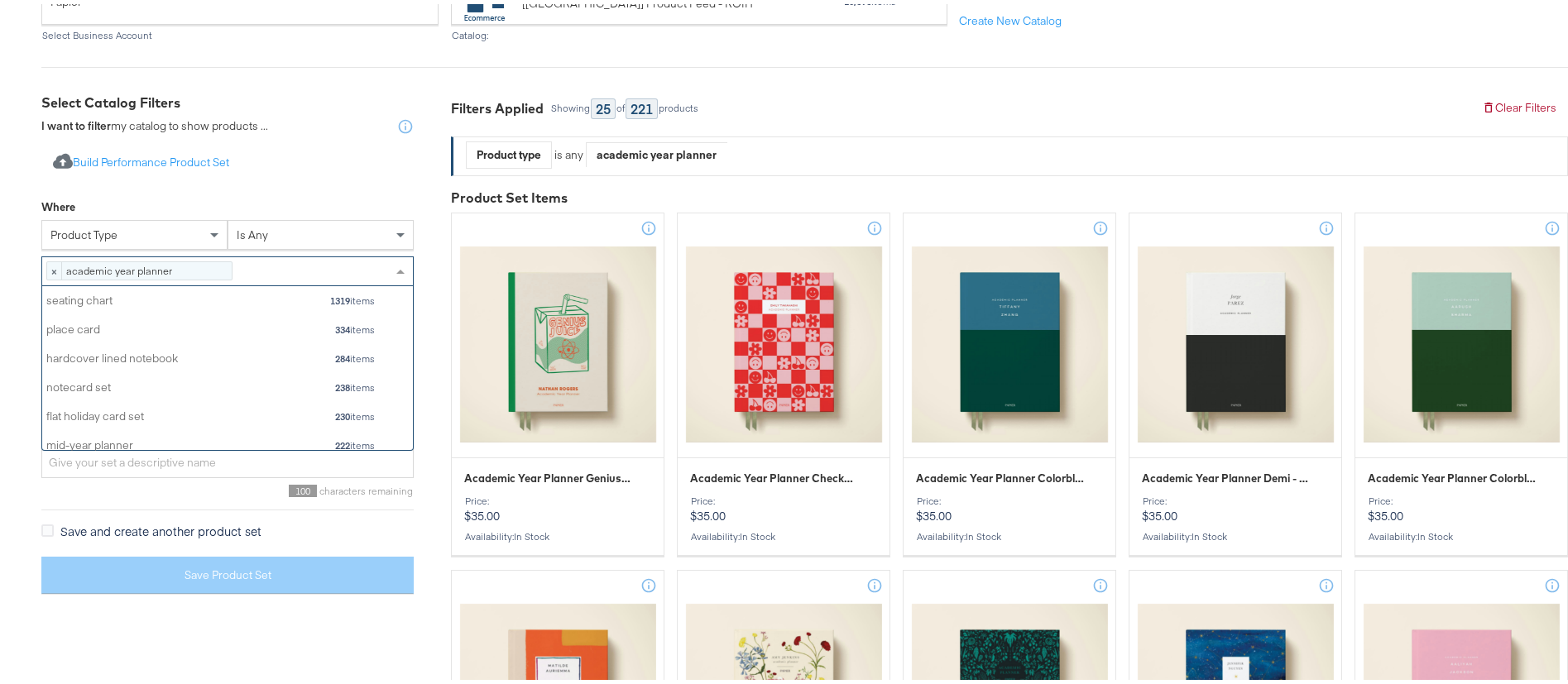 click on "academic year planner 221  items" at bounding box center (146, 266) 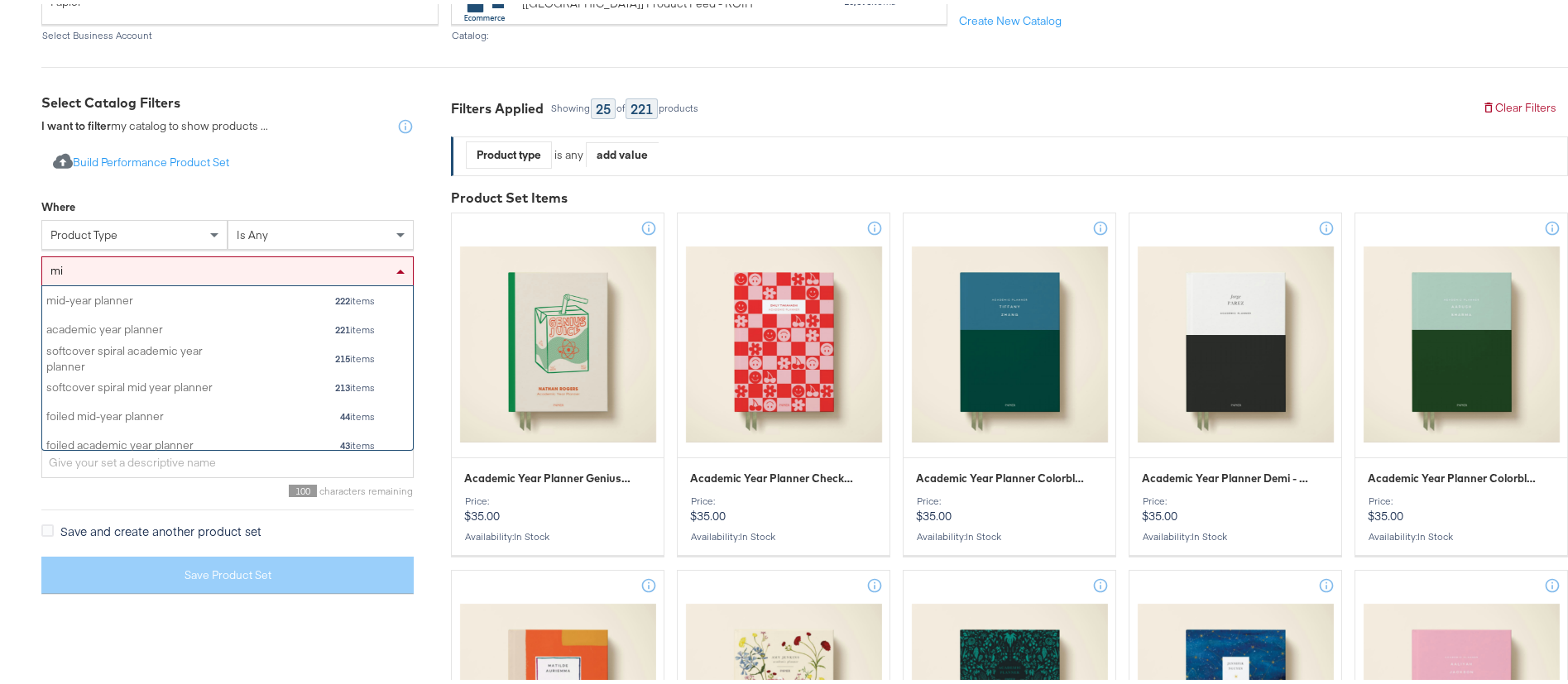type on "mid" 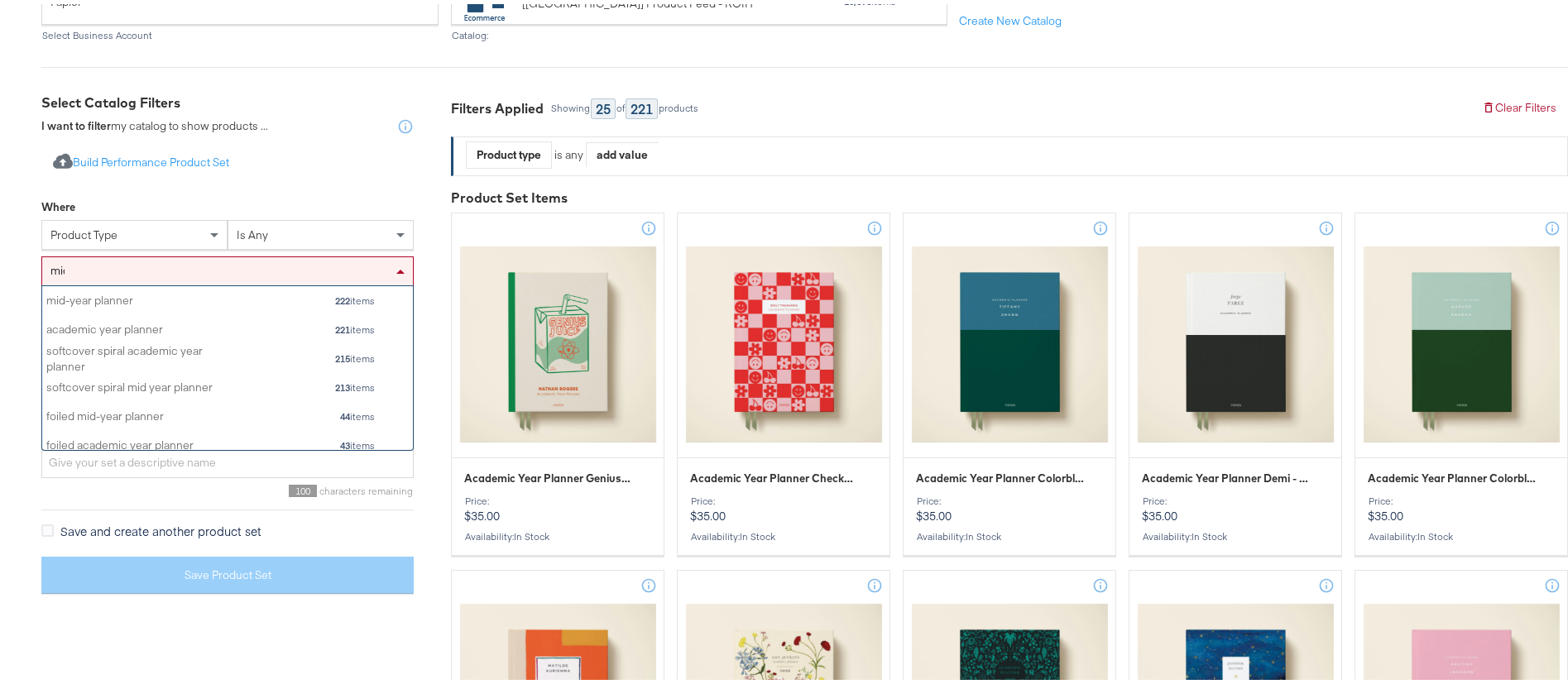 scroll, scrollTop: 22, scrollLeft: 22, axis: both 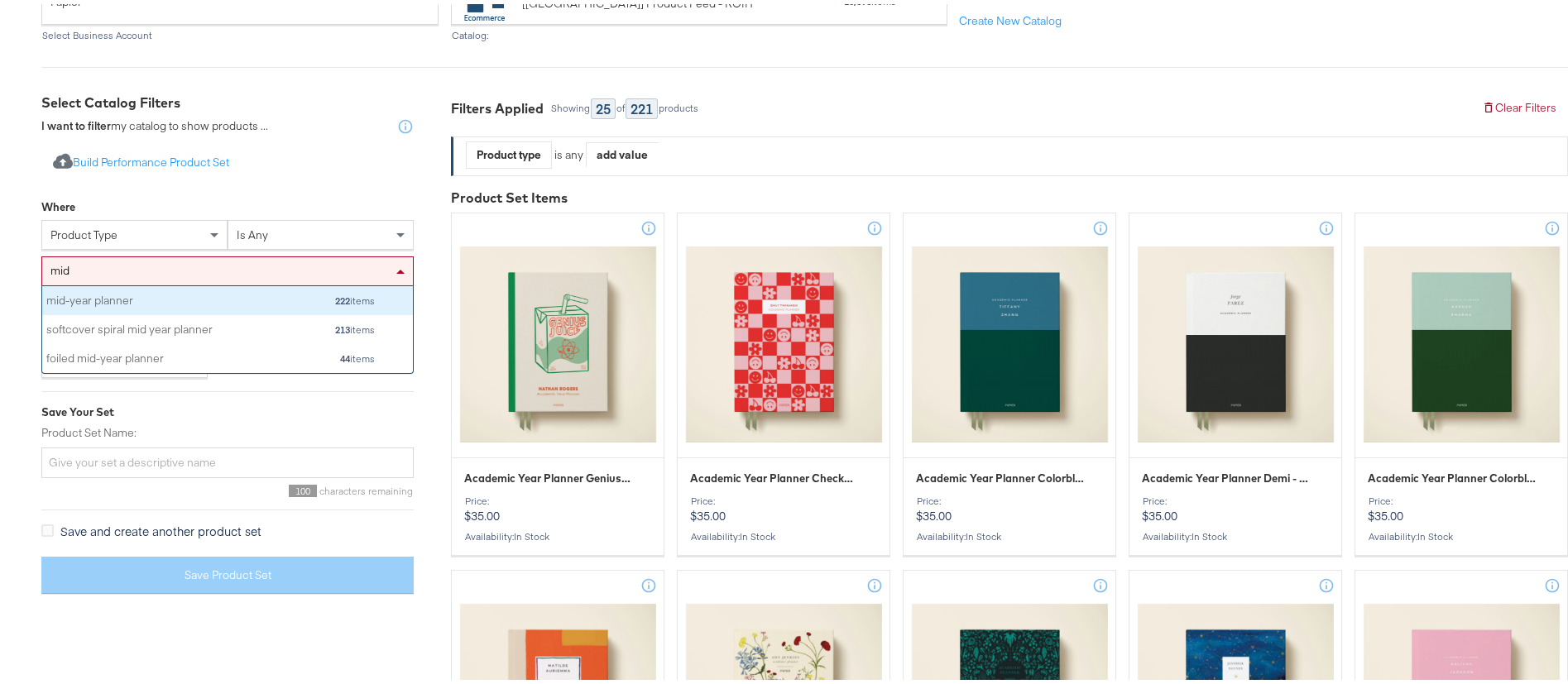 click on "mid-year planner" at bounding box center [133, 297] 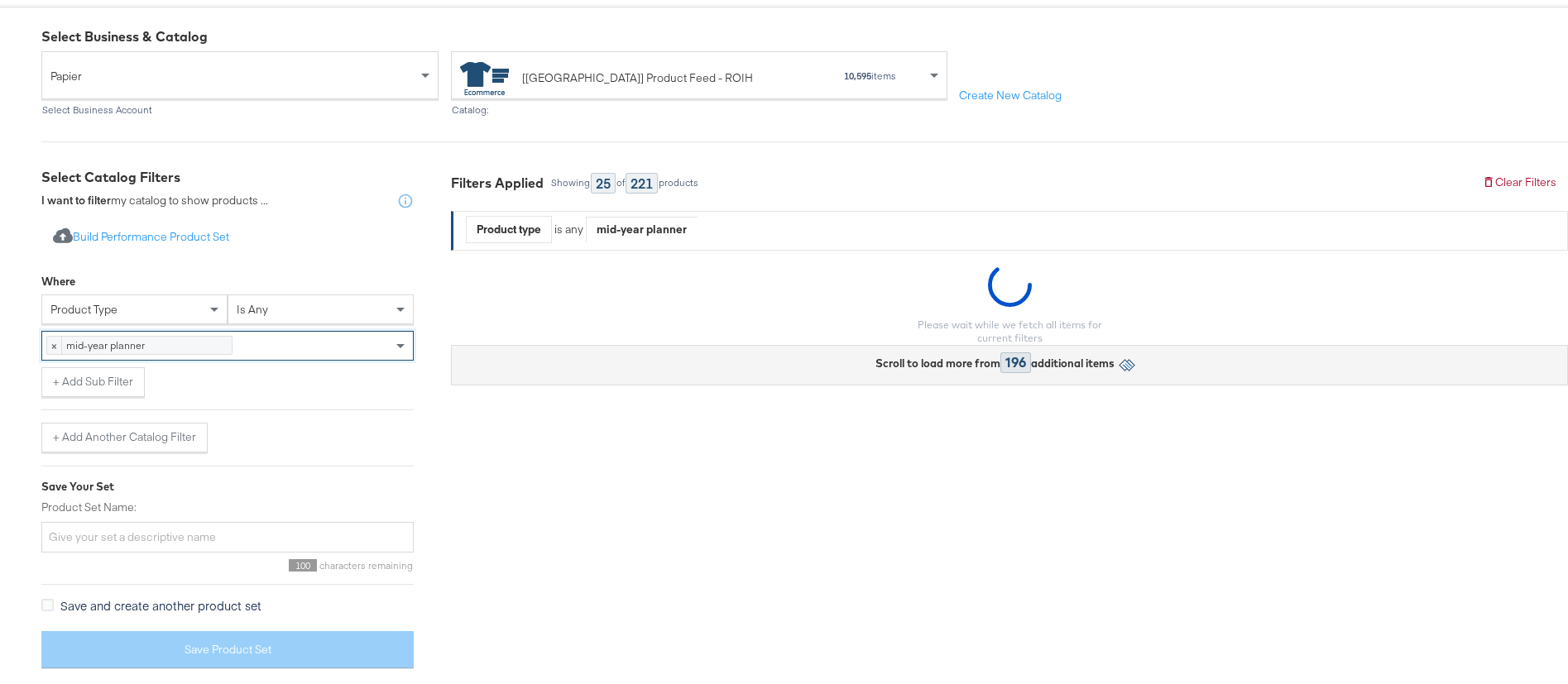 scroll, scrollTop: 223, scrollLeft: 0, axis: vertical 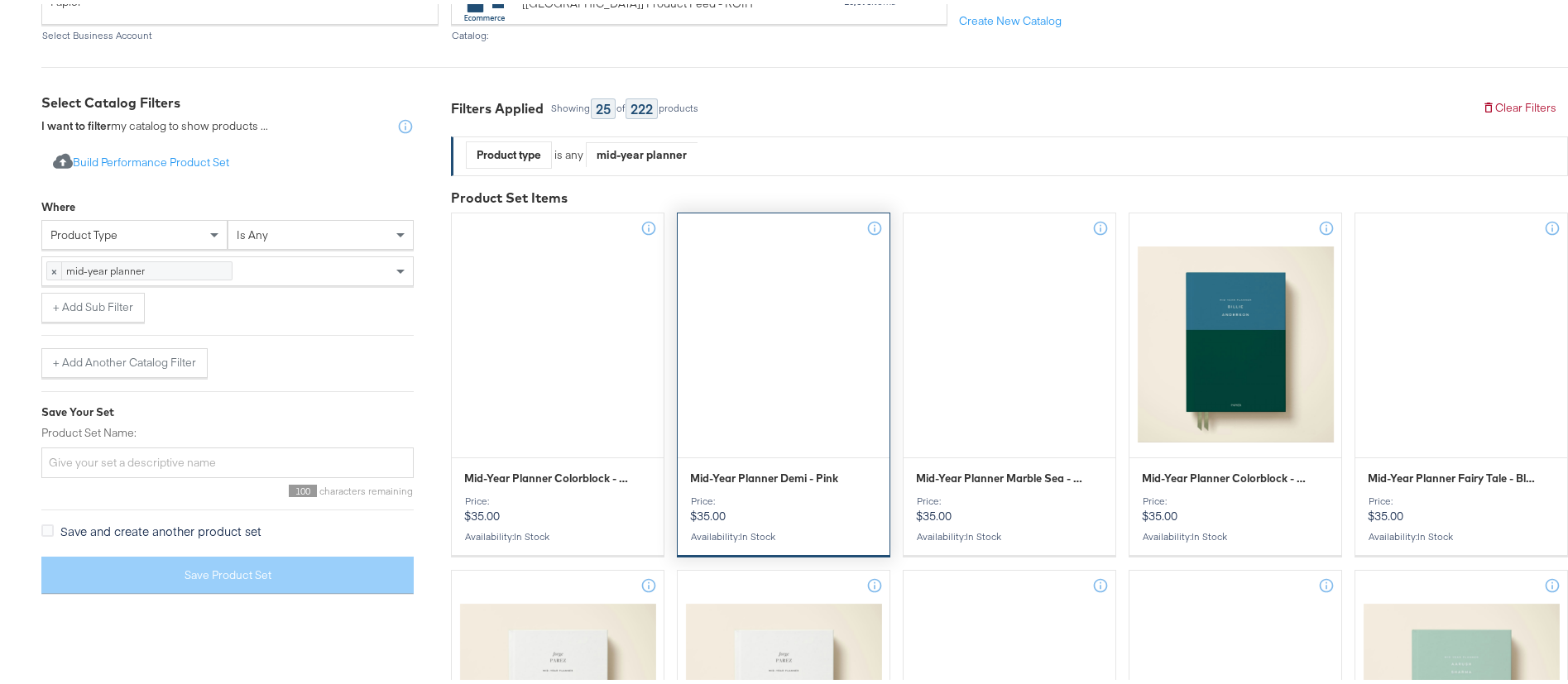 click at bounding box center (784, 340) 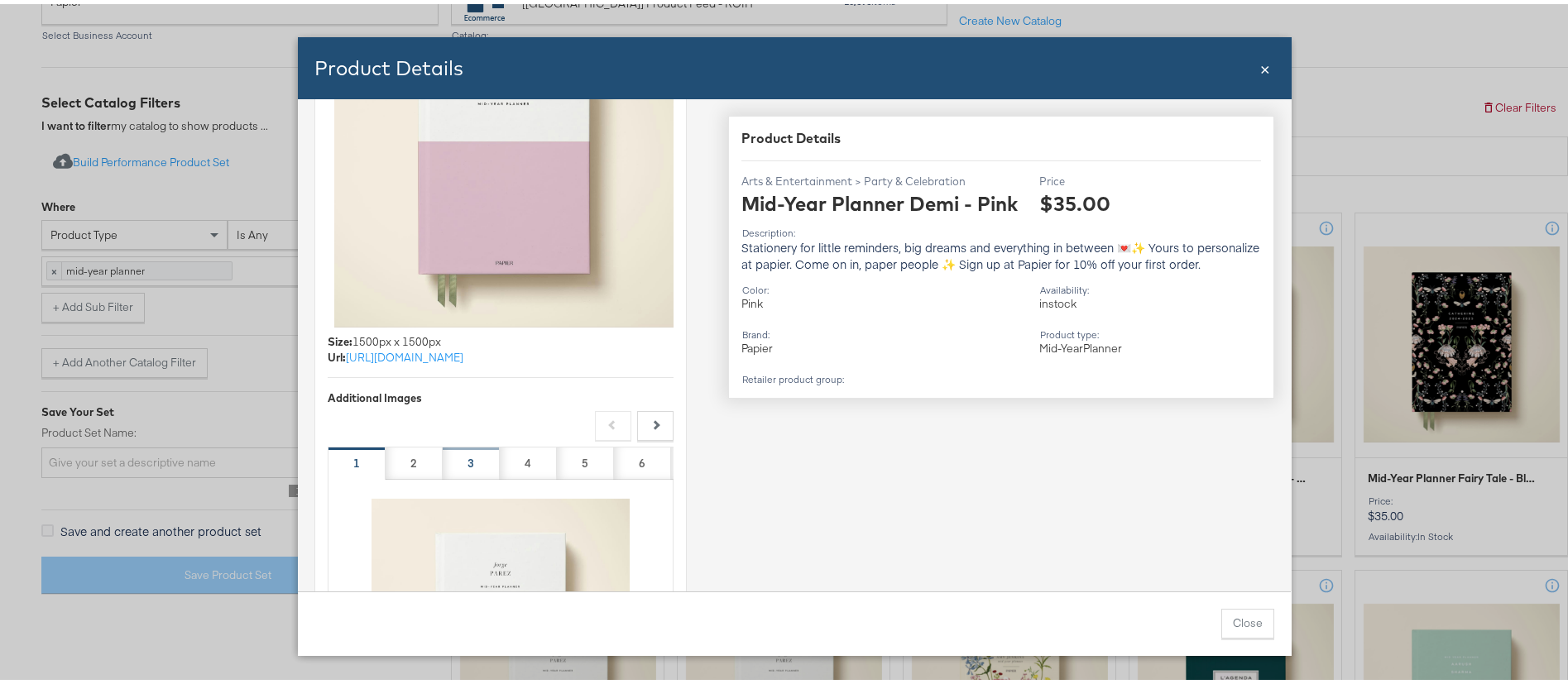 click on "3" at bounding box center (471, 459) 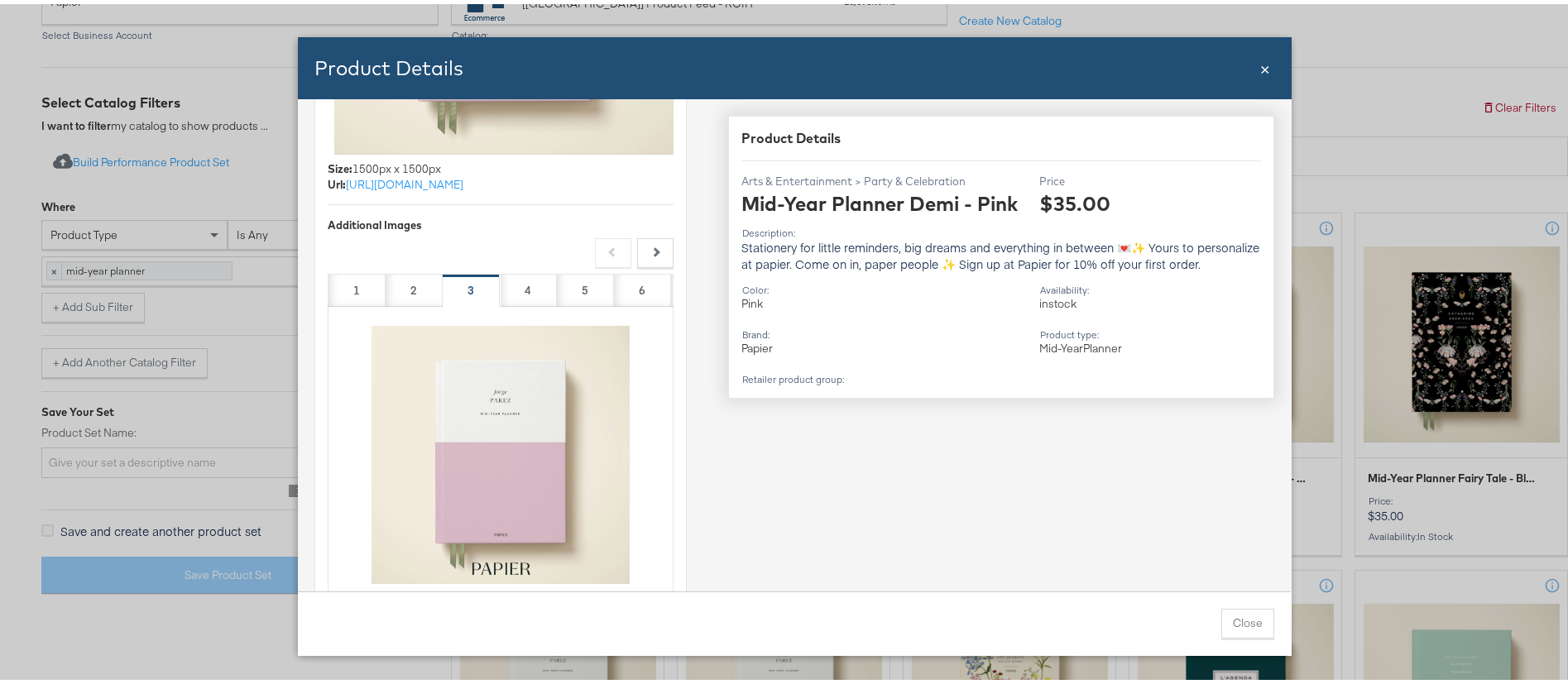 scroll, scrollTop: 365, scrollLeft: 0, axis: vertical 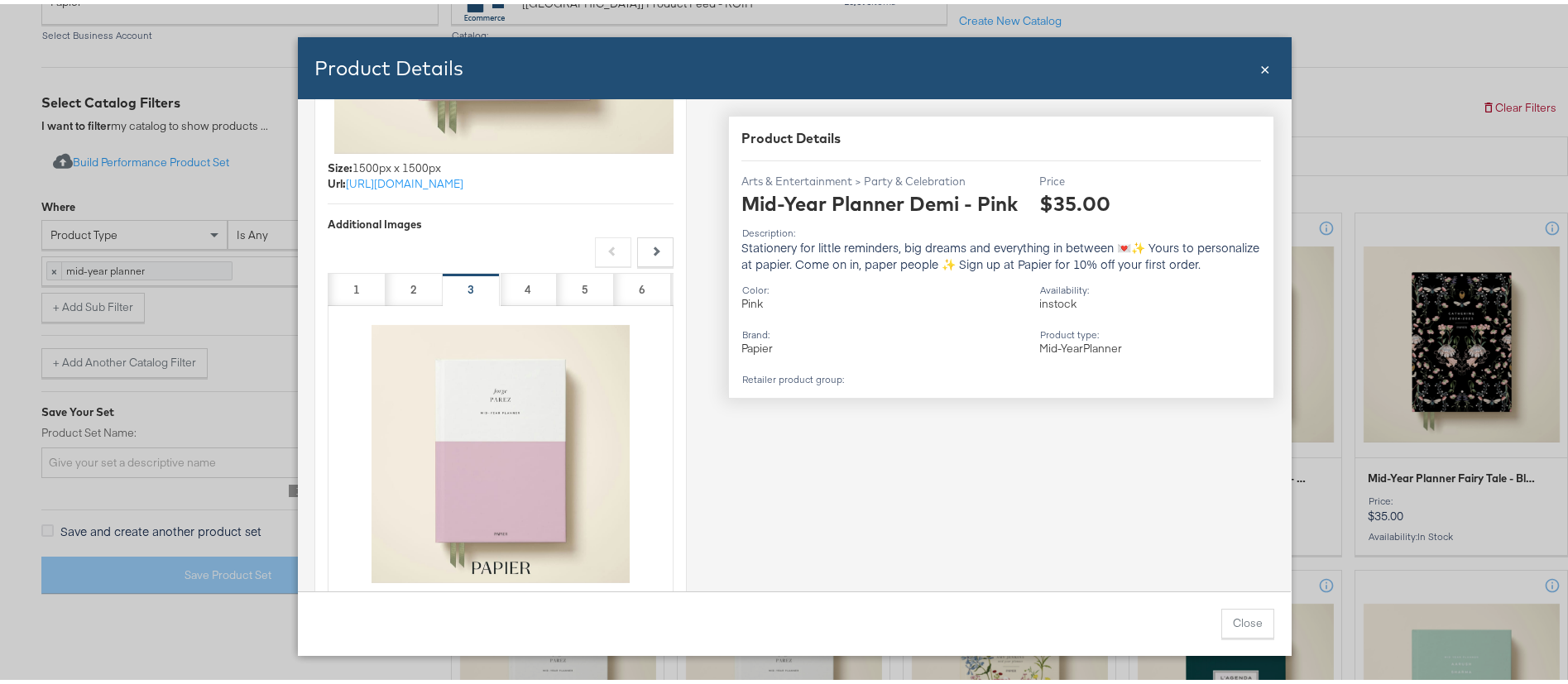 click on "Previous Next" at bounding box center (501, 248) 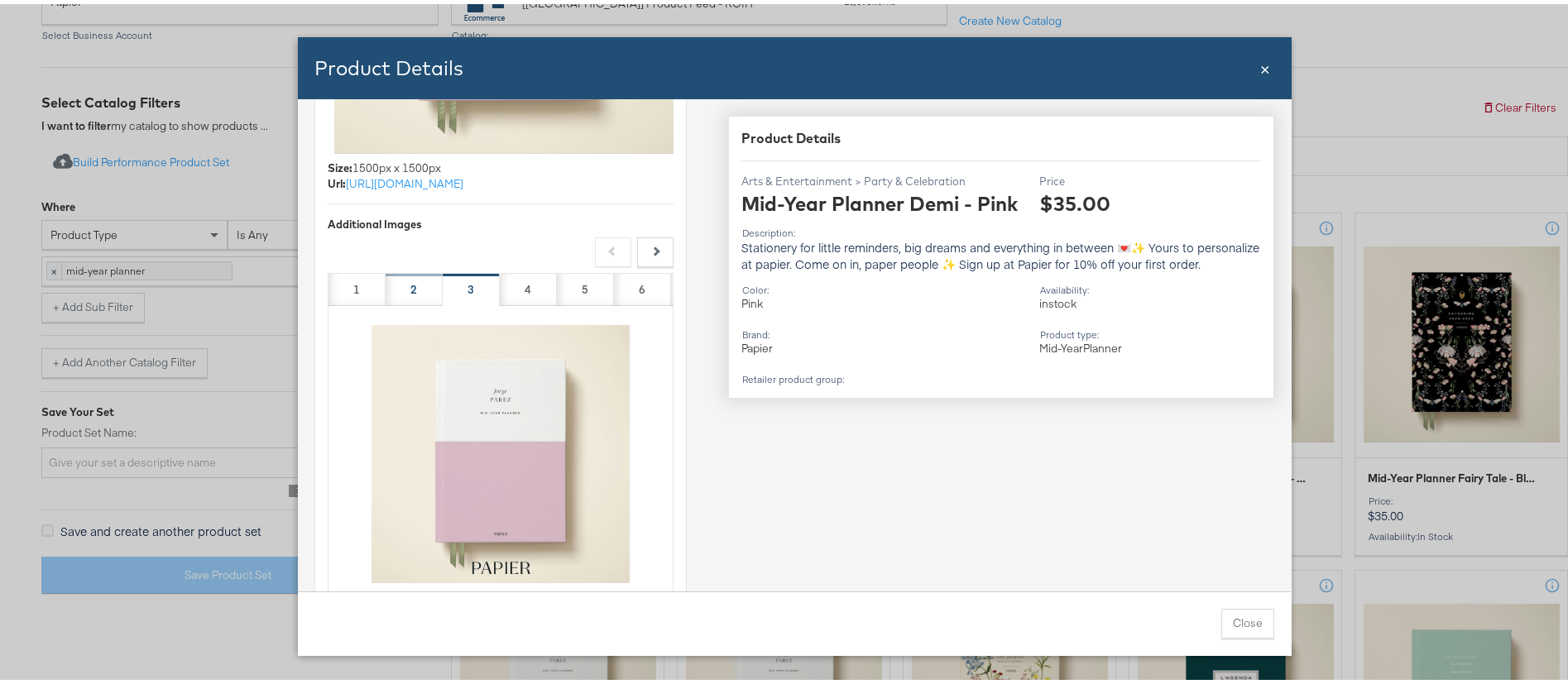 click on "2" at bounding box center [414, 285] 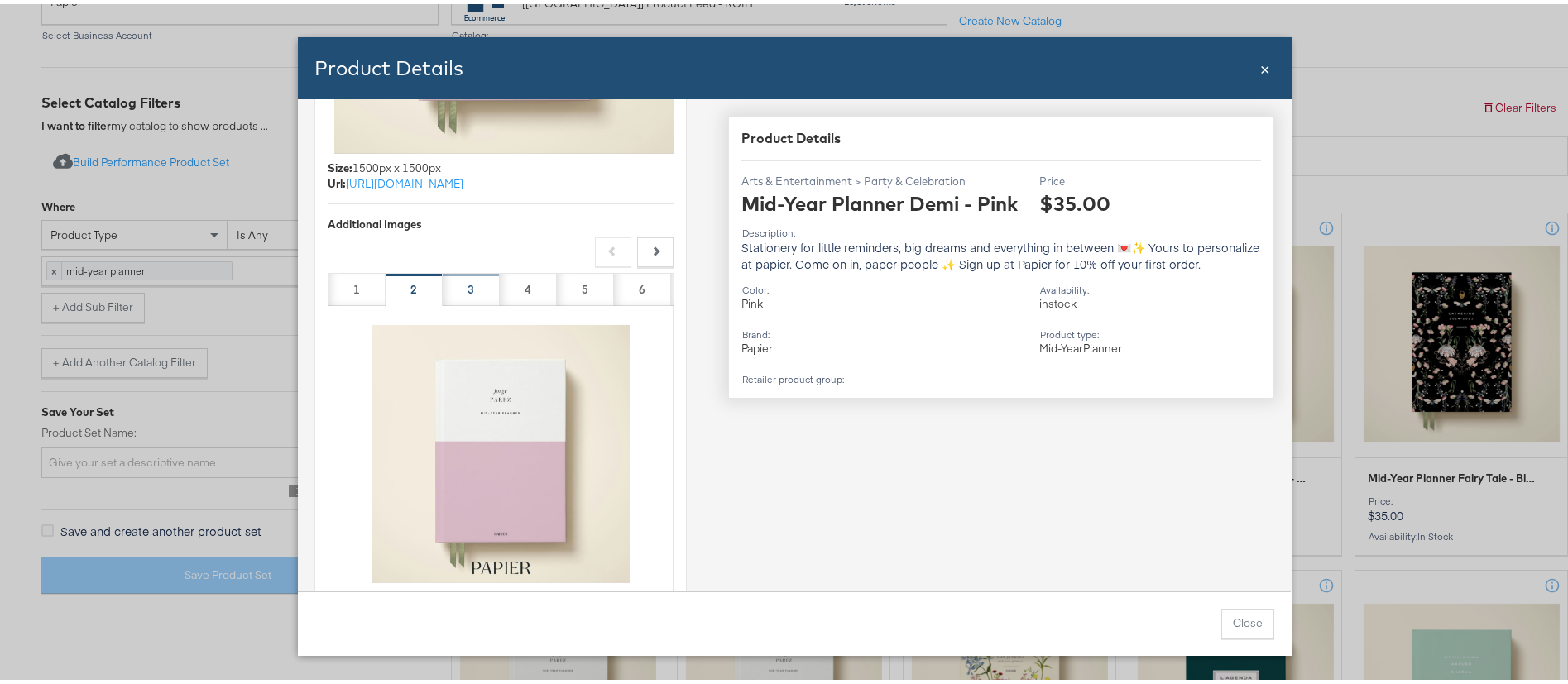 click on "3" at bounding box center [471, 285] 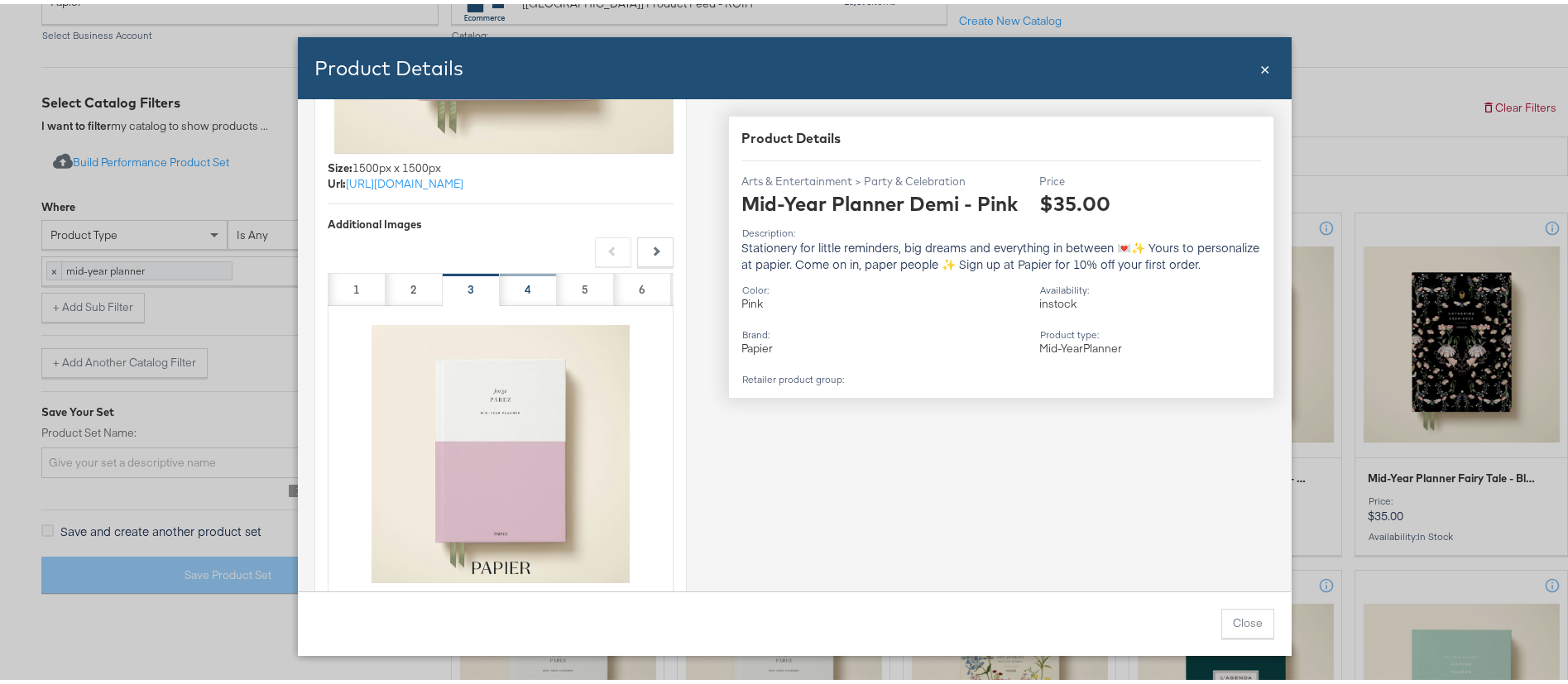 click on "4" at bounding box center (528, 285) 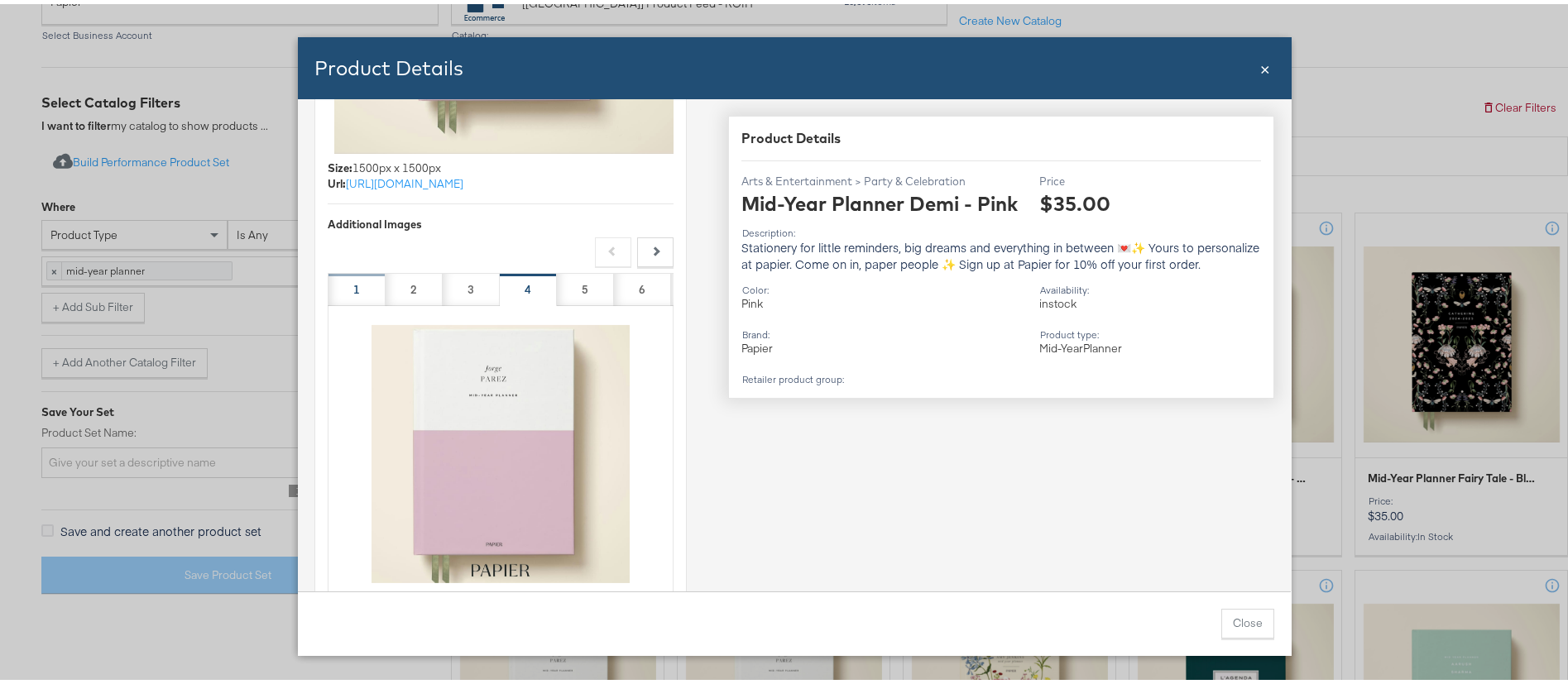 click on "1" at bounding box center (357, 285) 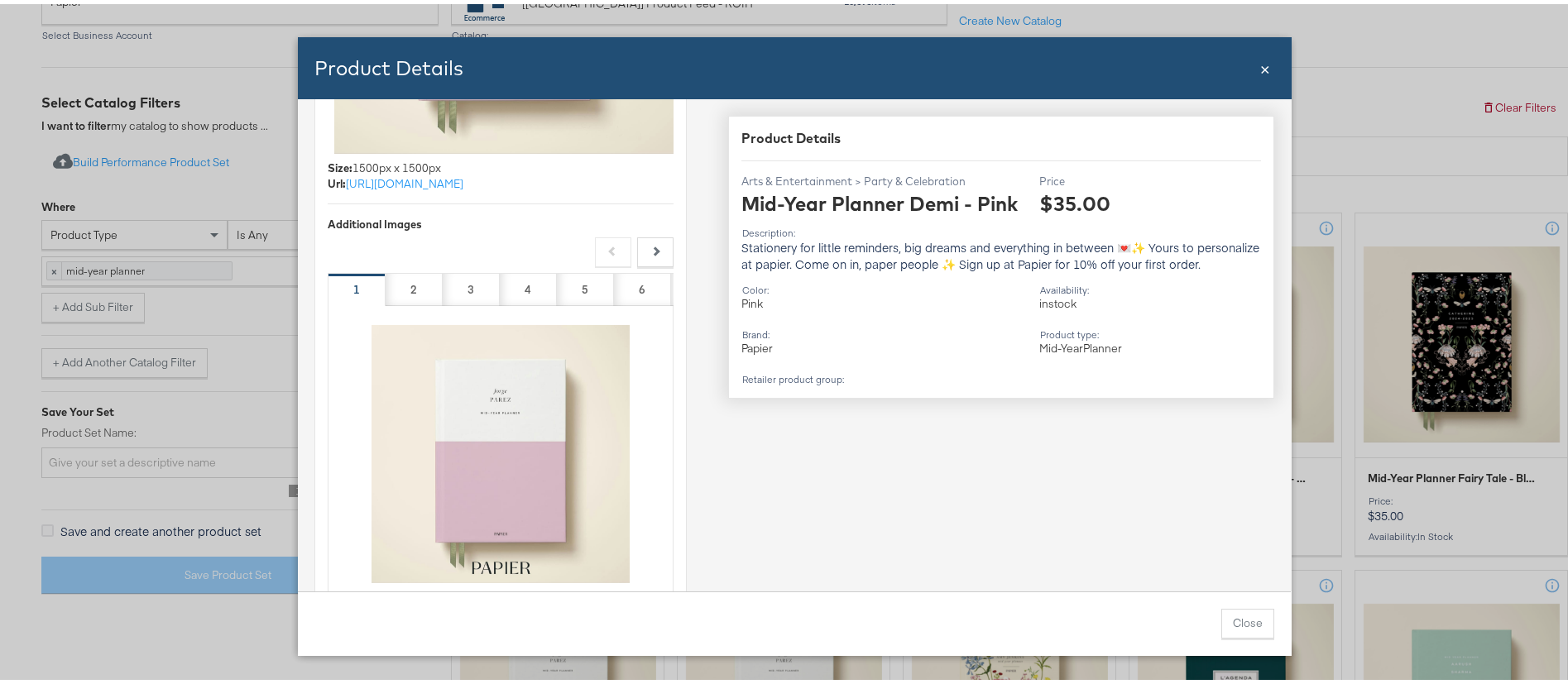 click on "Product Details Close ×" at bounding box center [794, 64] 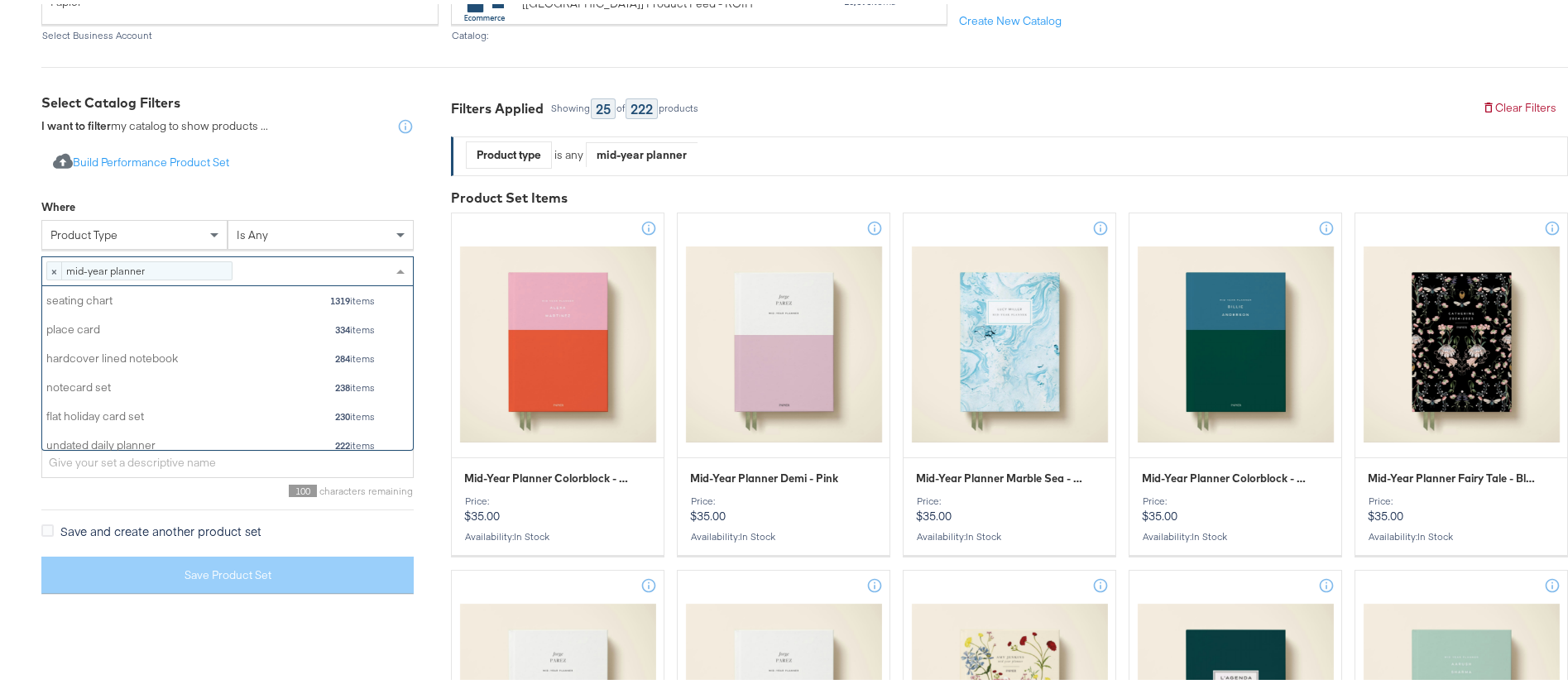 click on "× mid-year planner 222  items" at bounding box center [139, 266] 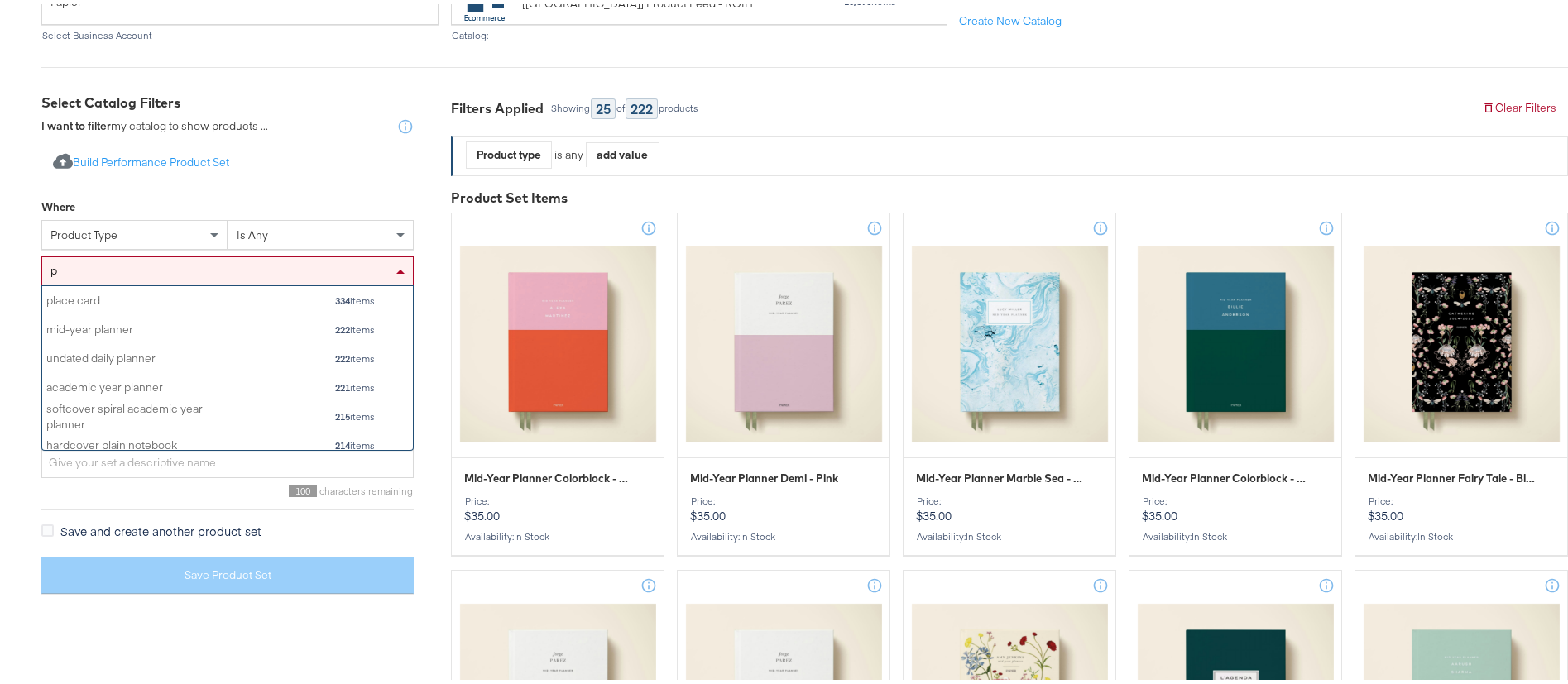 scroll, scrollTop: 22, scrollLeft: 22, axis: both 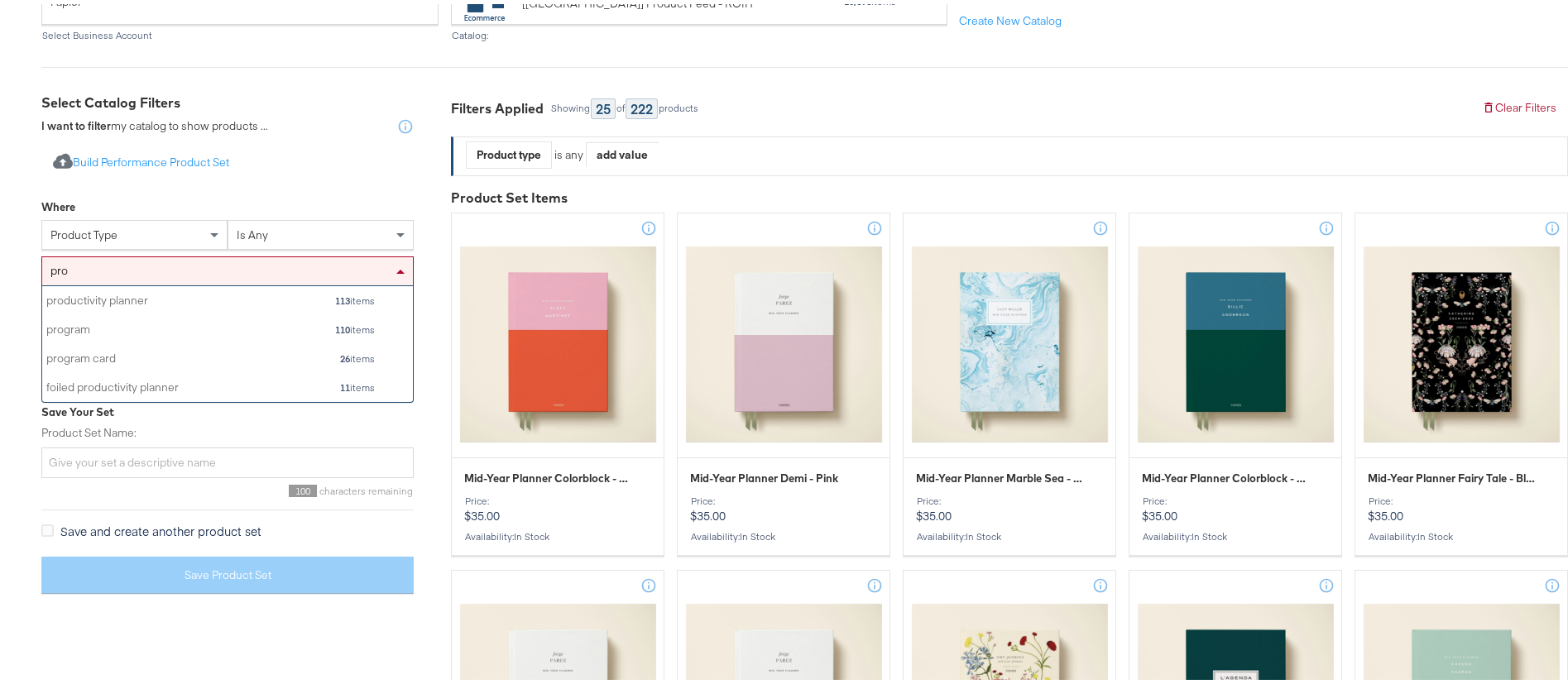 type on "prod" 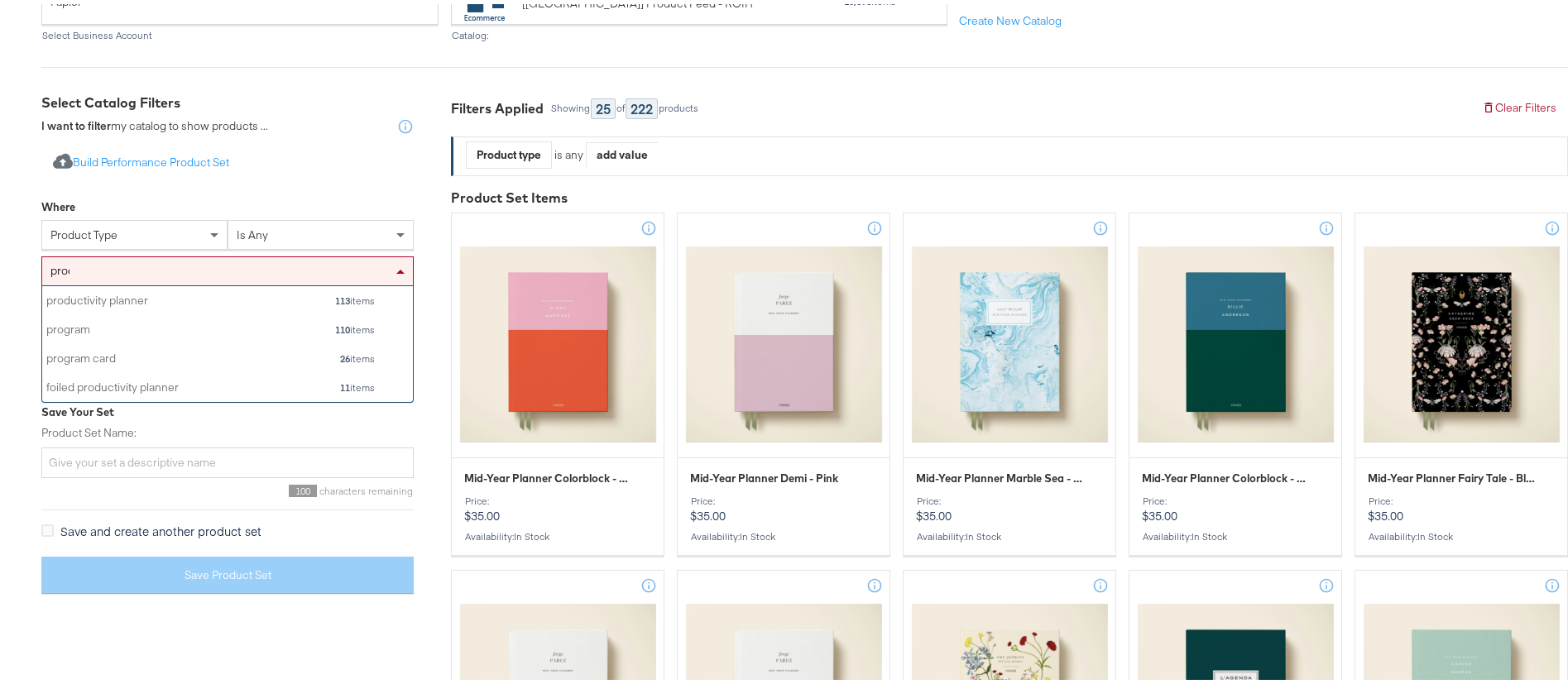 scroll, scrollTop: 37, scrollLeft: 350, axis: both 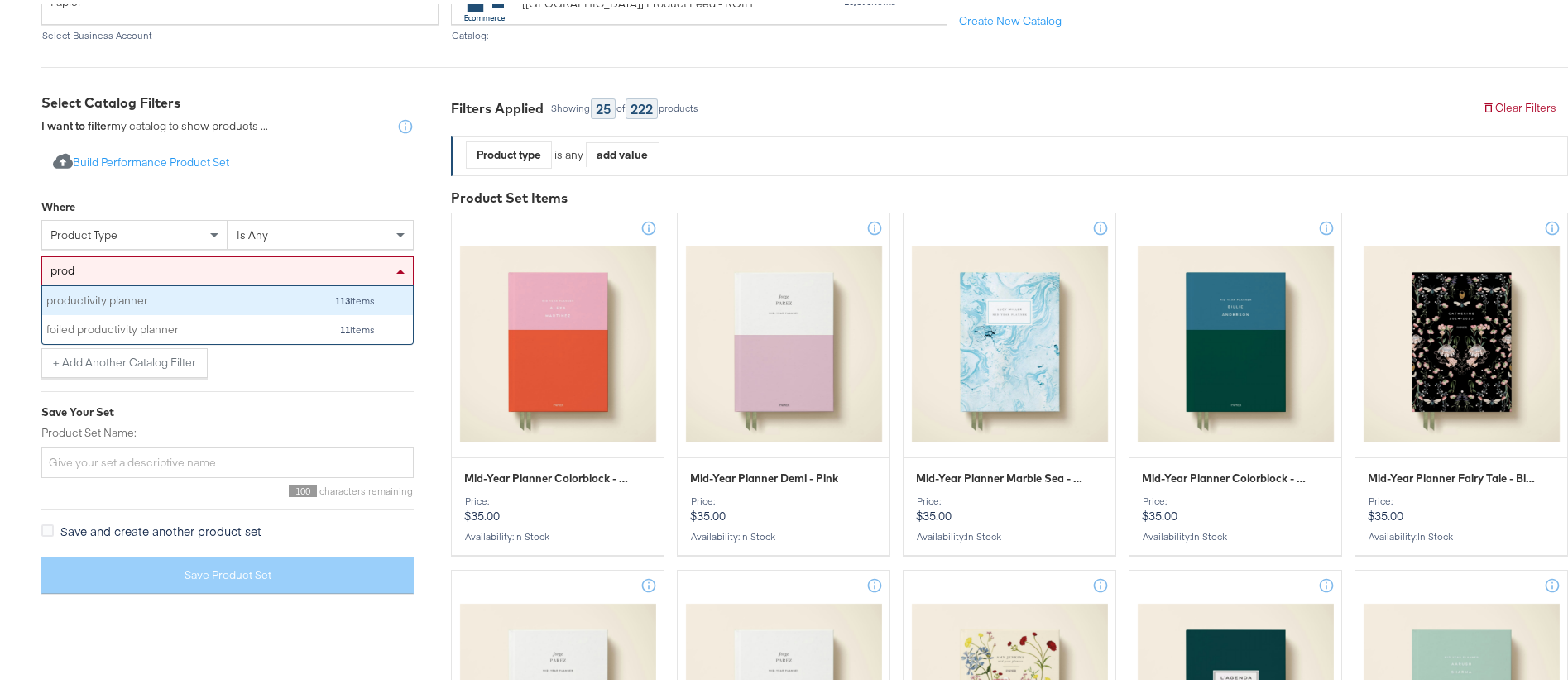 click on "productivity planner" at bounding box center [133, 297] 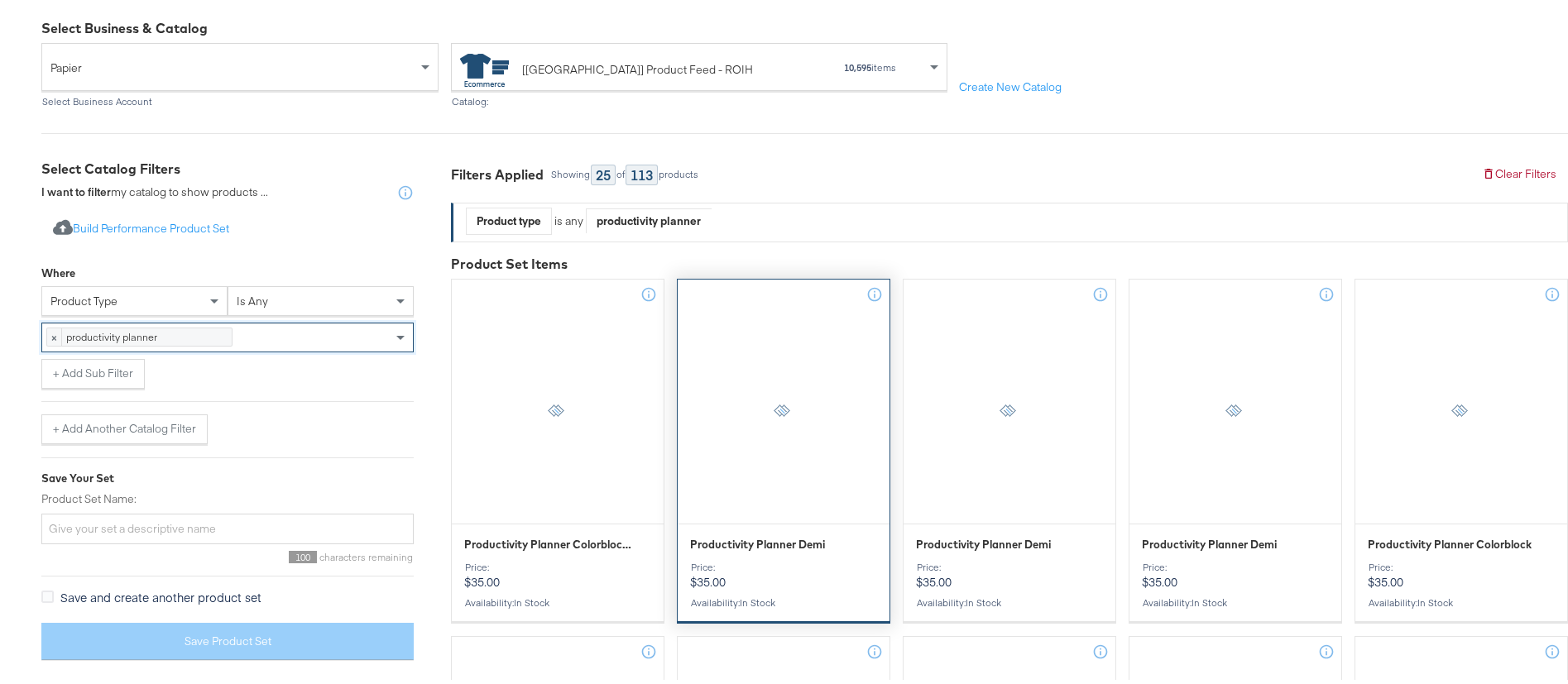 scroll, scrollTop: 223, scrollLeft: 0, axis: vertical 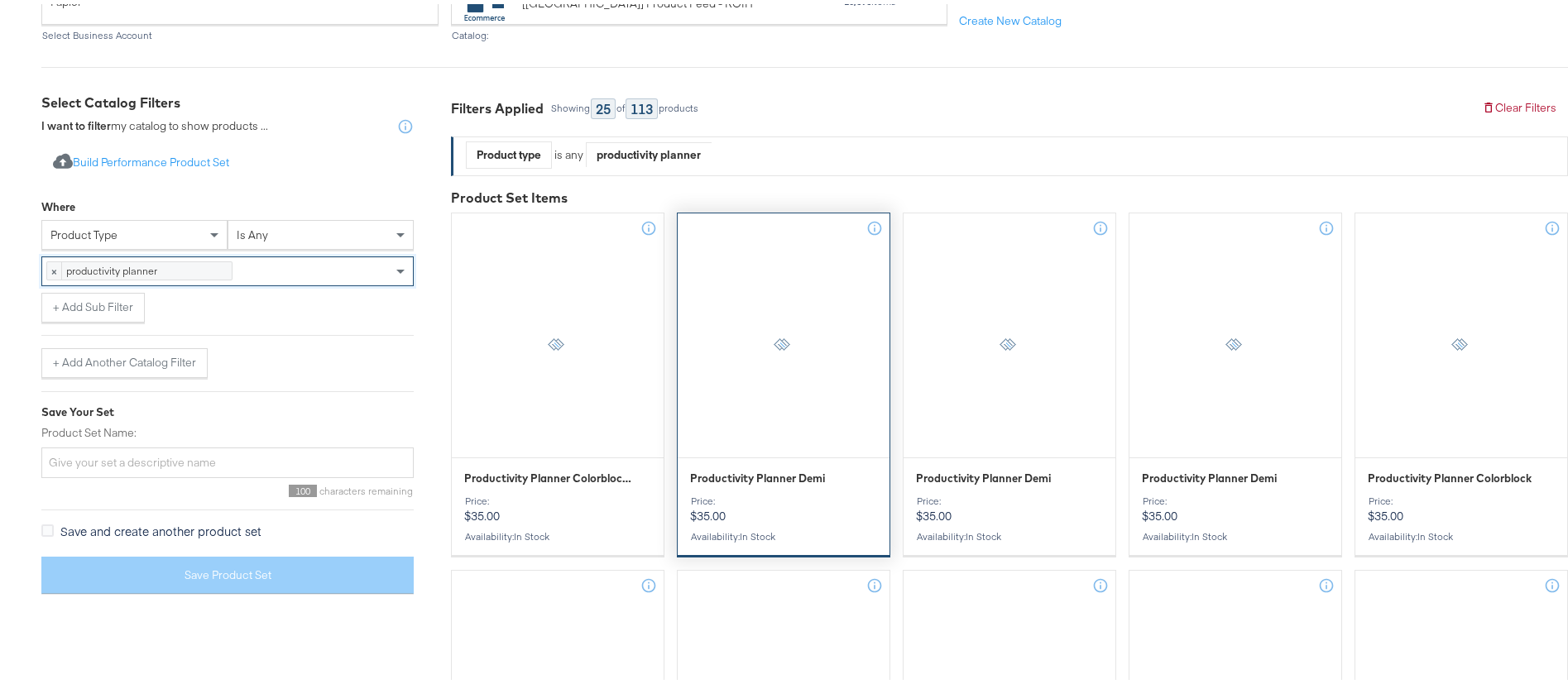 click on "Productivity Planner Demi Price: $35.00 Availability :  in stock" at bounding box center (784, 380) 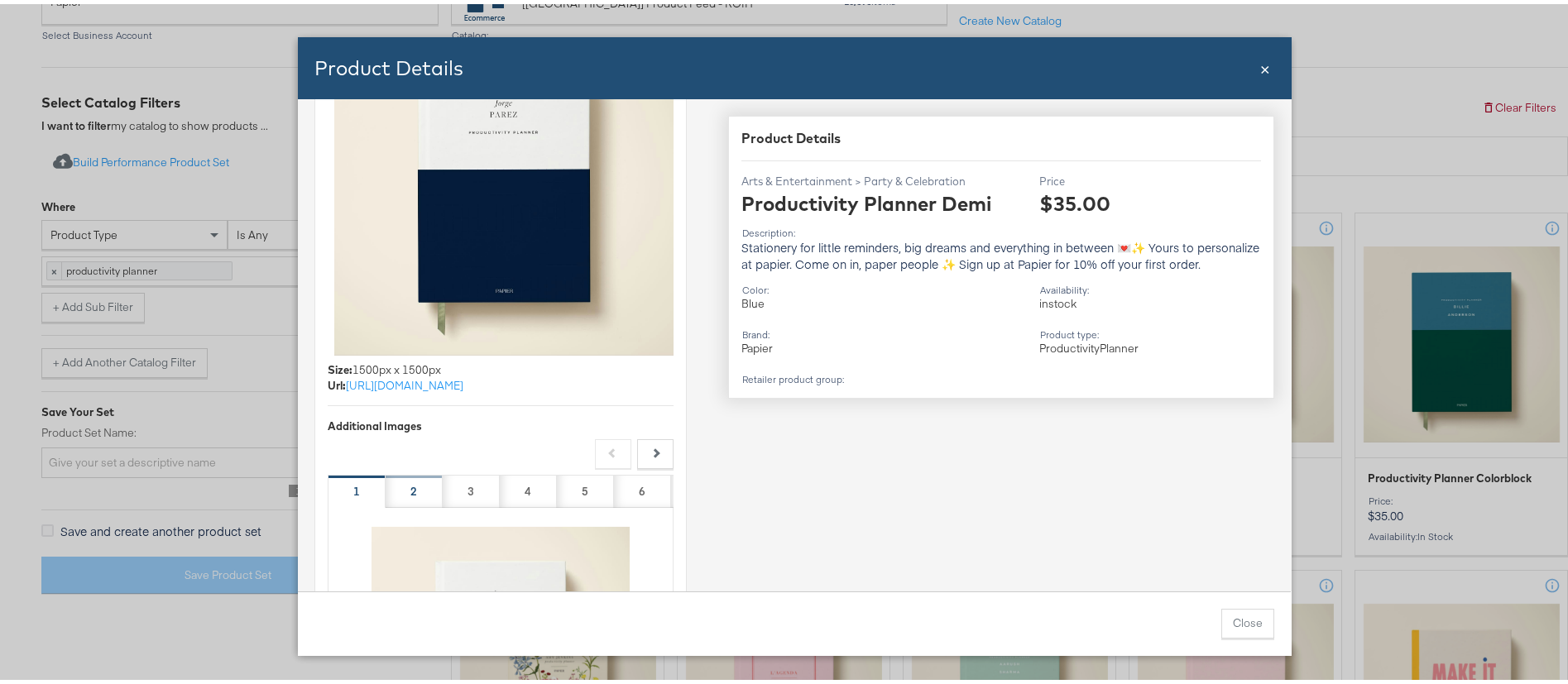 scroll, scrollTop: 169, scrollLeft: 0, axis: vertical 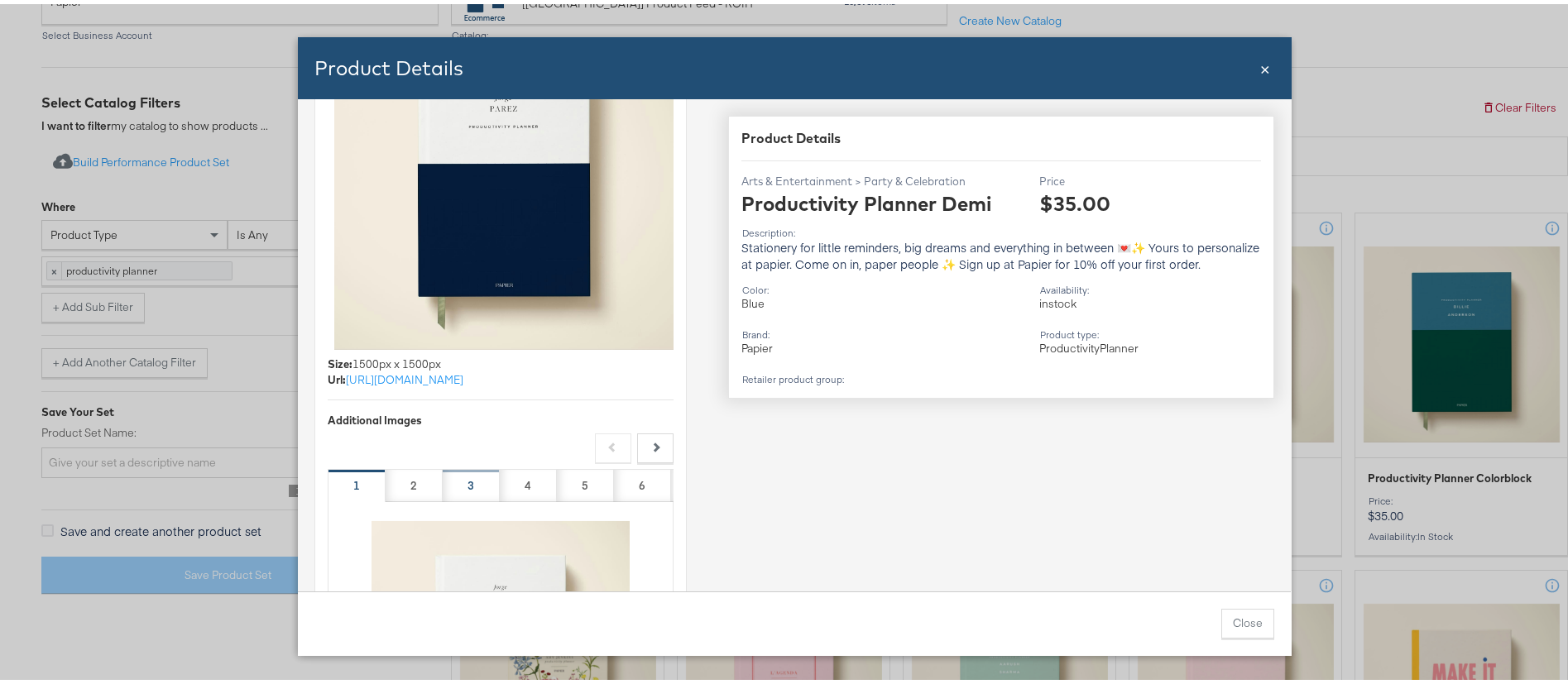 click on "3" at bounding box center [471, 481] 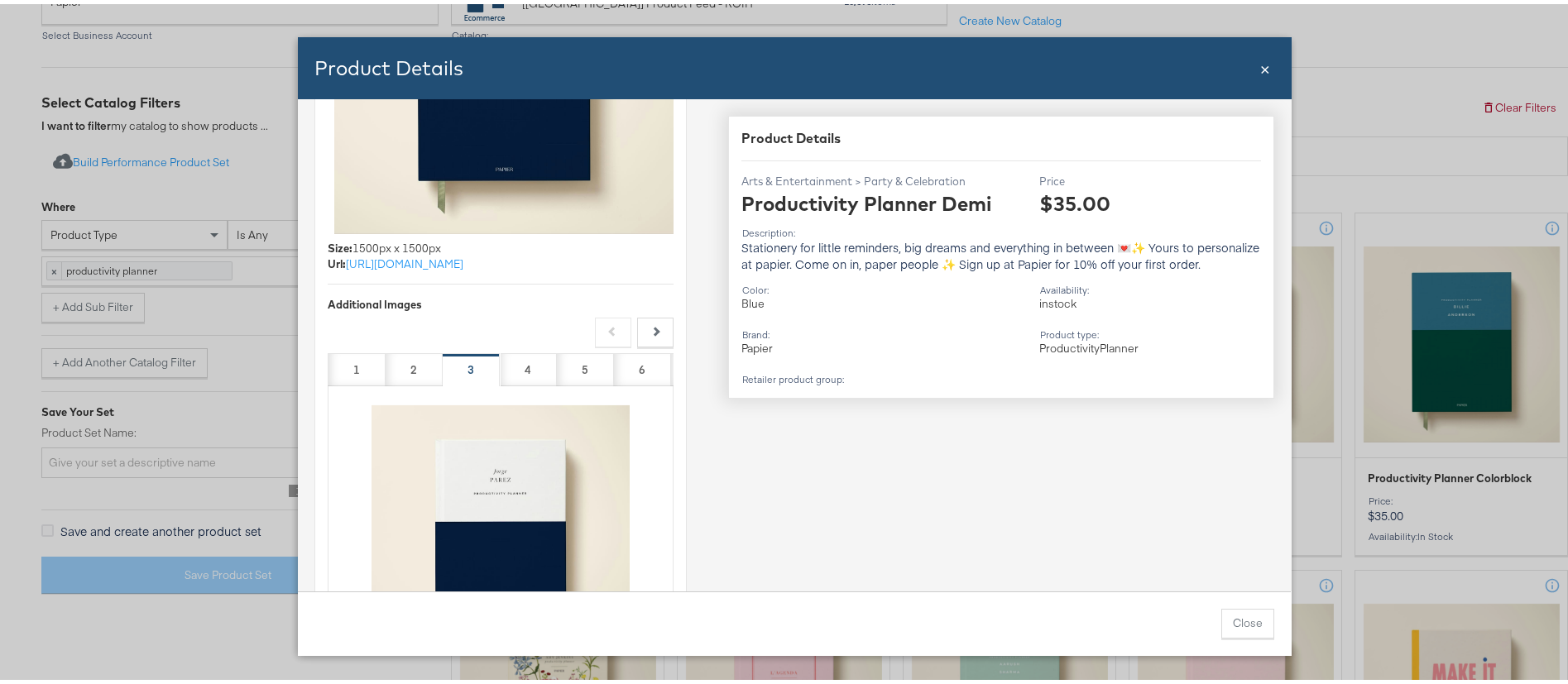 scroll, scrollTop: 285, scrollLeft: 0, axis: vertical 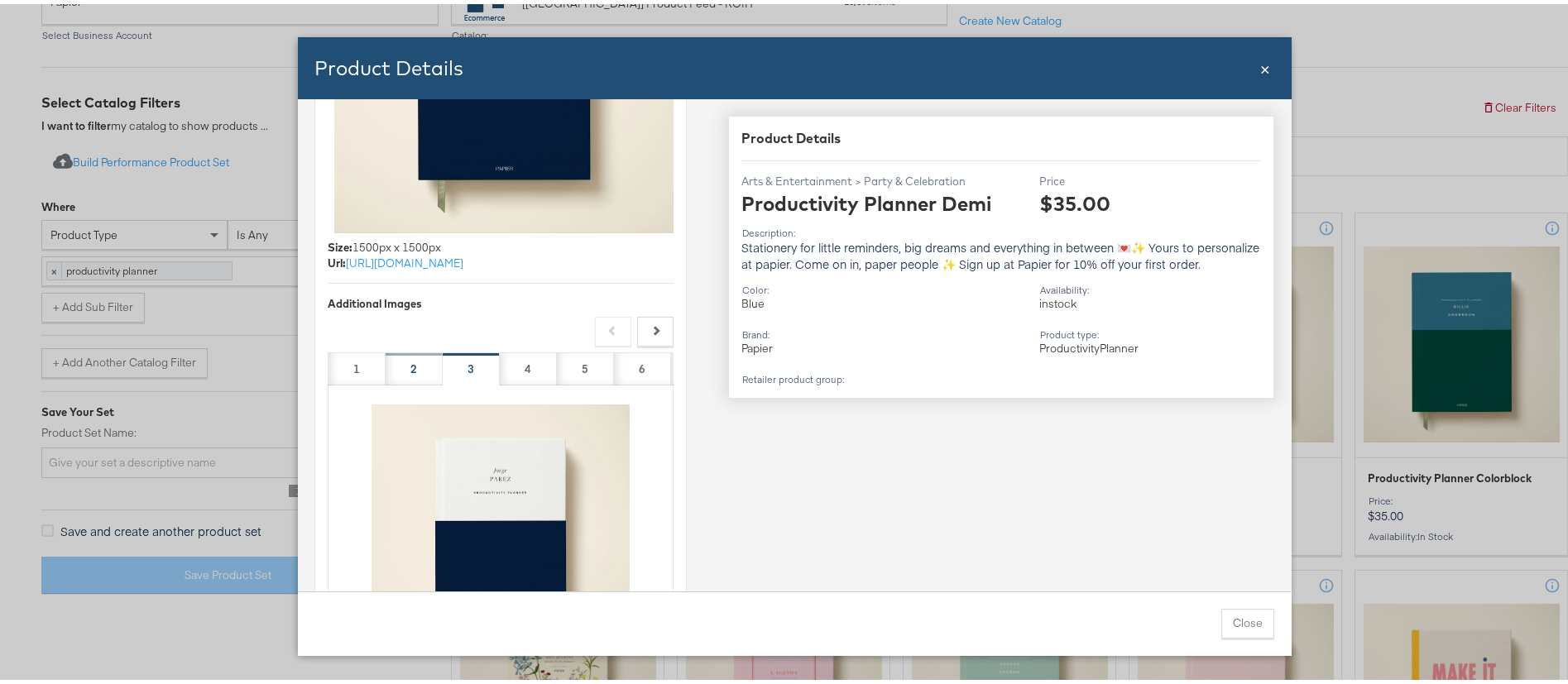 click on "2" at bounding box center [414, 365] 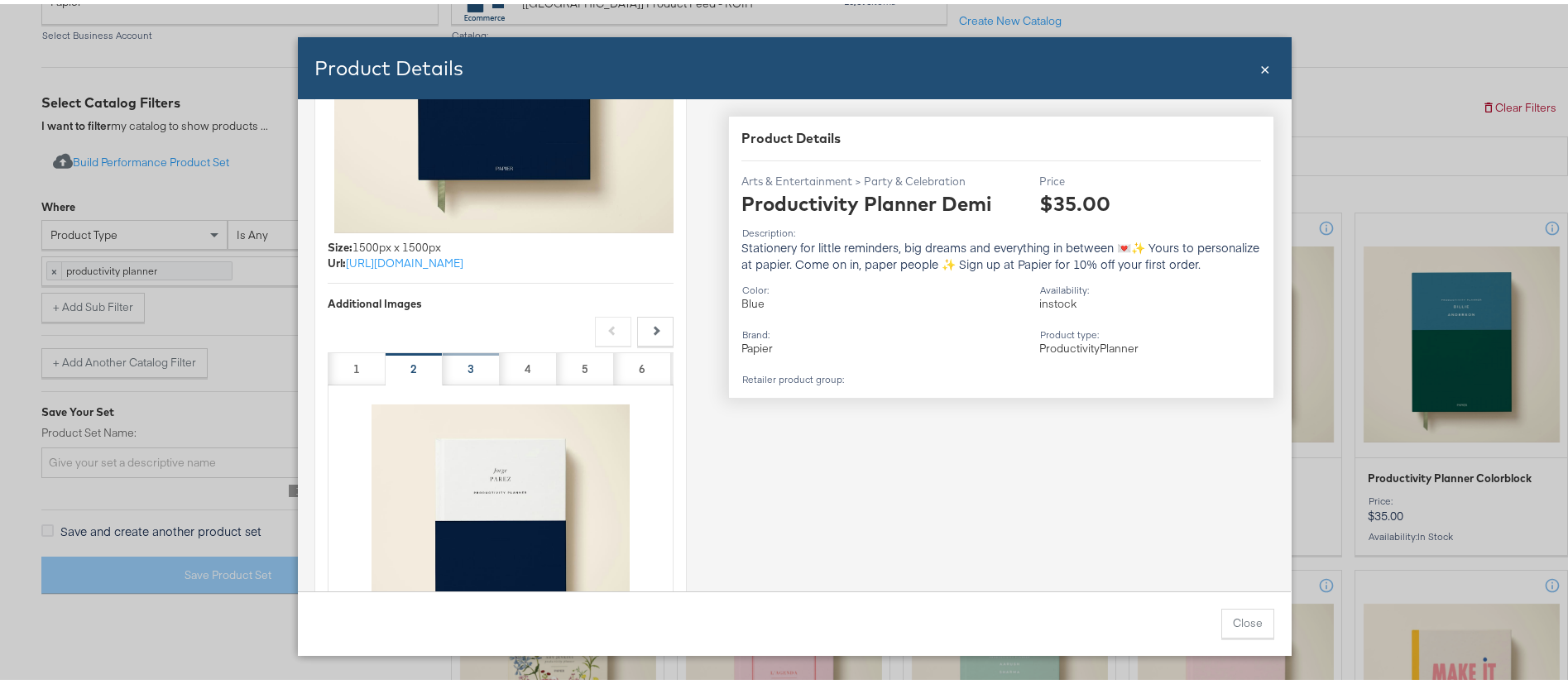 click on "3" at bounding box center [471, 365] 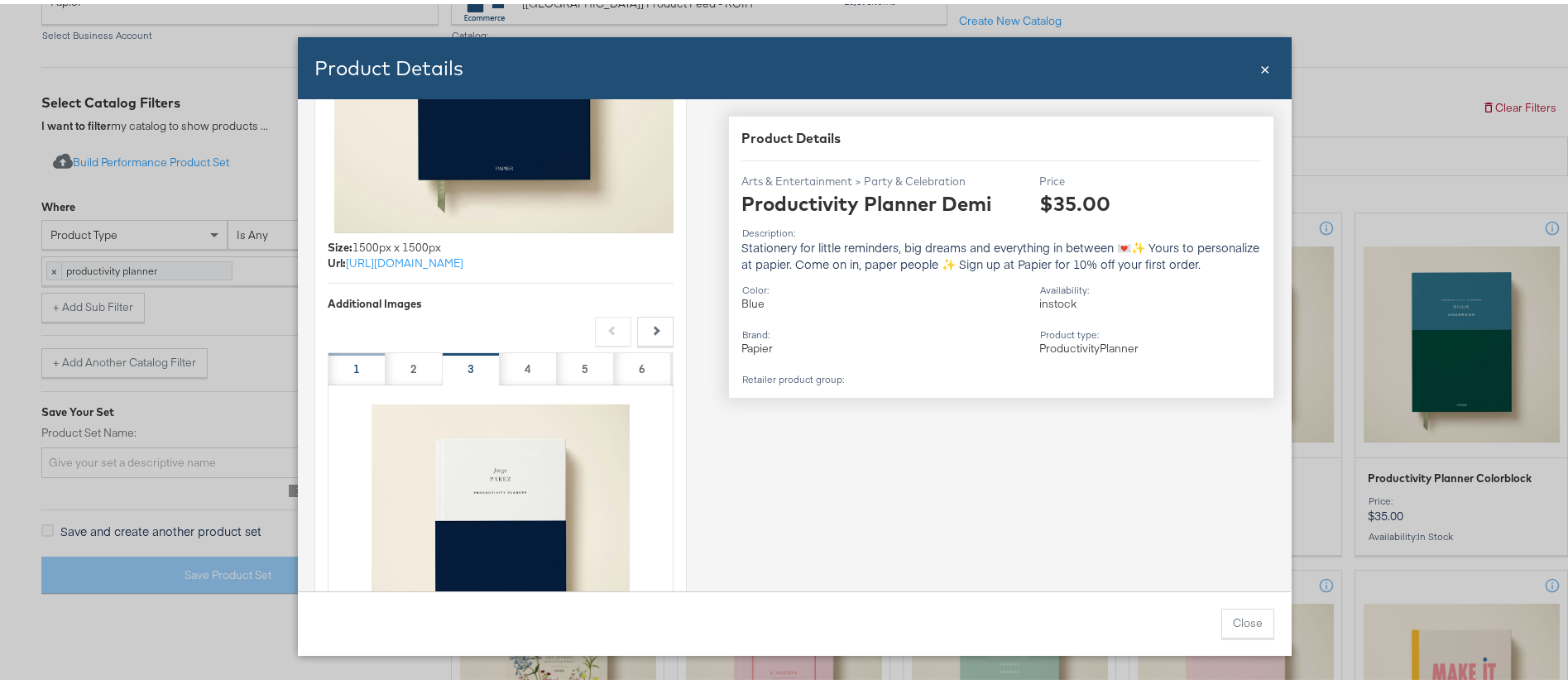 click on "1" at bounding box center [357, 365] 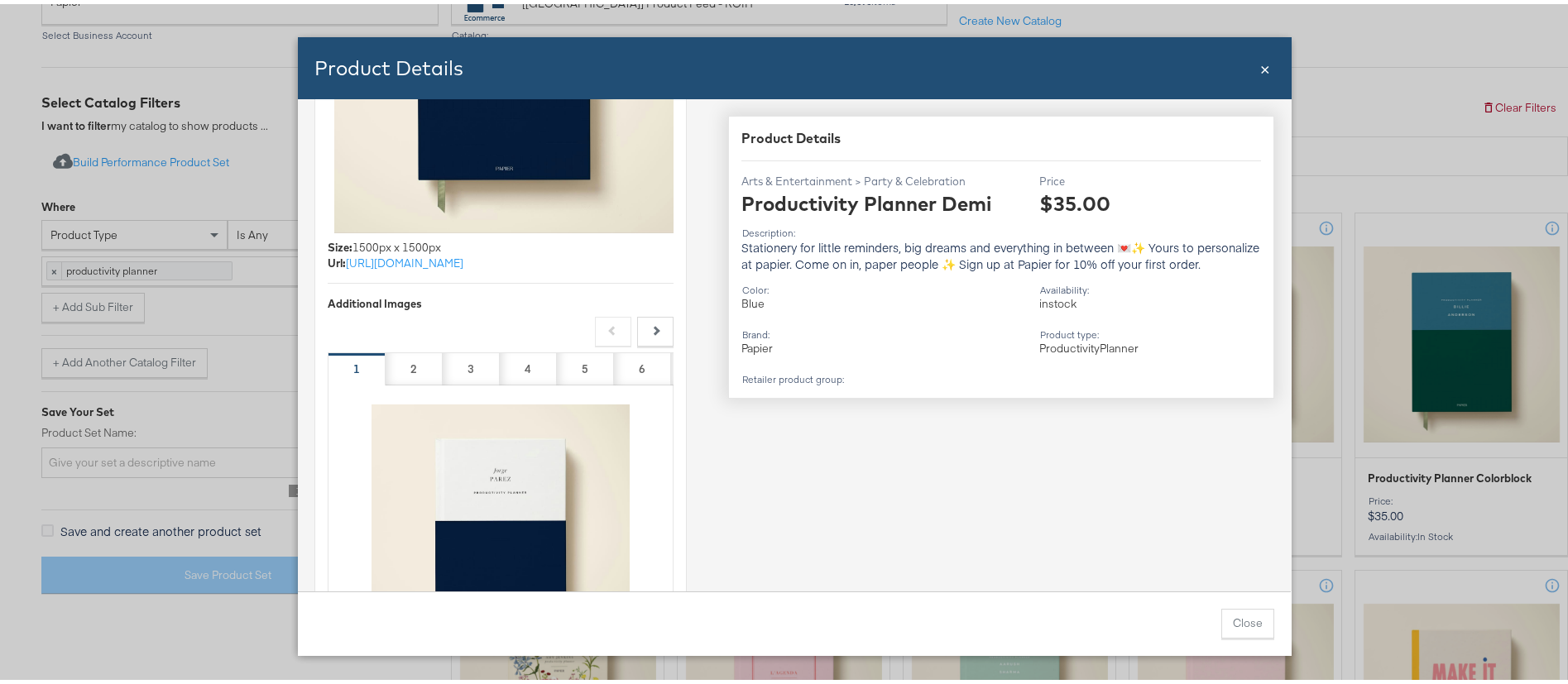 click on "Product Details Close ×" at bounding box center (794, 64) 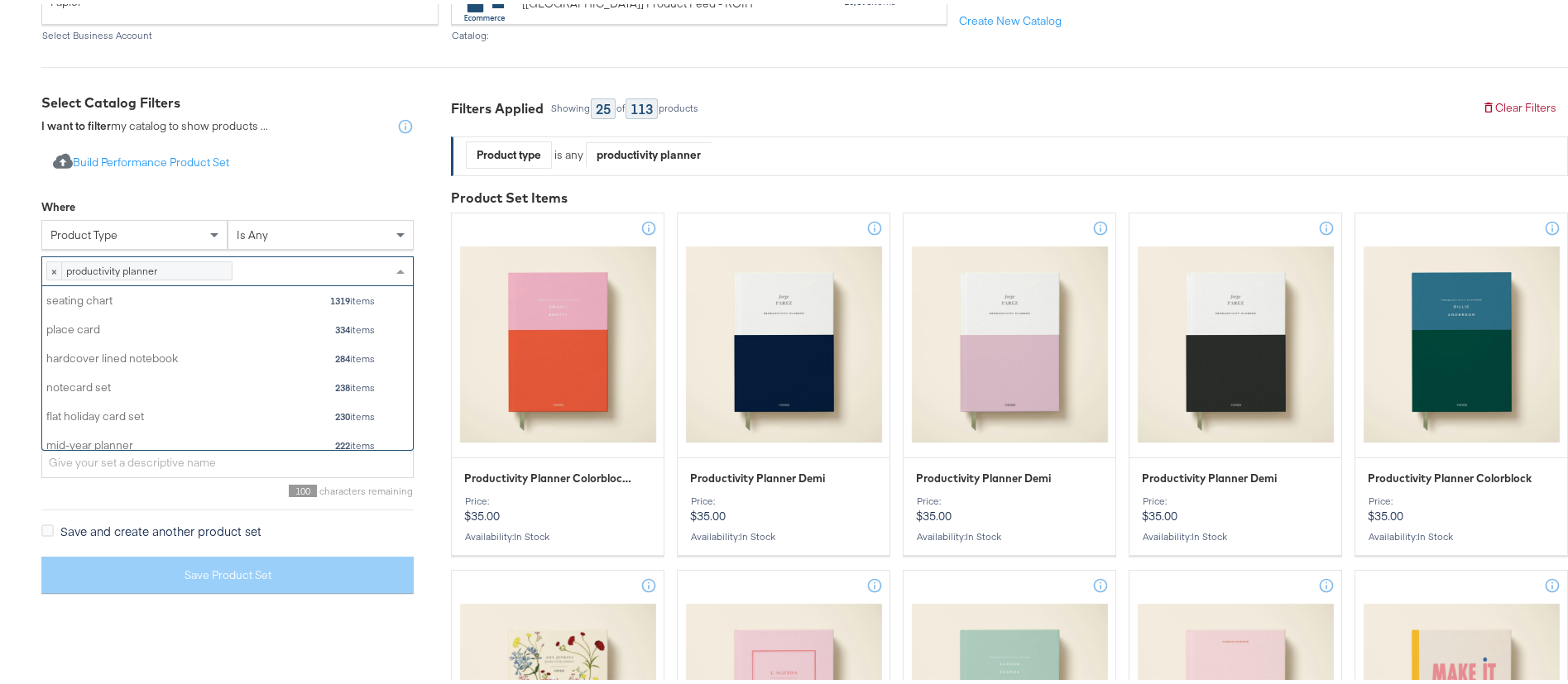 click on "× productivity planner 113  items" at bounding box center [141, 267] 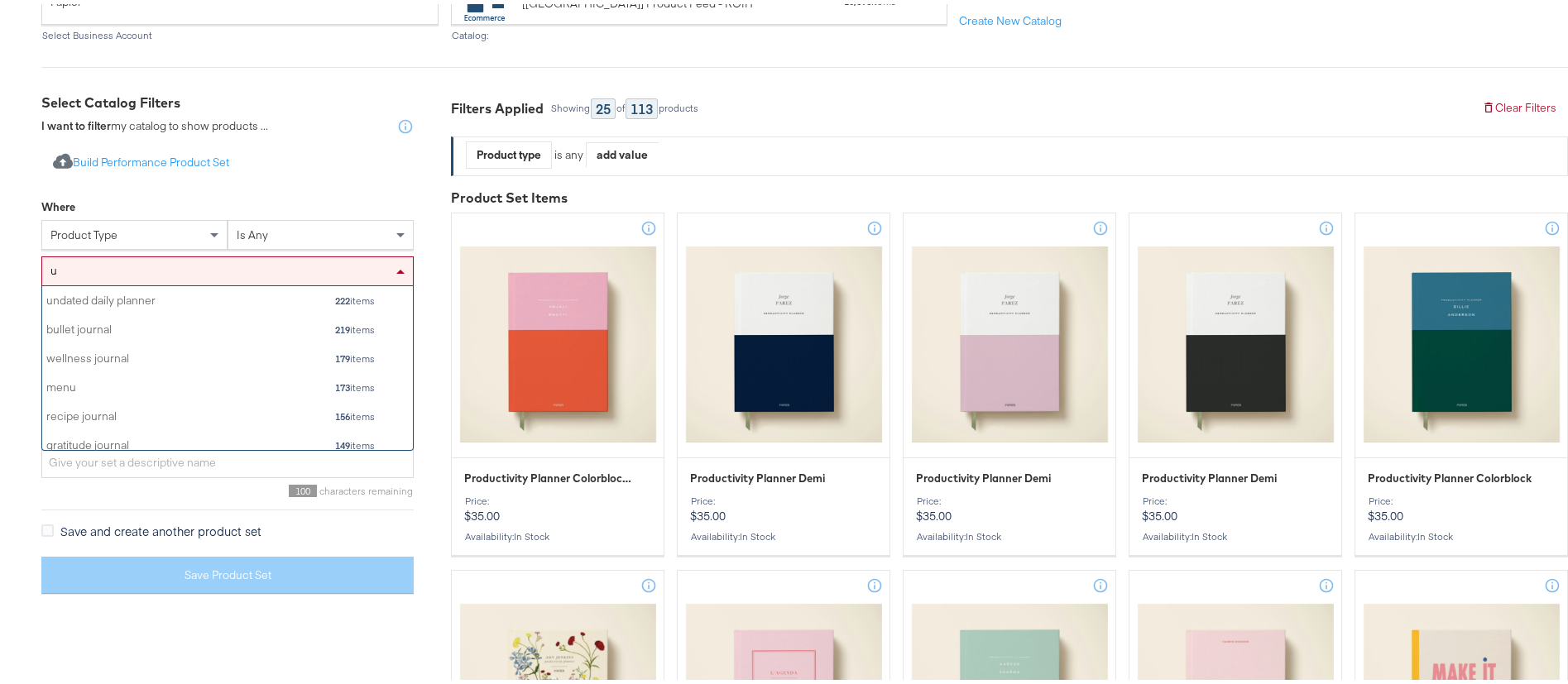 scroll, scrollTop: 22, scrollLeft: 22, axis: both 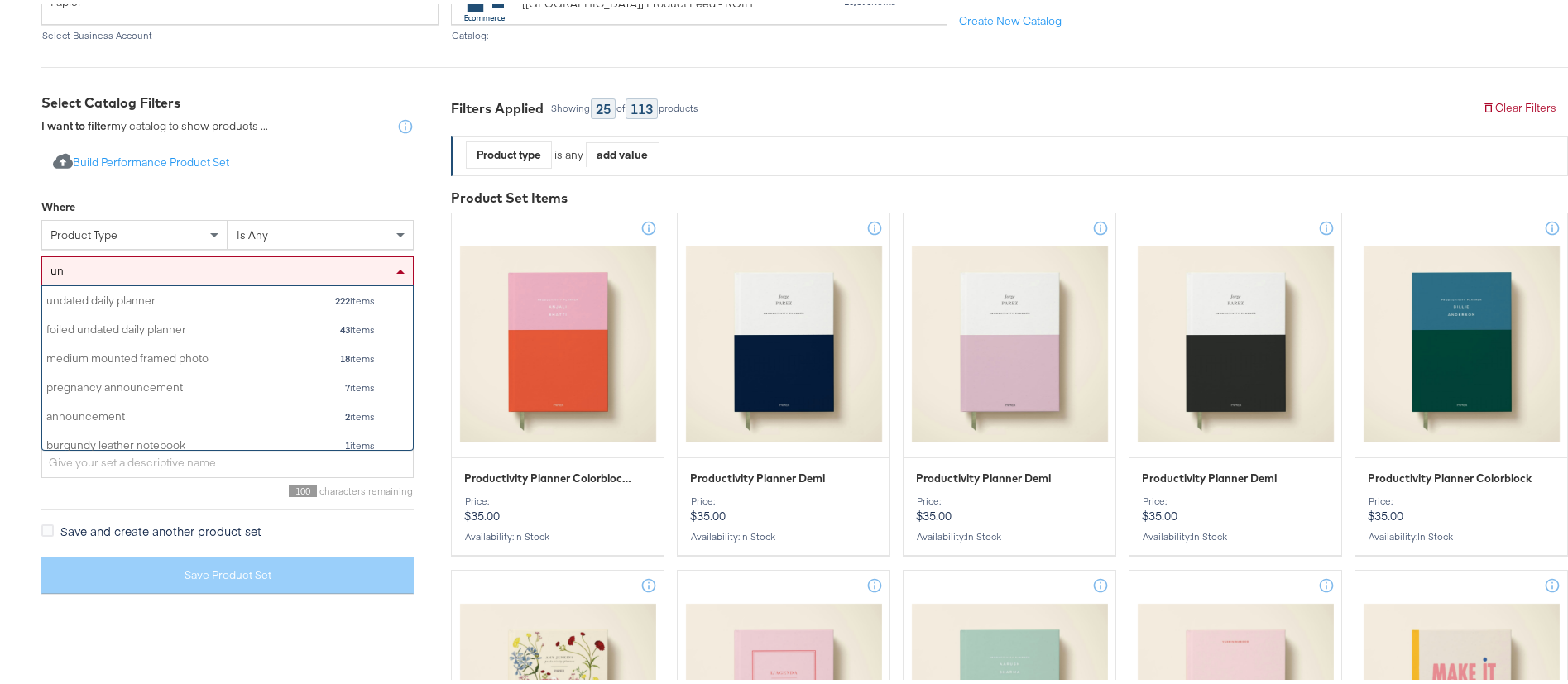 type on "und" 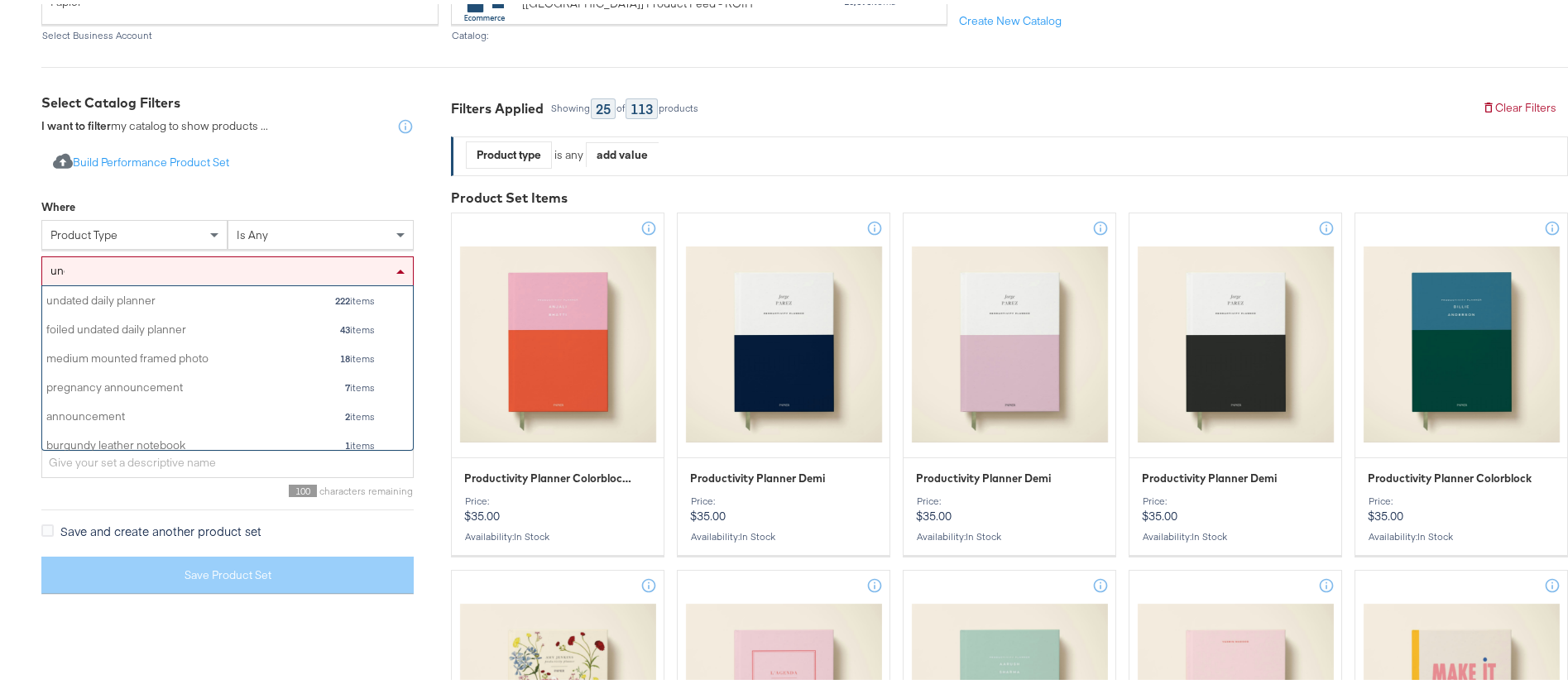 scroll, scrollTop: 95, scrollLeft: 350, axis: both 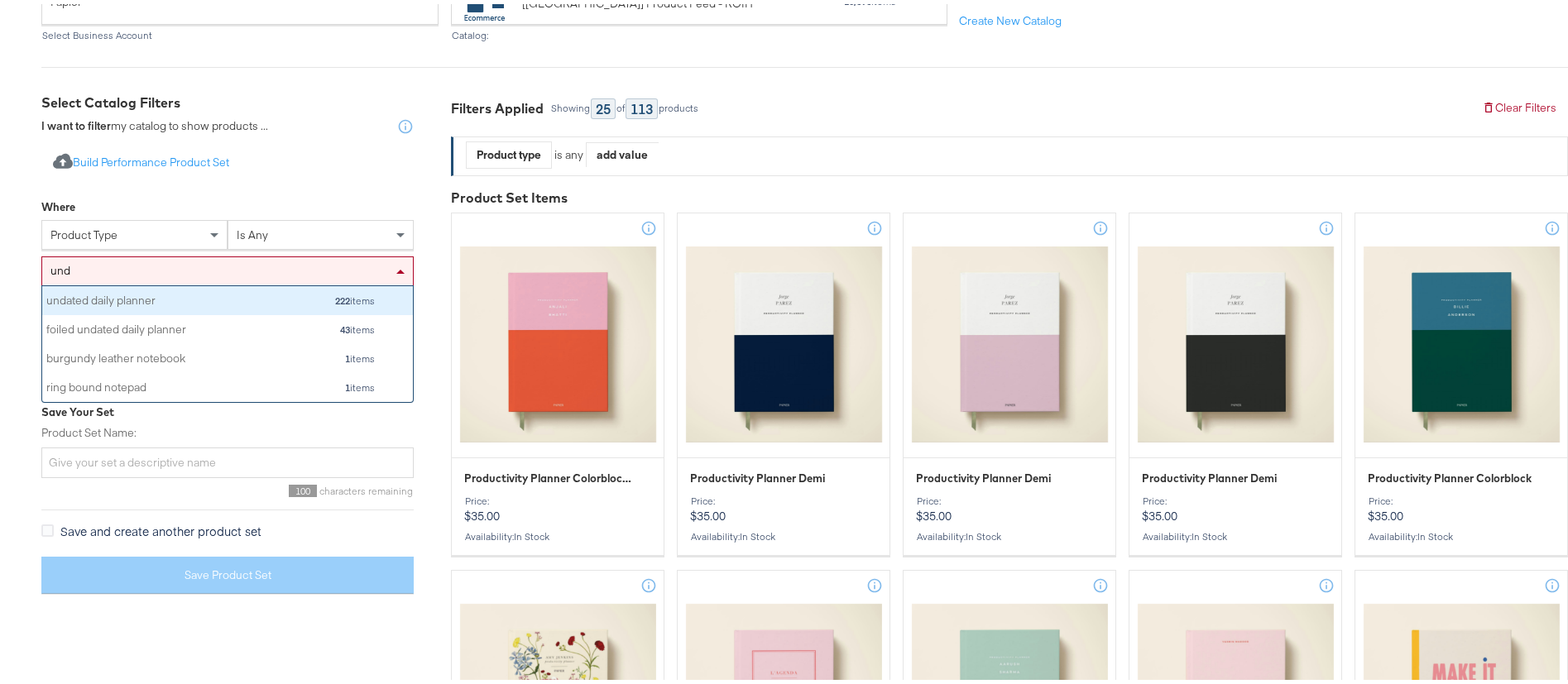 click on "undated daily planner" at bounding box center (133, 297) 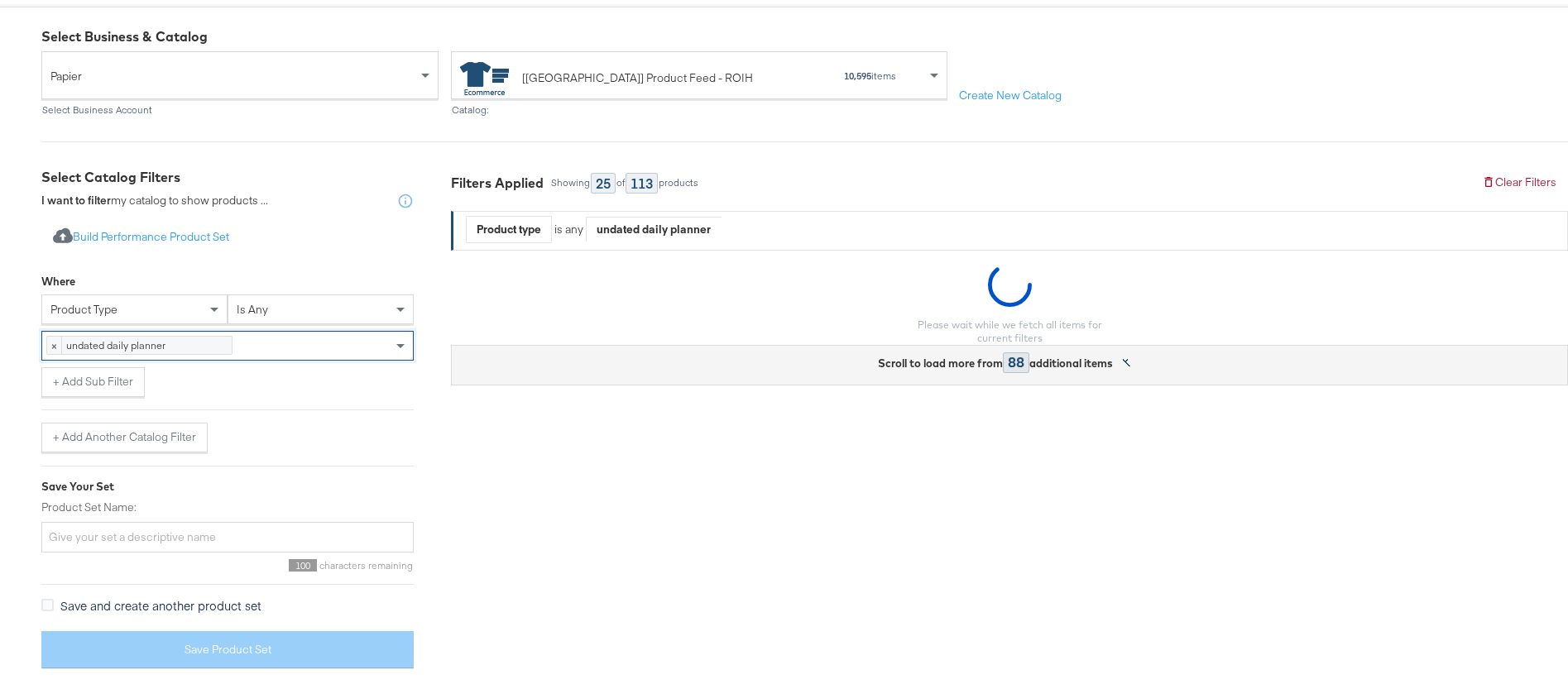 scroll, scrollTop: 223, scrollLeft: 0, axis: vertical 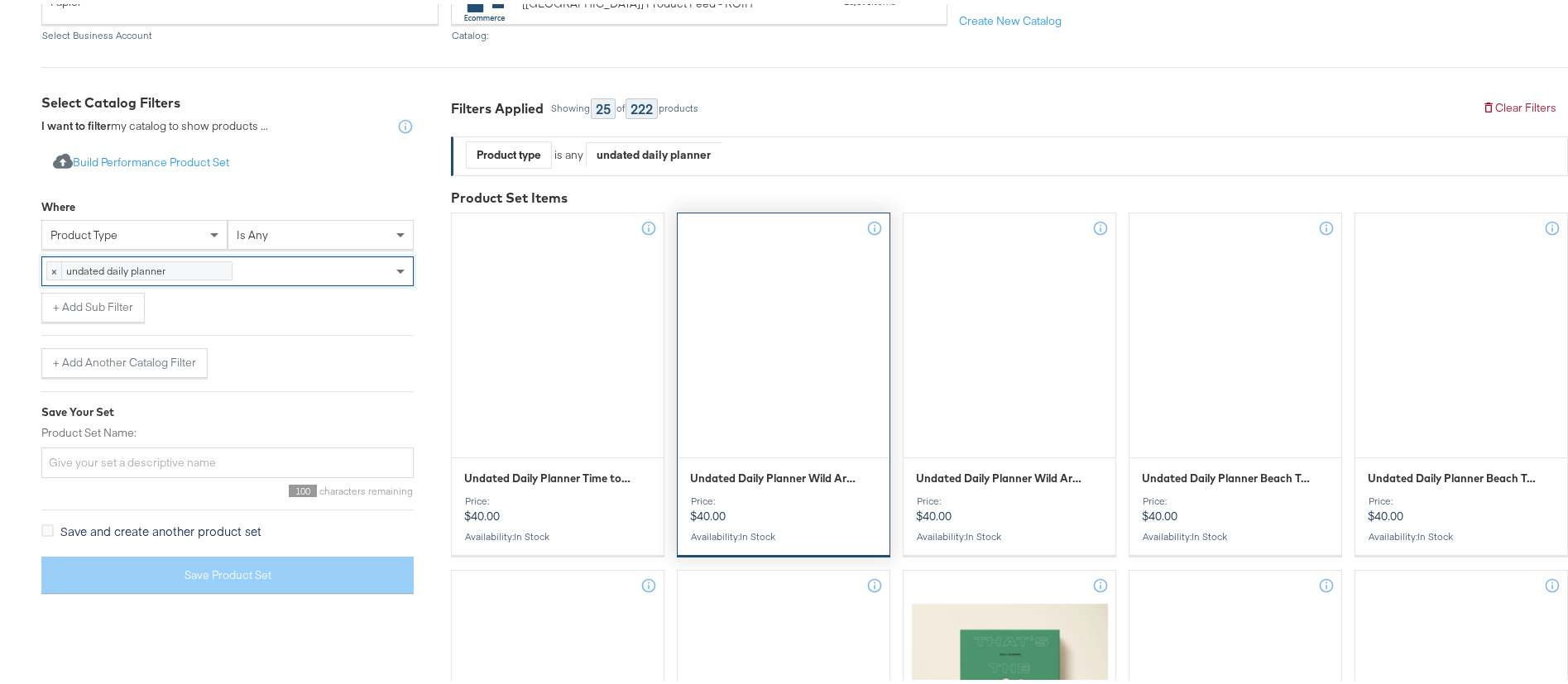 click on "Undated Daily Planner Wild Arrangement - White" at bounding box center [774, 474] 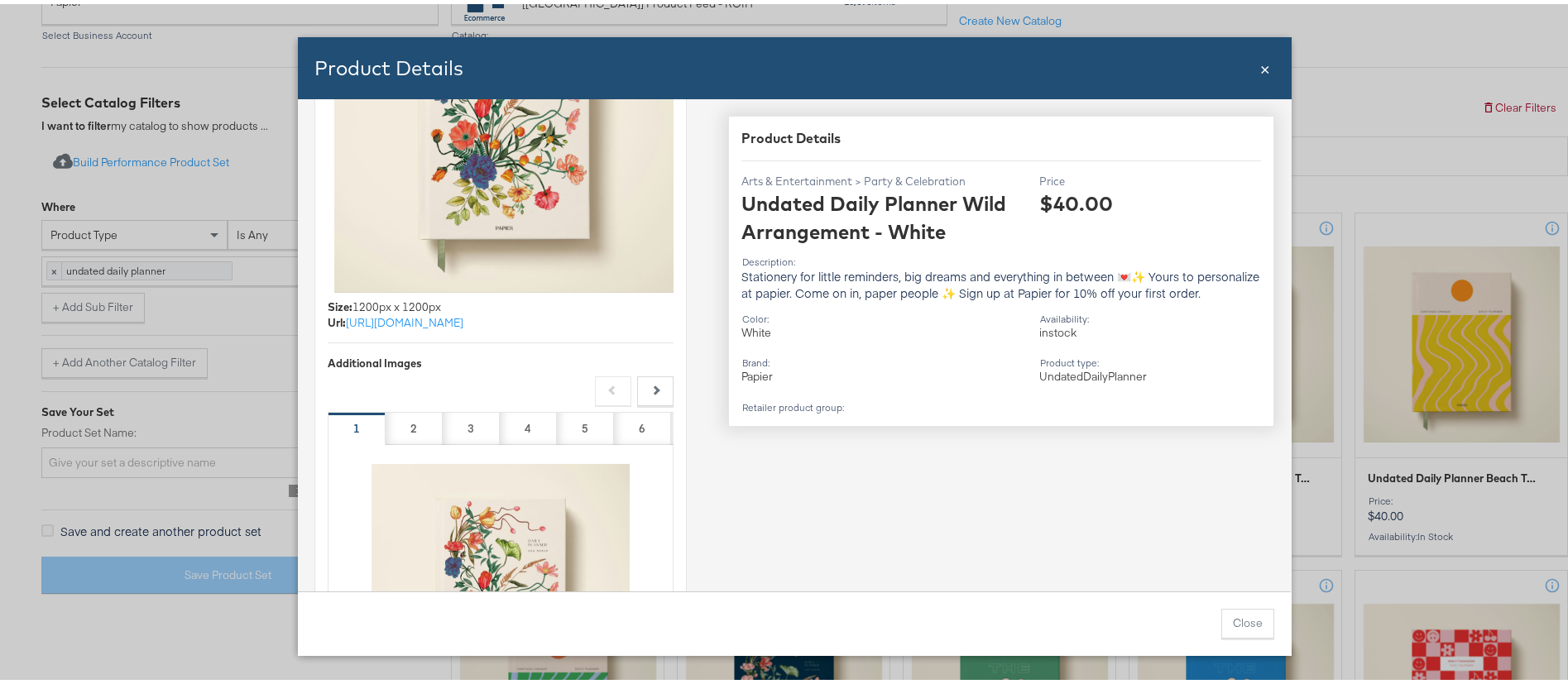 scroll, scrollTop: 231, scrollLeft: 0, axis: vertical 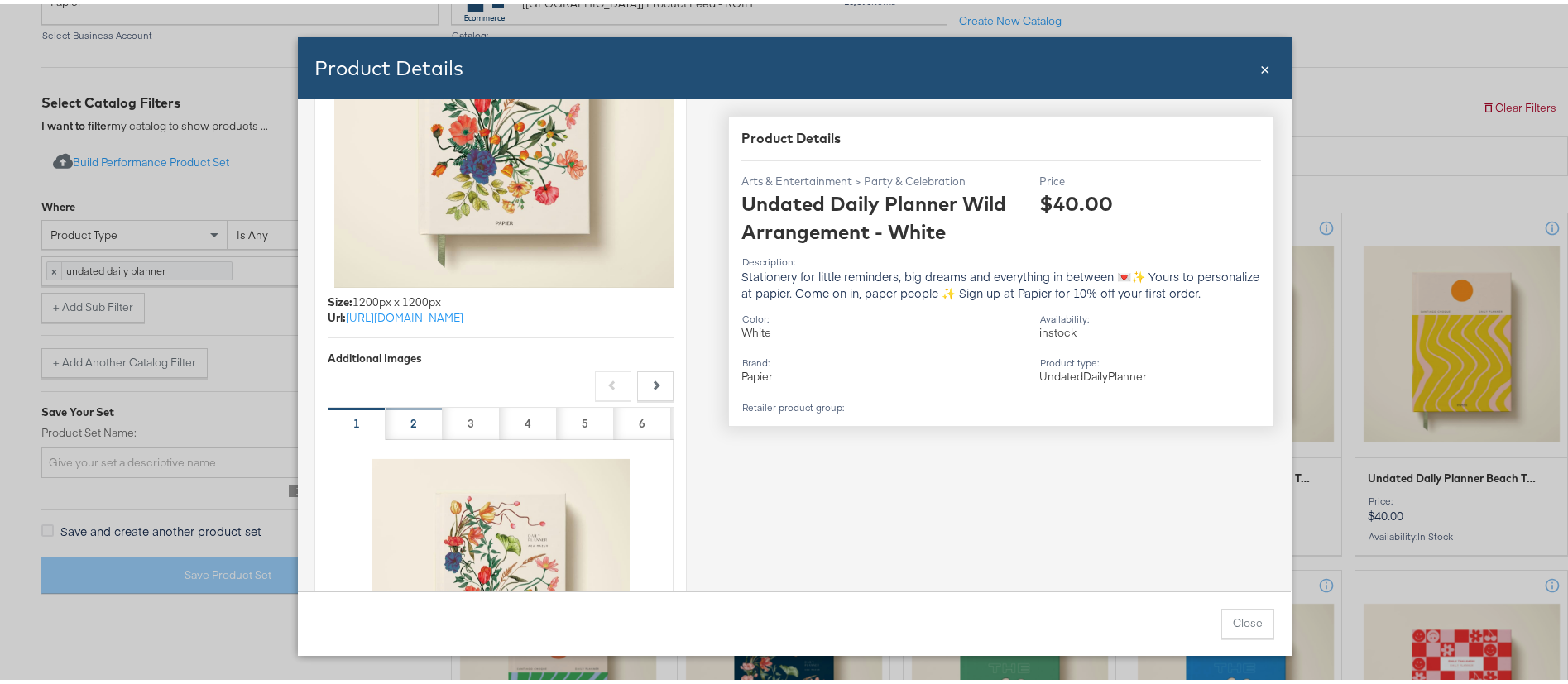 click on "2" at bounding box center [414, 419] 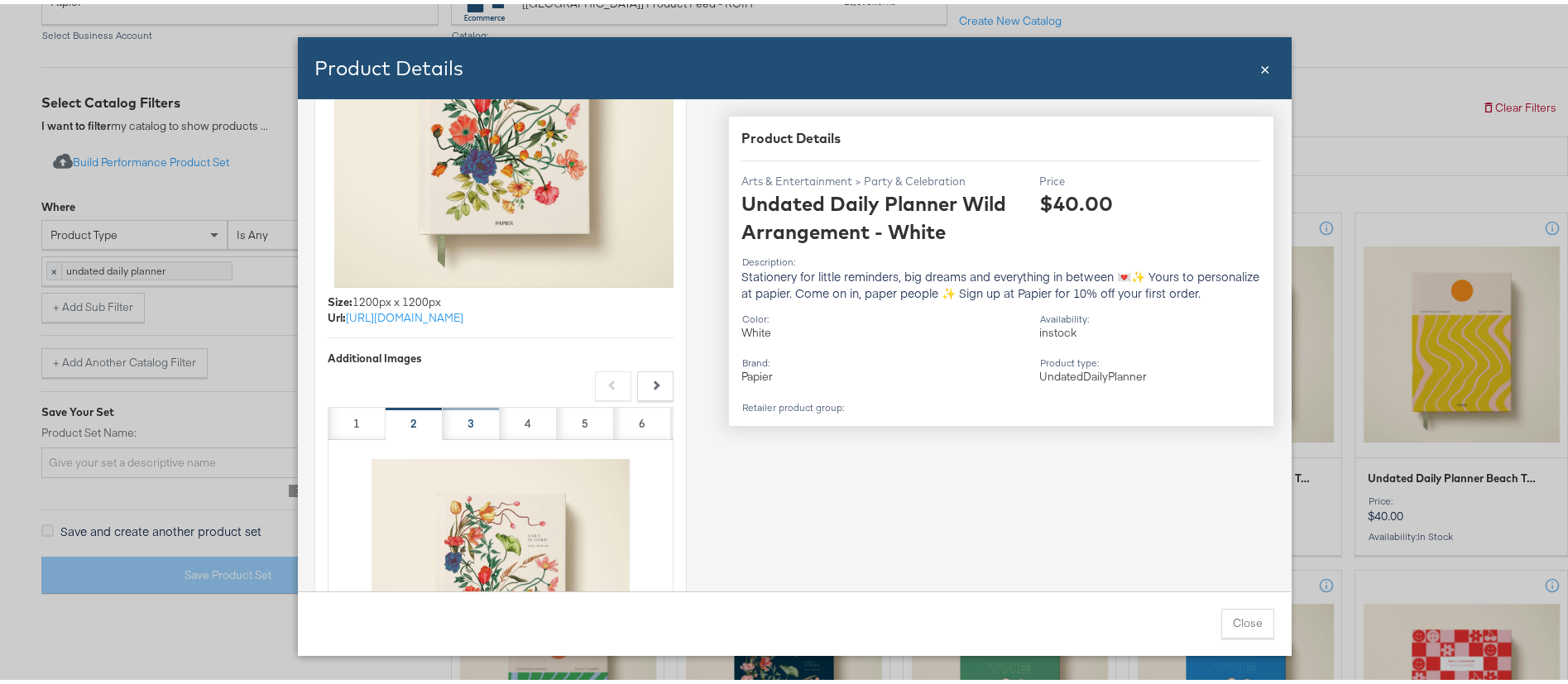click on "3" at bounding box center [471, 419] 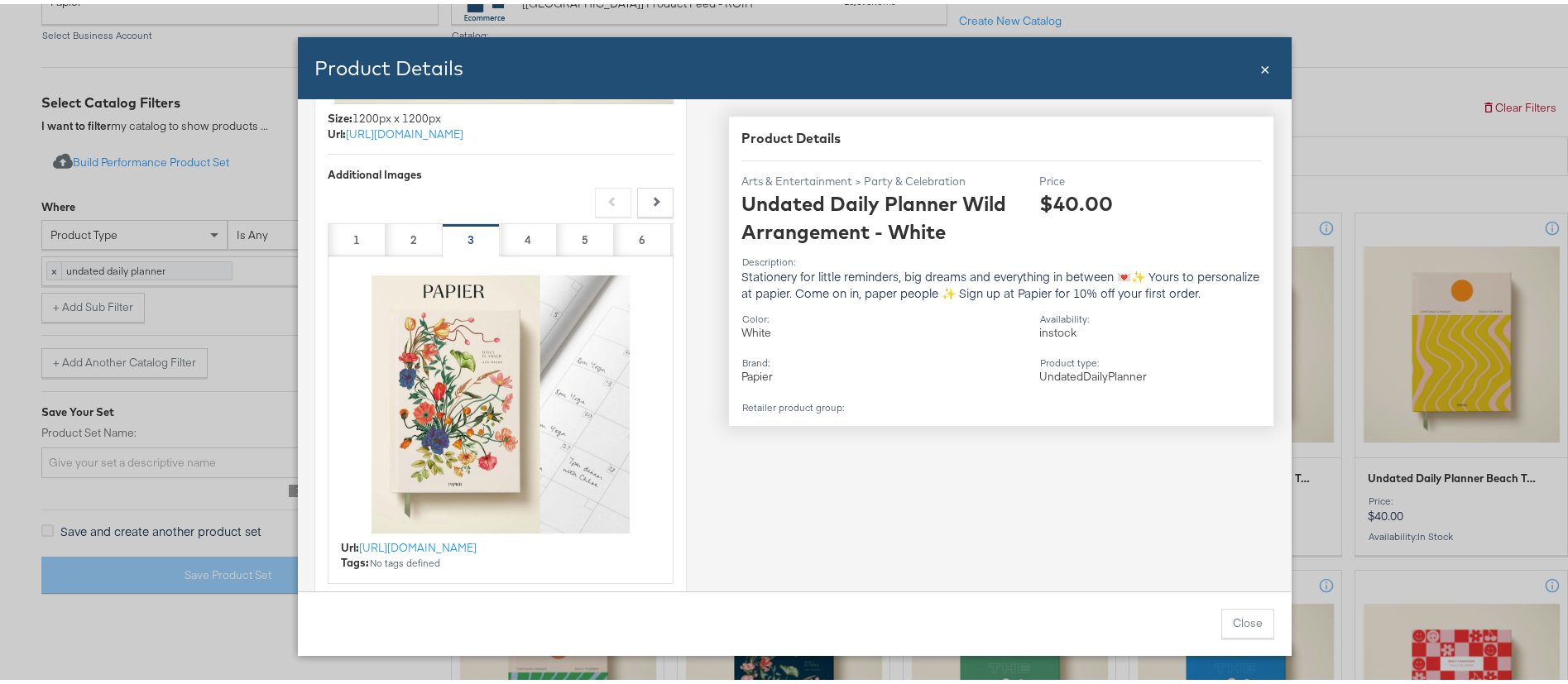 scroll, scrollTop: 416, scrollLeft: 0, axis: vertical 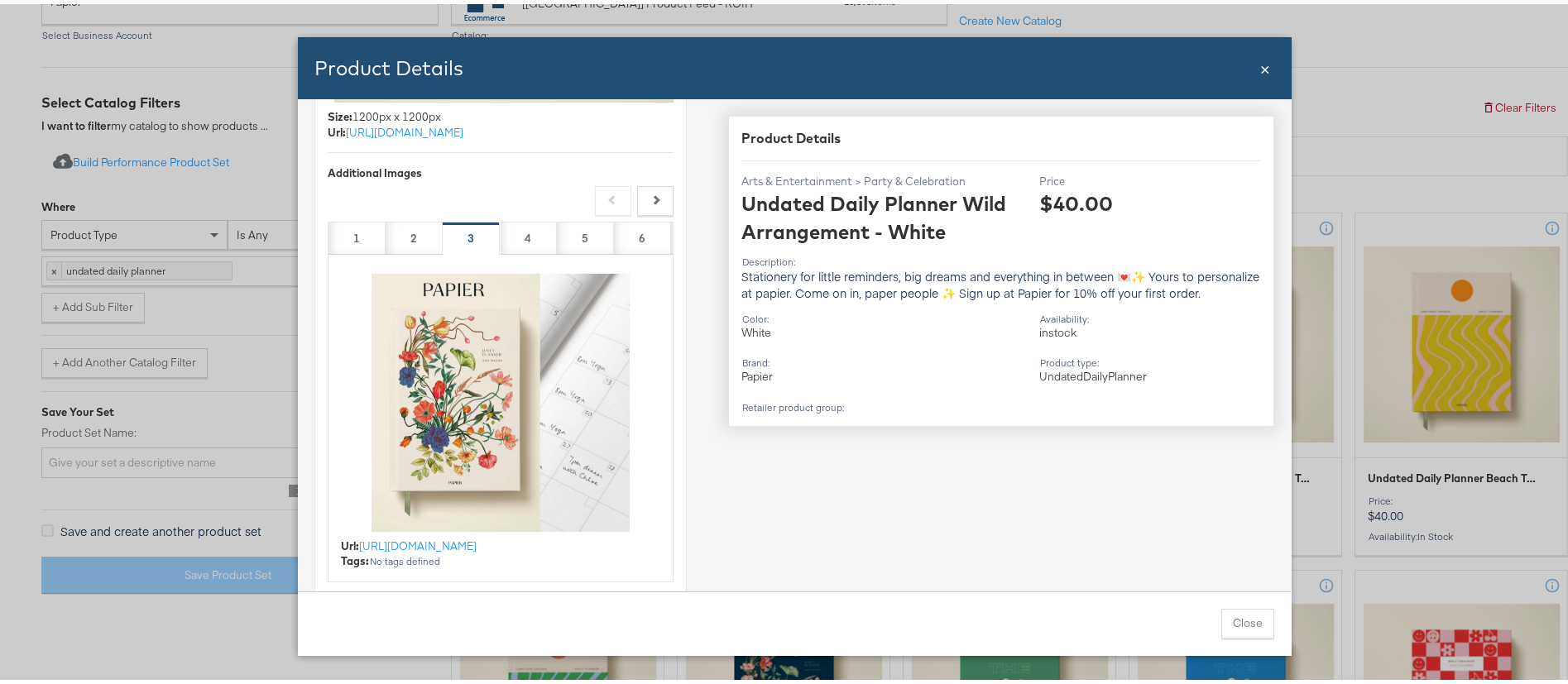 click on "Product Details Close × Product Image Details Size:  1200px x 1200px Url:  https://redirect.stitcherads.io/redirect?url=aHR0cHM6Ly9wYXBpZXIuaW1naXgubmV0L2h0dHBzJTNBJTJGJTJGd3d3LnBhcGllci5jb20lMkZ1cyUyRnRlbXBsYXRlZF9pbWFnZSUyRjY1JTJGMTczMjExMjYzOCUyRjE3NTE4OTc1MTYlMkY0OTY2Mi5qcGc%2FaXhsaWI9cmItMy4yLjEmYXV0bz1mb3JtYXQlMkNjb21wcmVzcyZzPTI1MmIwNmY1NThhYWQ4NDVmNTA1NDA1ZThjYmZhNGFk&hmac=05173a2a4dbe1da1cc8c59034e294c4c888bd4e3dce9f609e9f11e3d0d53d121&feed_id=4399&slot=main&v=1 Additional Images Previous Next 1 2 3 4 5 6 7 8 Url:  Tags: No tags defined Product Details Arts & Entertainment > Party & Celebration Undated Daily Planner Wild Arrangement - White Price $40.00 Description: Stationery for little reminders, big dreams and everything in between 💌✨ Yours to personalize at papier.
Come on in, paper people ✨ Sign up at Papier for 10% off your first order. Color : White Availability : in  stock Brand : Papier Product type : Undated  Daily  Planner Retailer product group : Close" at bounding box center [794, 342] 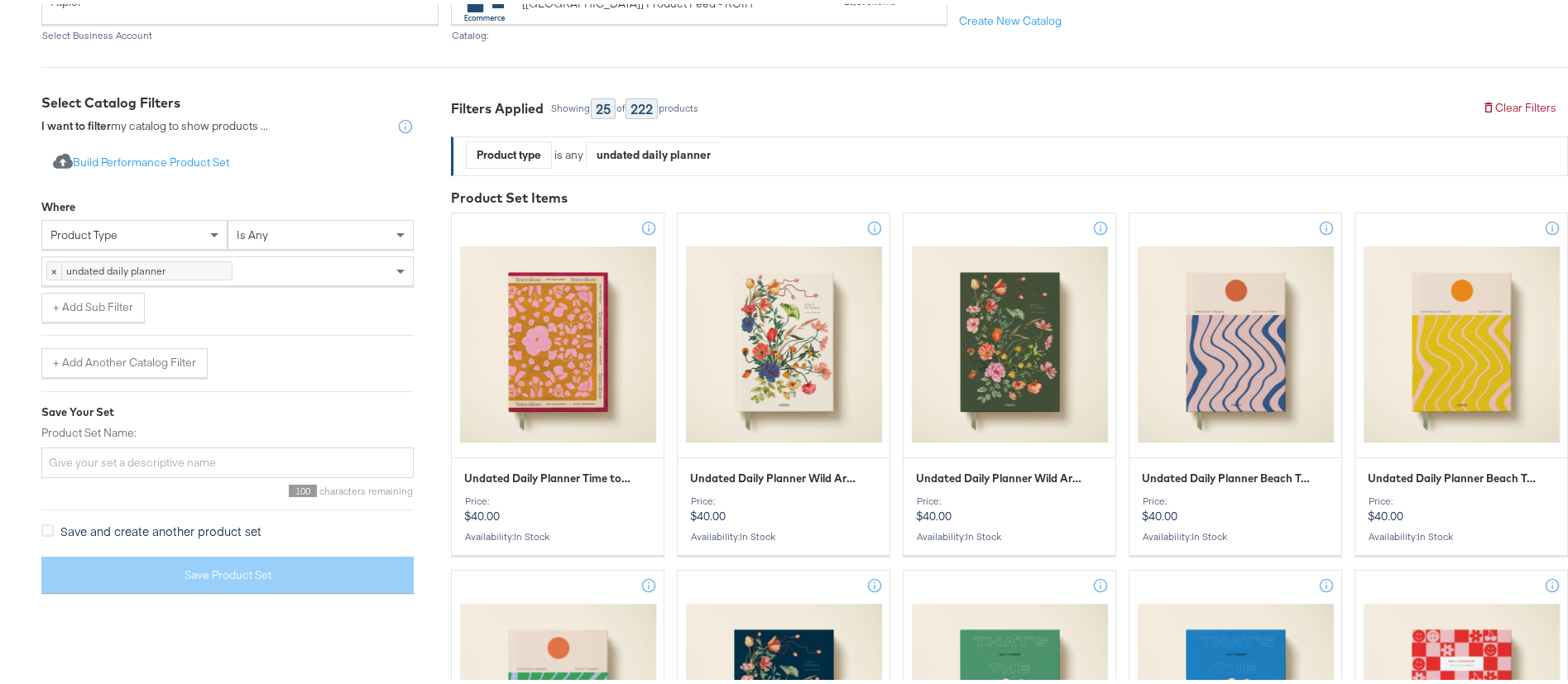 scroll, scrollTop: 0, scrollLeft: 0, axis: both 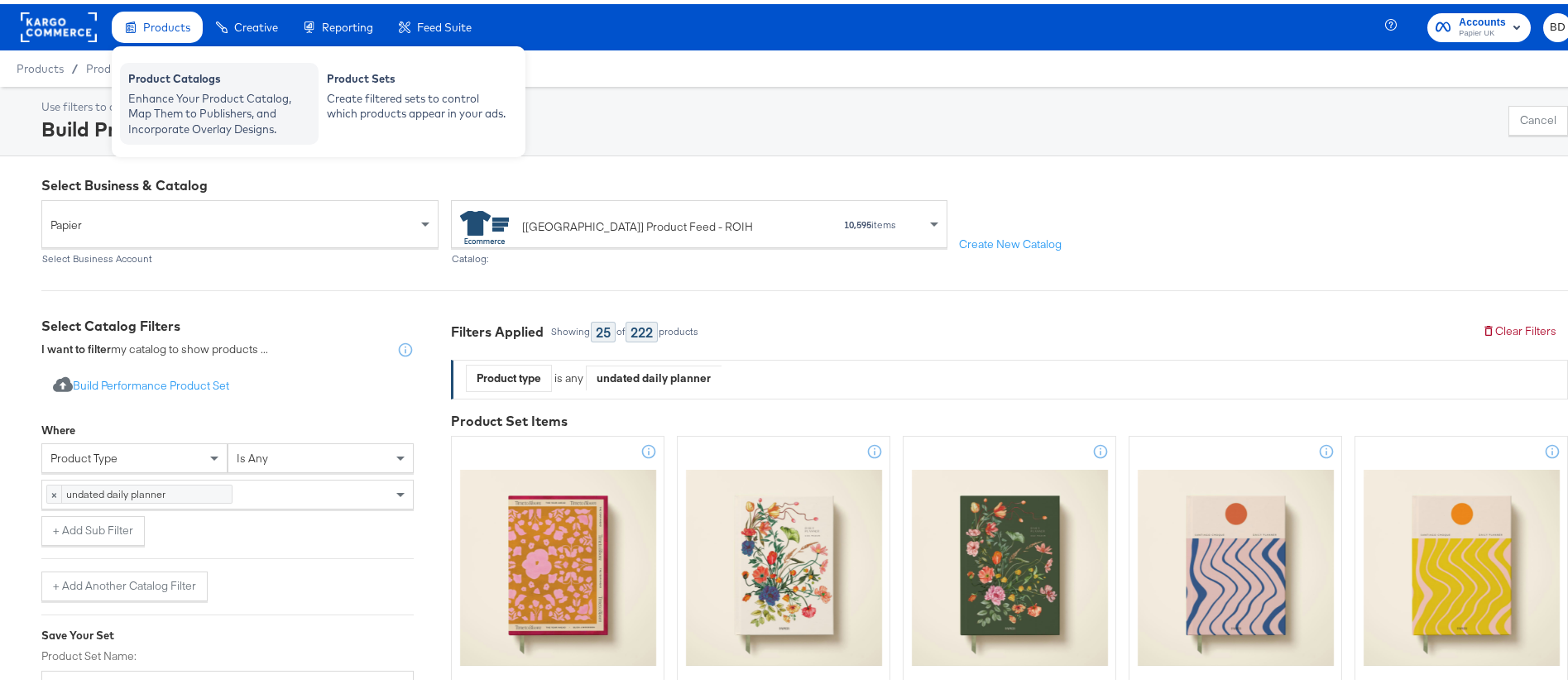 click on "Product Catalogs" at bounding box center [219, 77] 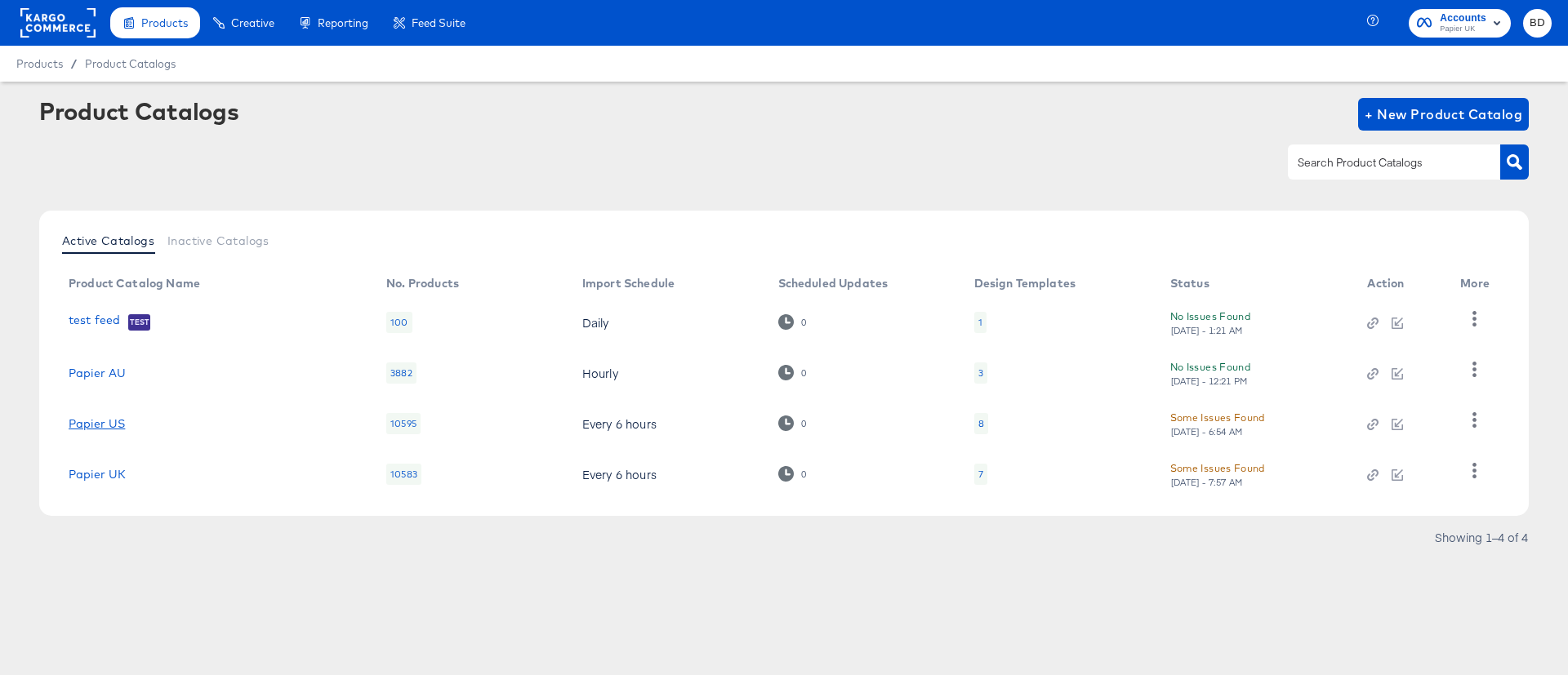 click on "Papier US" at bounding box center [96, 424] 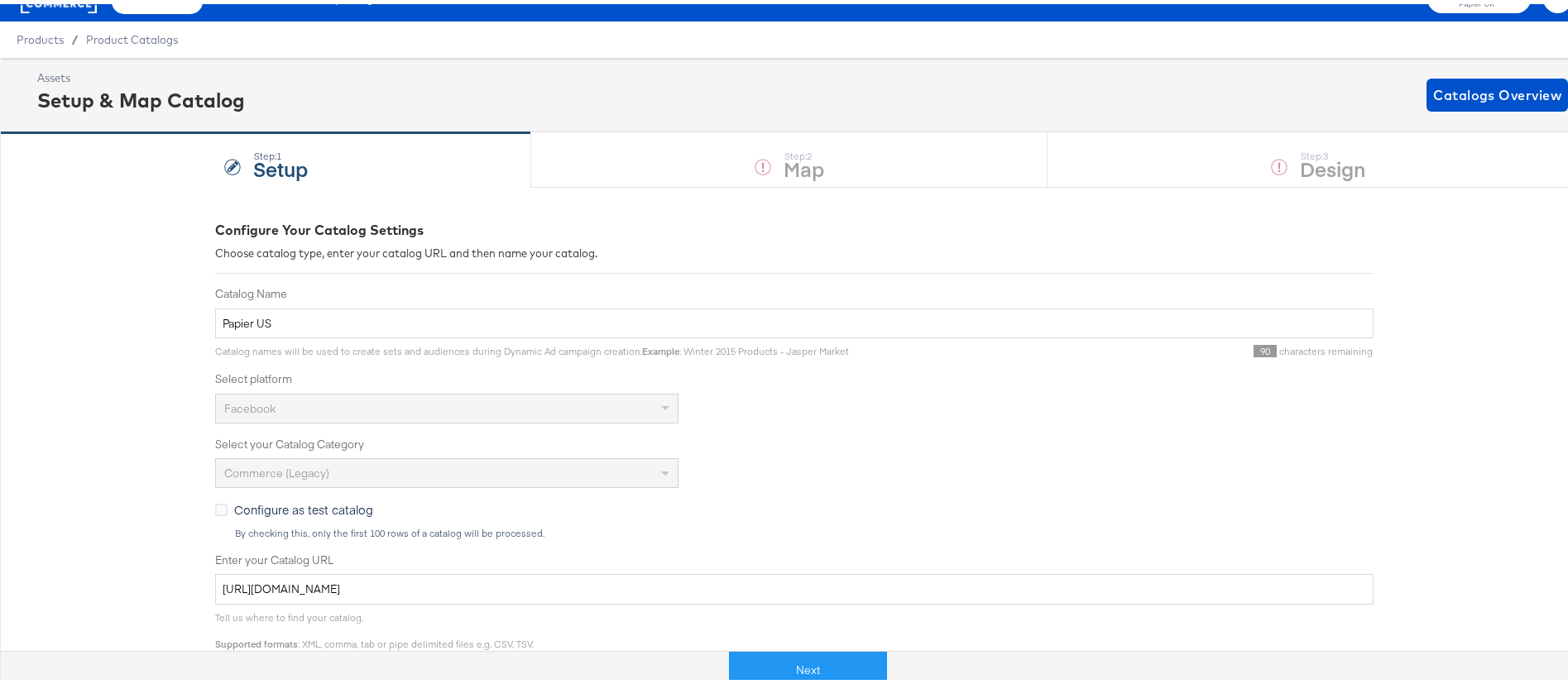 scroll, scrollTop: 30, scrollLeft: 0, axis: vertical 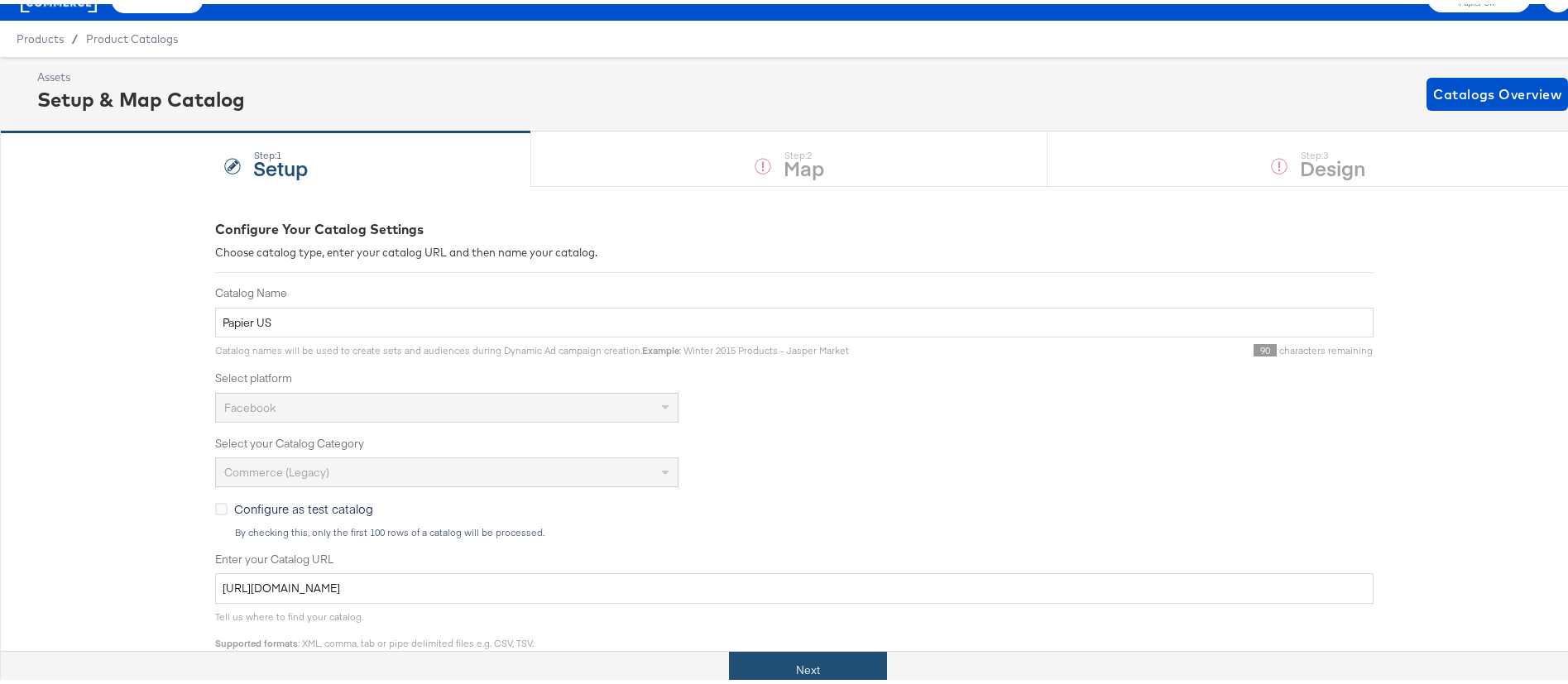 click on "Next" at bounding box center [808, 666] 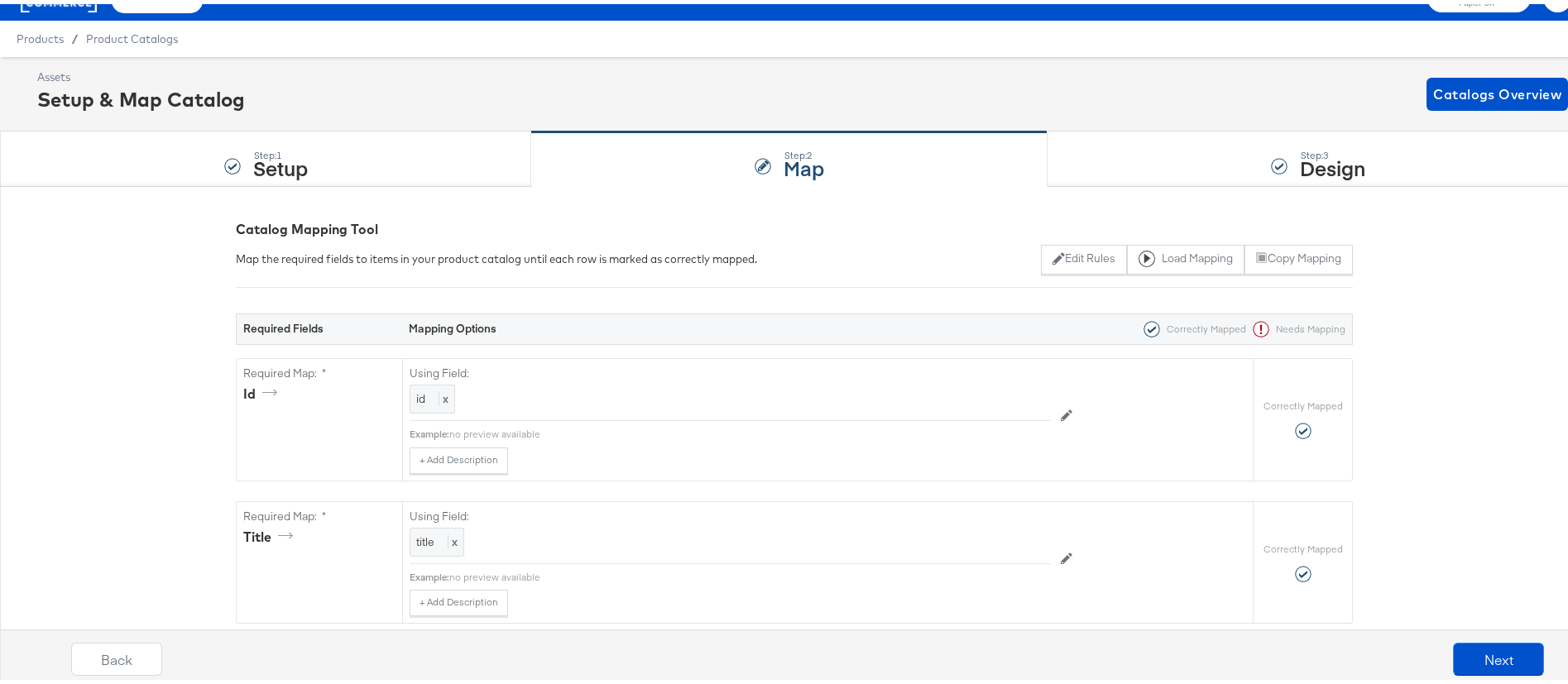 scroll, scrollTop: 0, scrollLeft: 0, axis: both 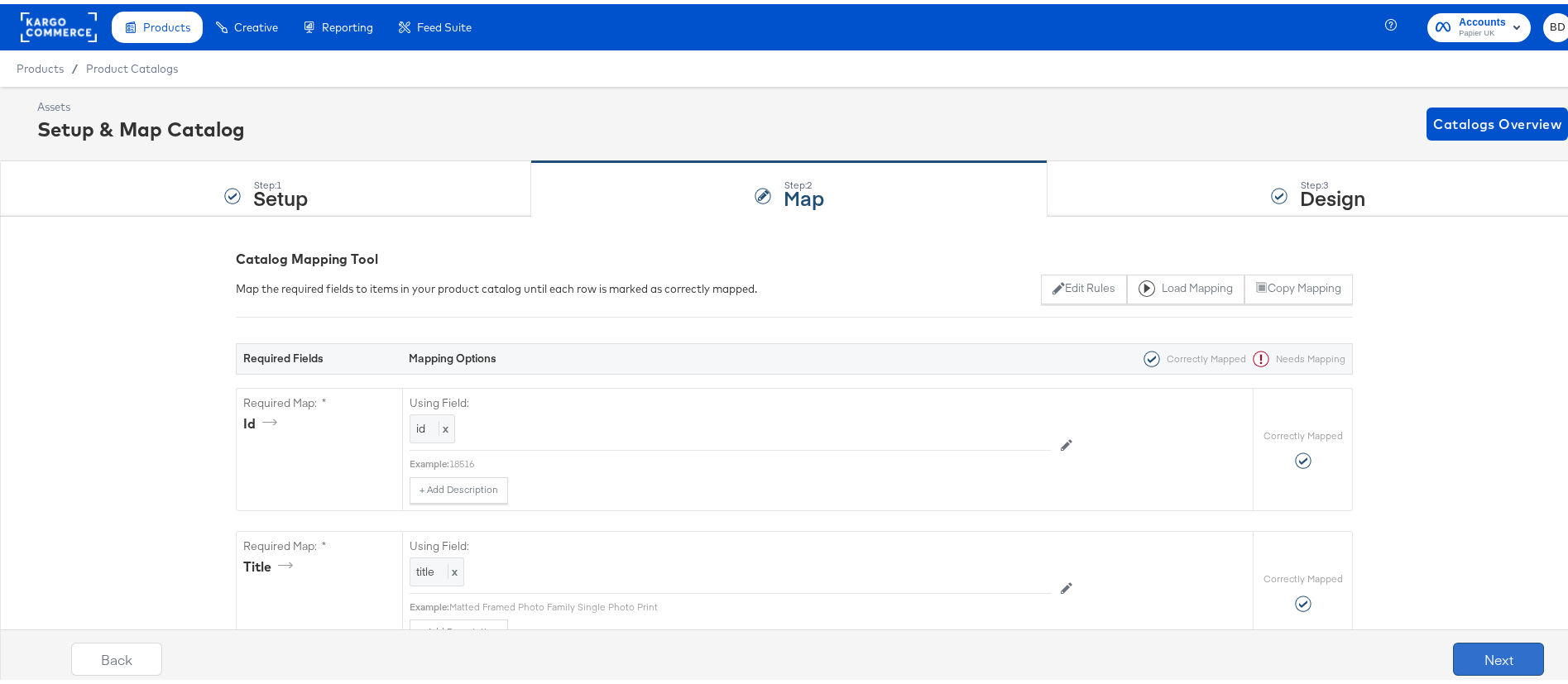 click on "Next" at bounding box center (1498, 655) 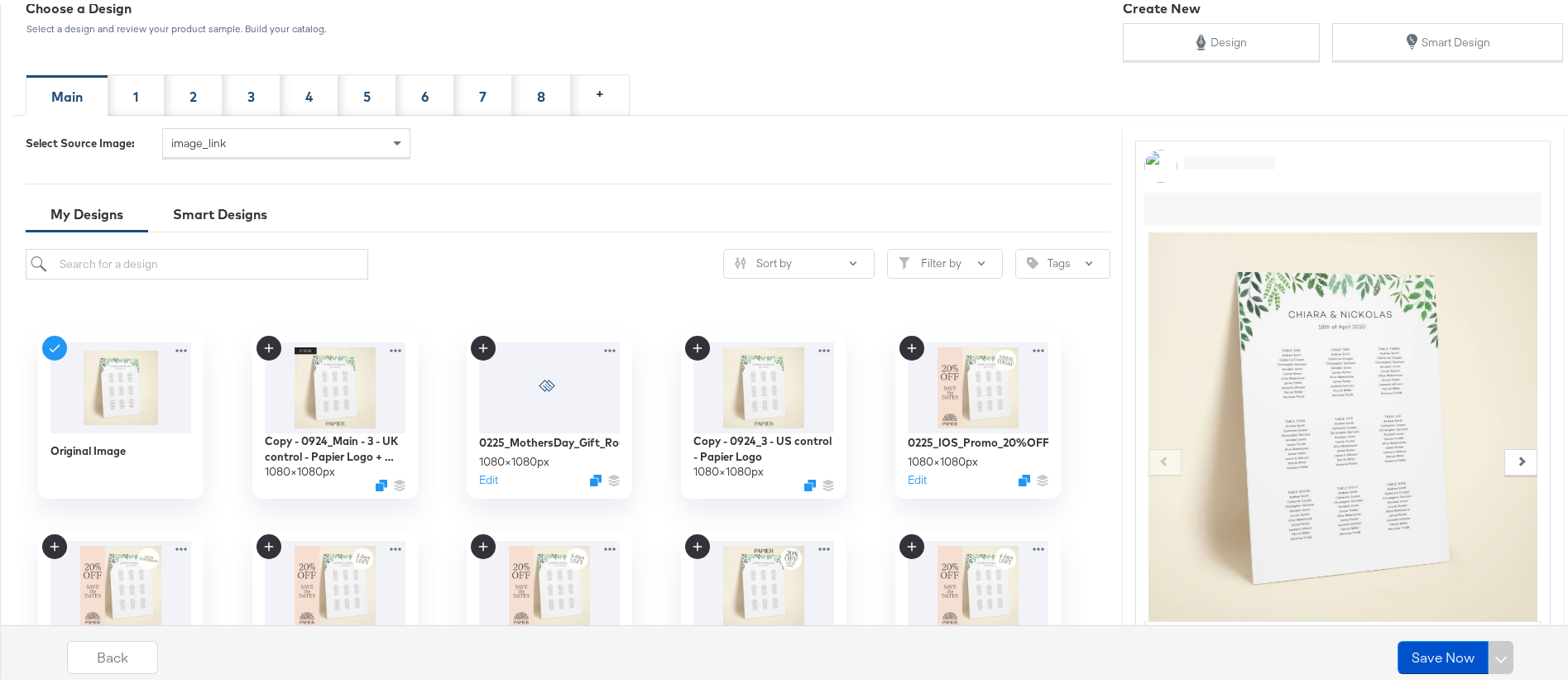 scroll, scrollTop: 307, scrollLeft: 0, axis: vertical 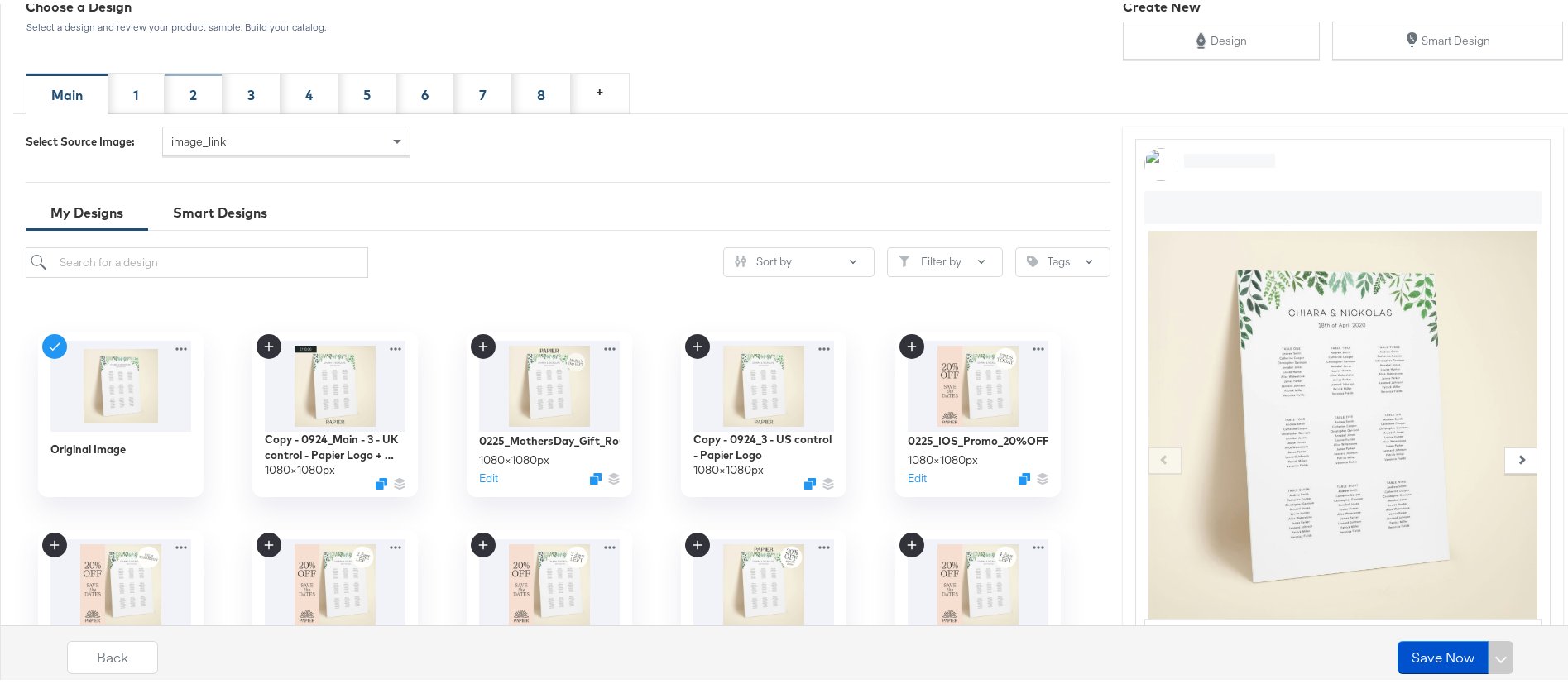 click on "2" at bounding box center [193, 91] 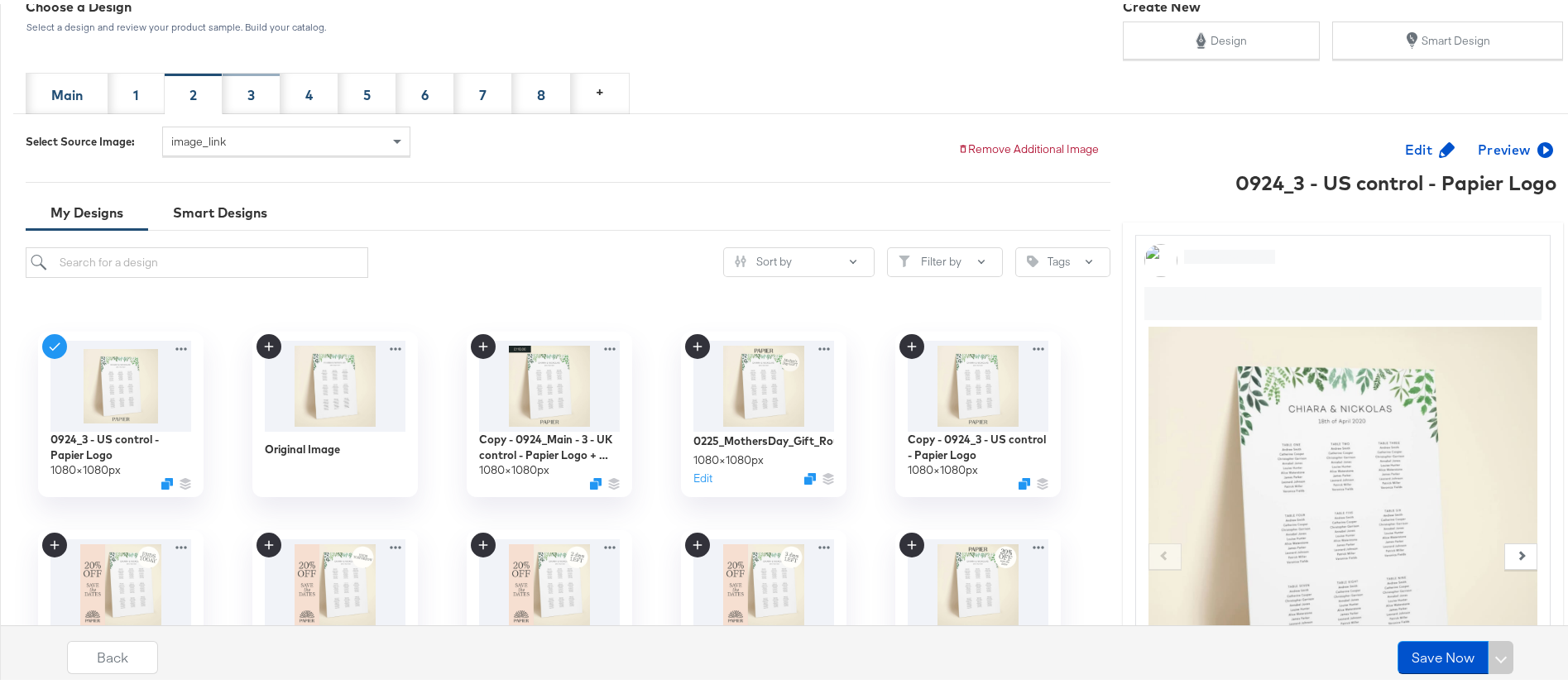 click on "3" at bounding box center [251, 91] 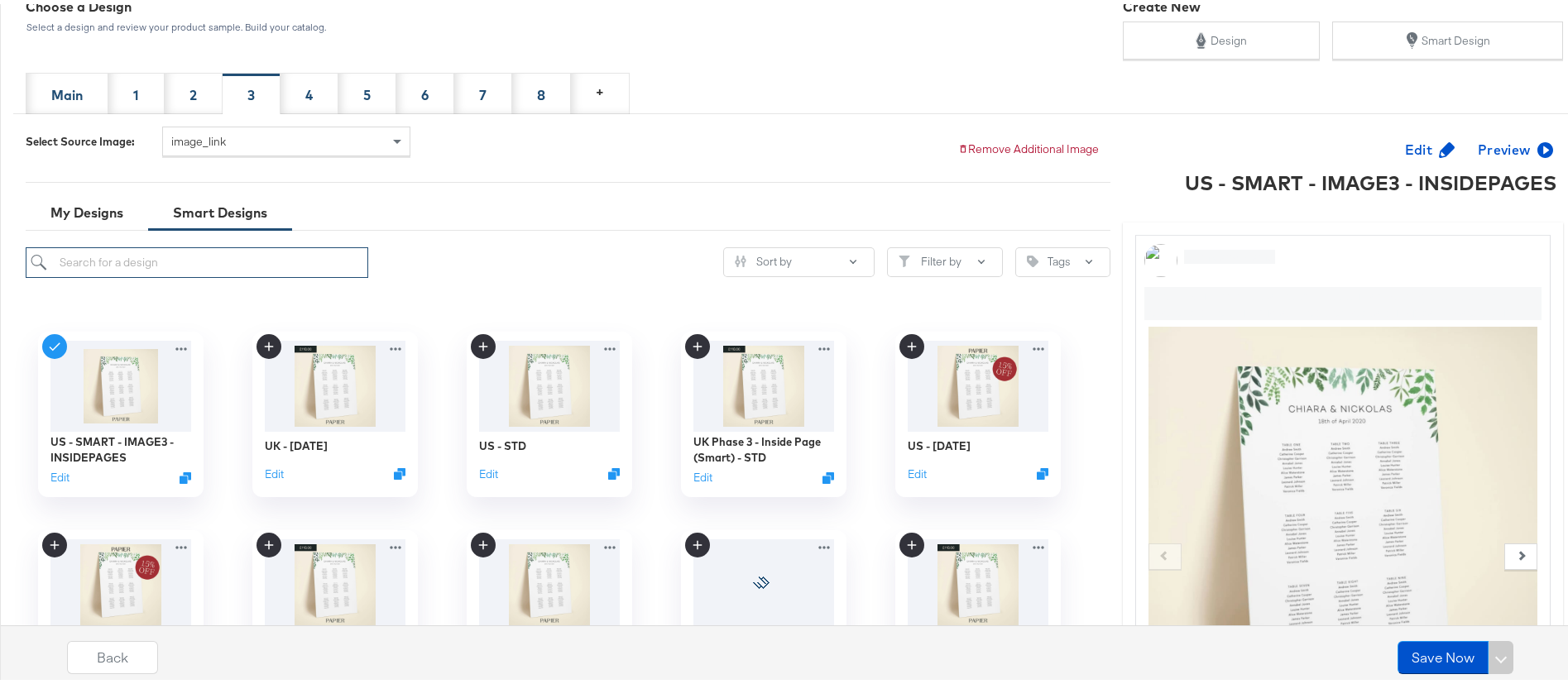 click at bounding box center (197, 258) 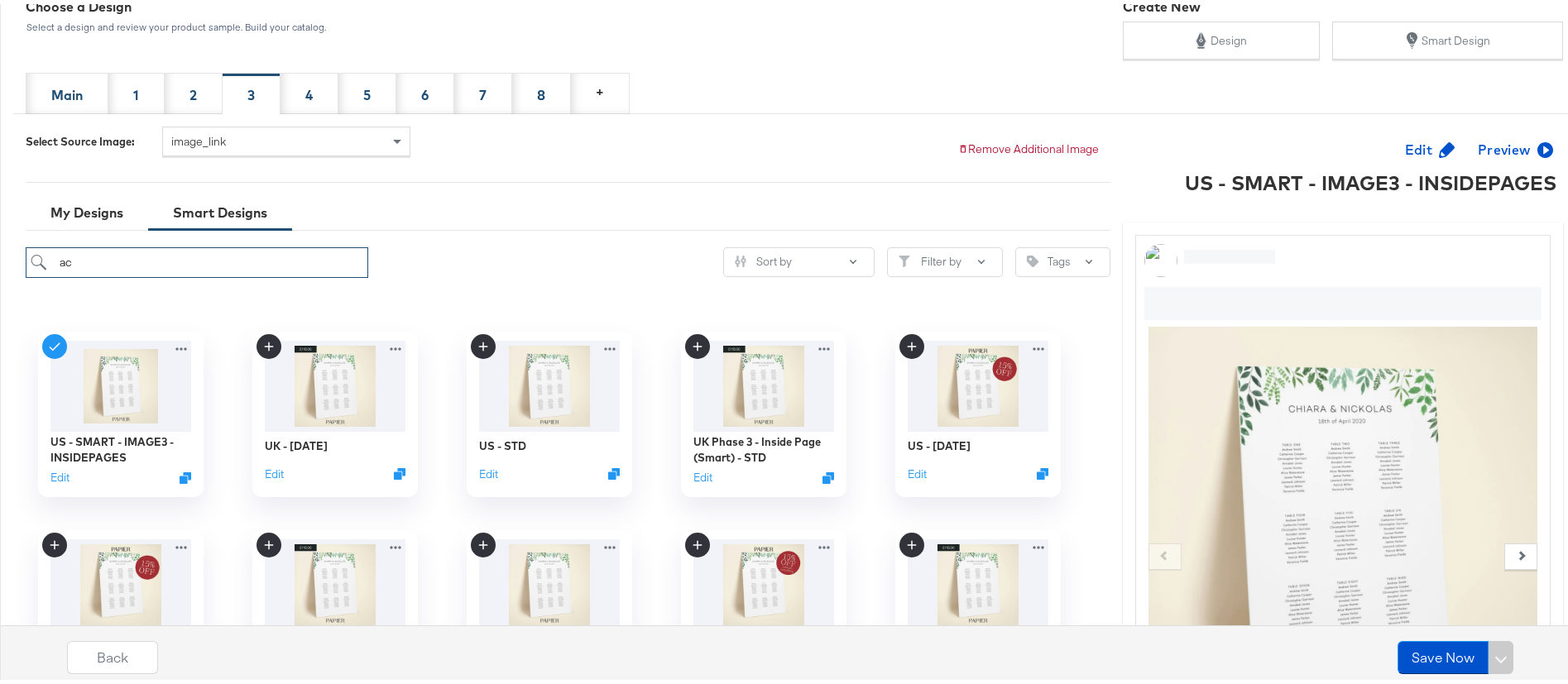 type on "aca" 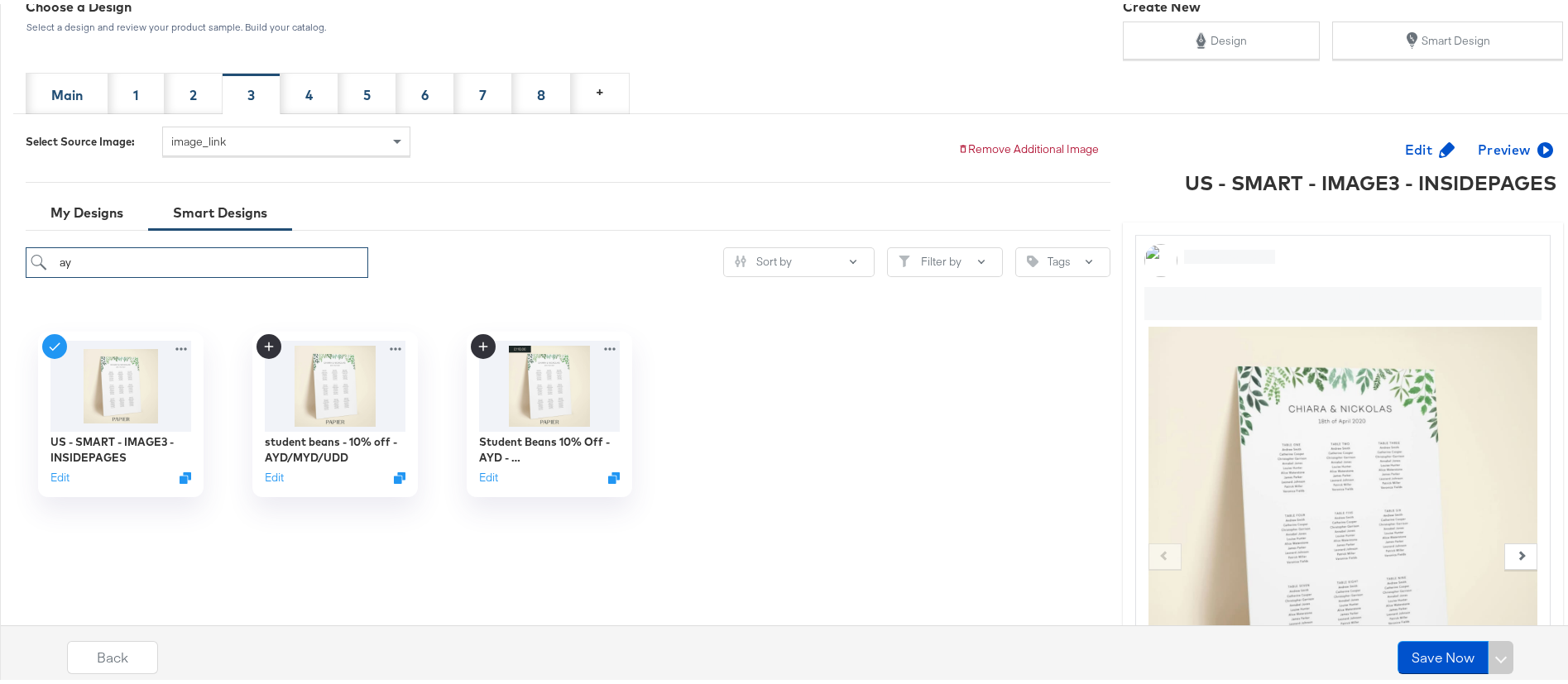 type on "a" 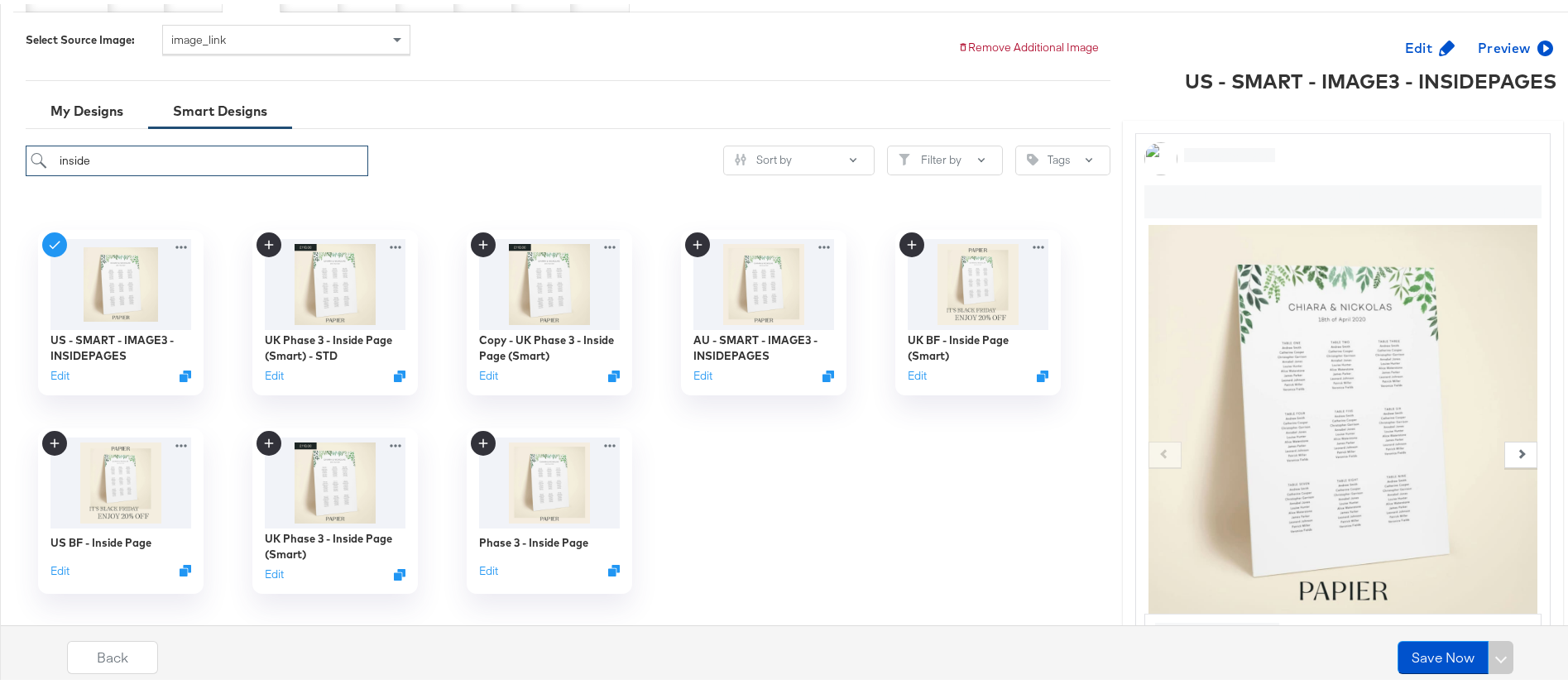 scroll, scrollTop: 396, scrollLeft: 0, axis: vertical 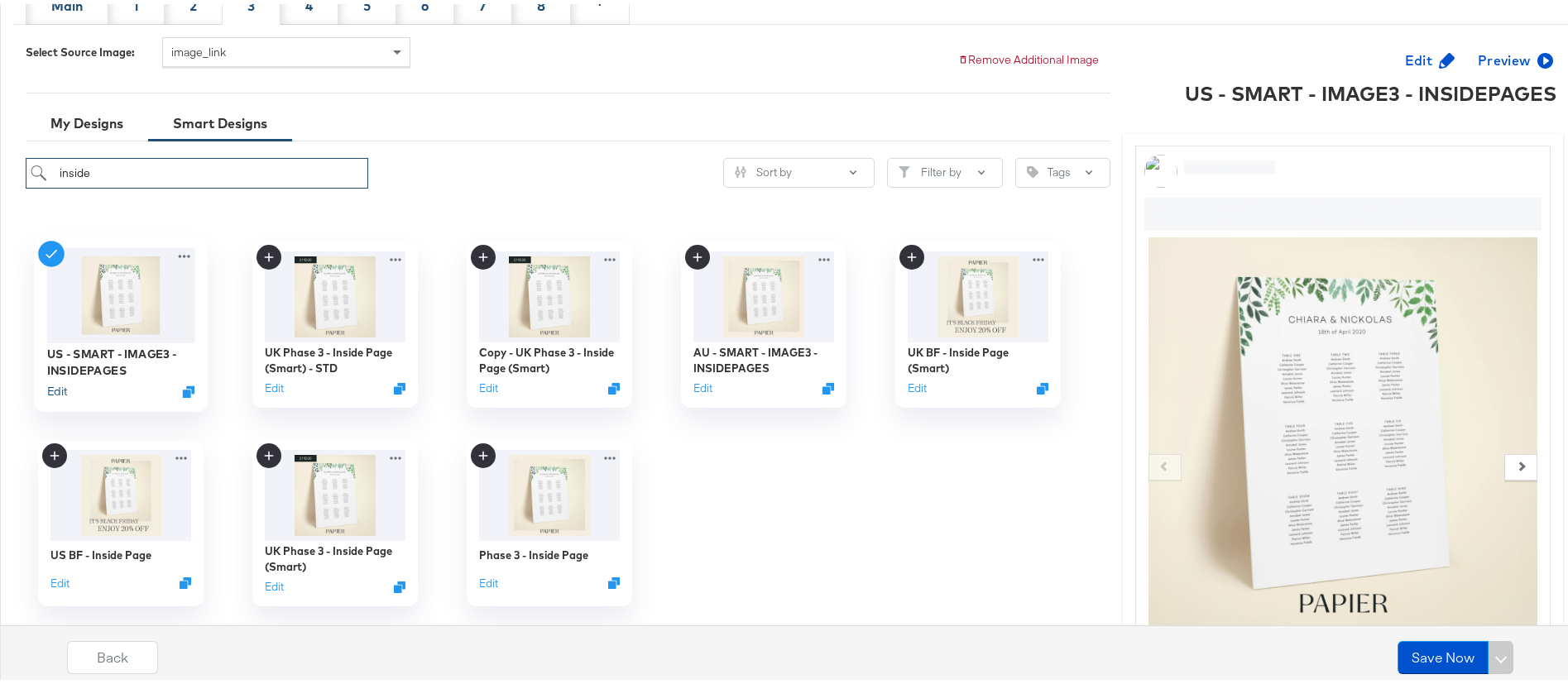 type on "inside" 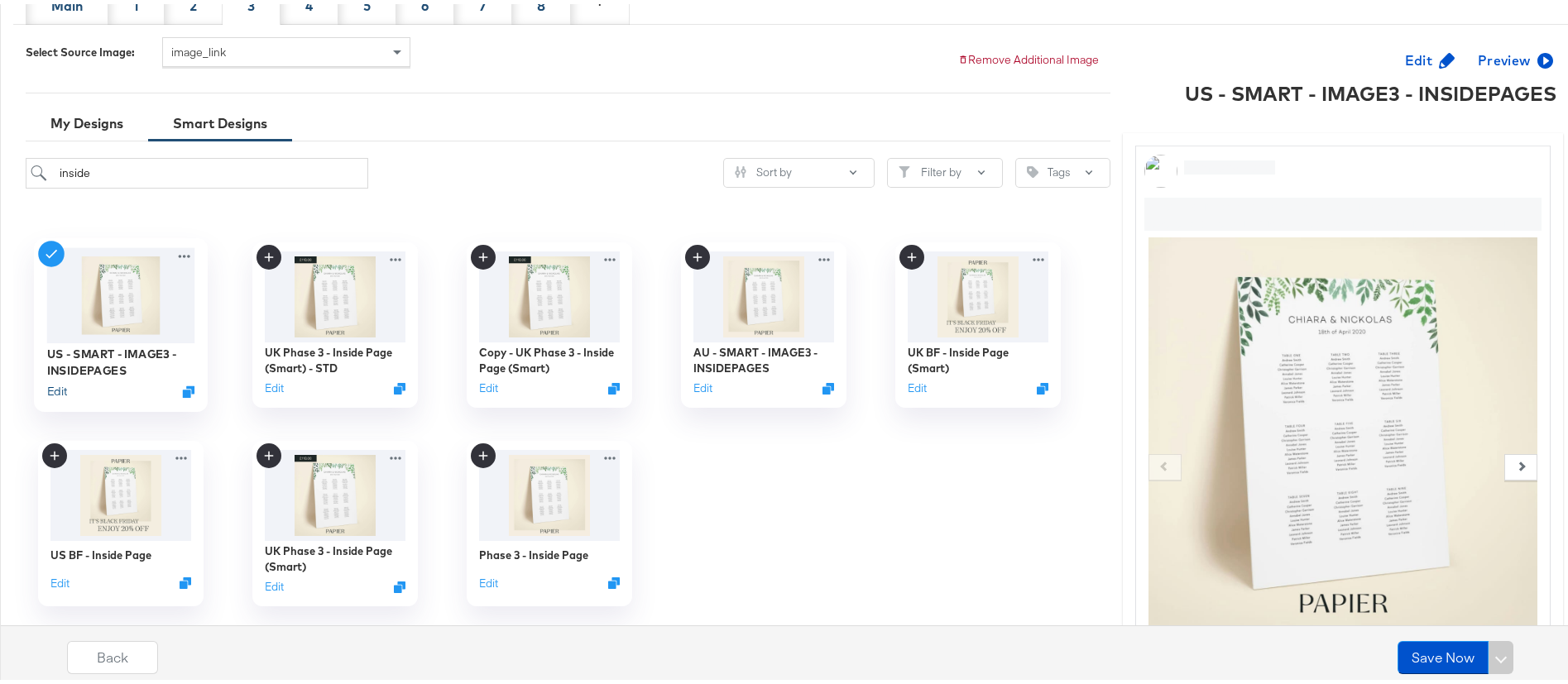 click on "Edit" at bounding box center (56, 387) 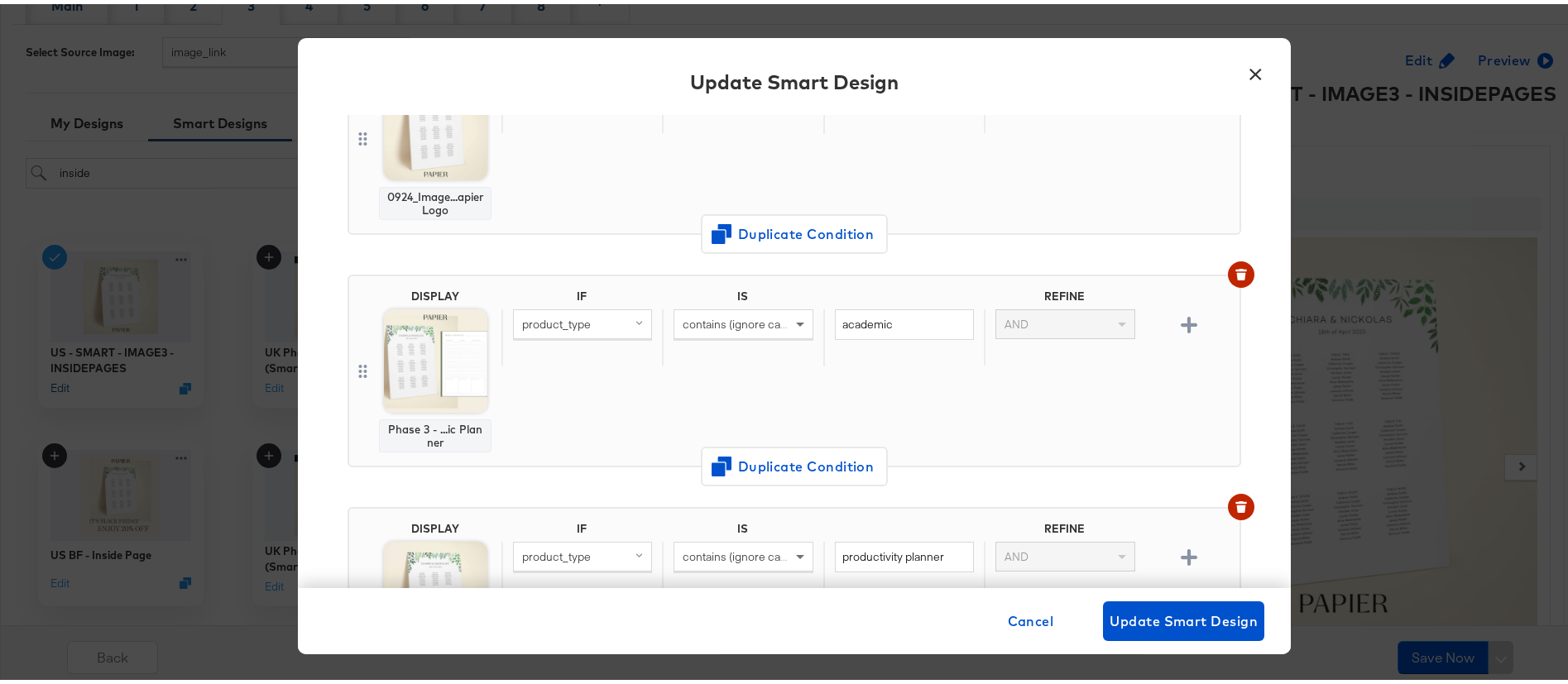 scroll, scrollTop: 1370, scrollLeft: 0, axis: vertical 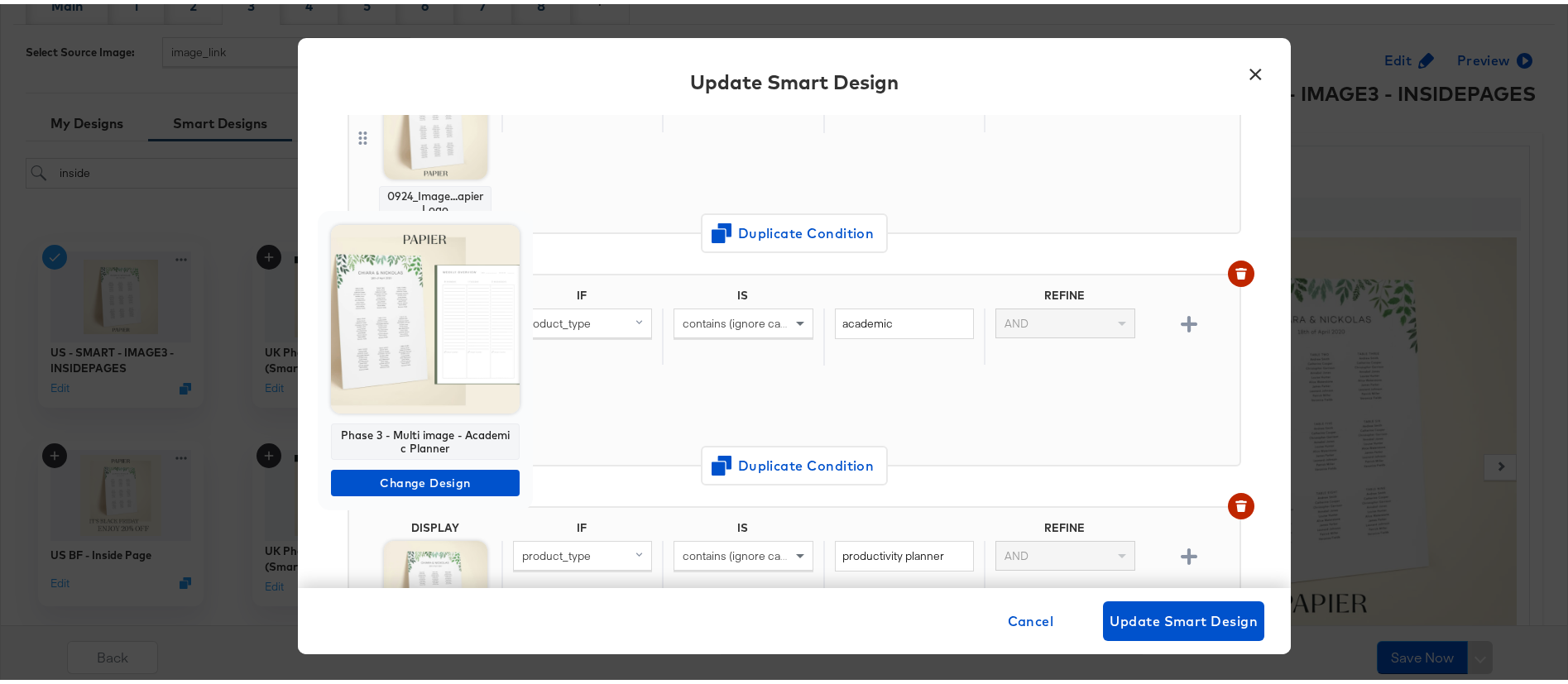 click at bounding box center [425, 315] 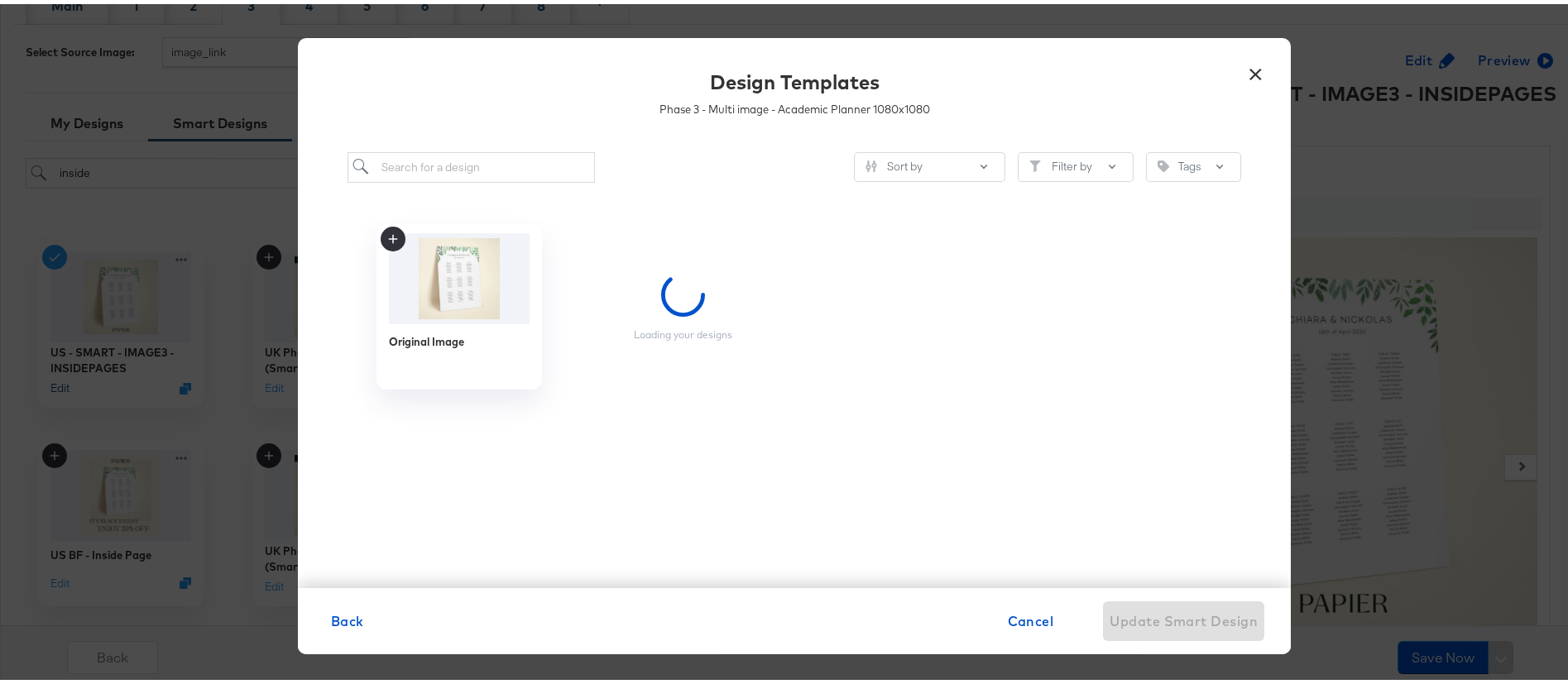 scroll, scrollTop: 0, scrollLeft: 0, axis: both 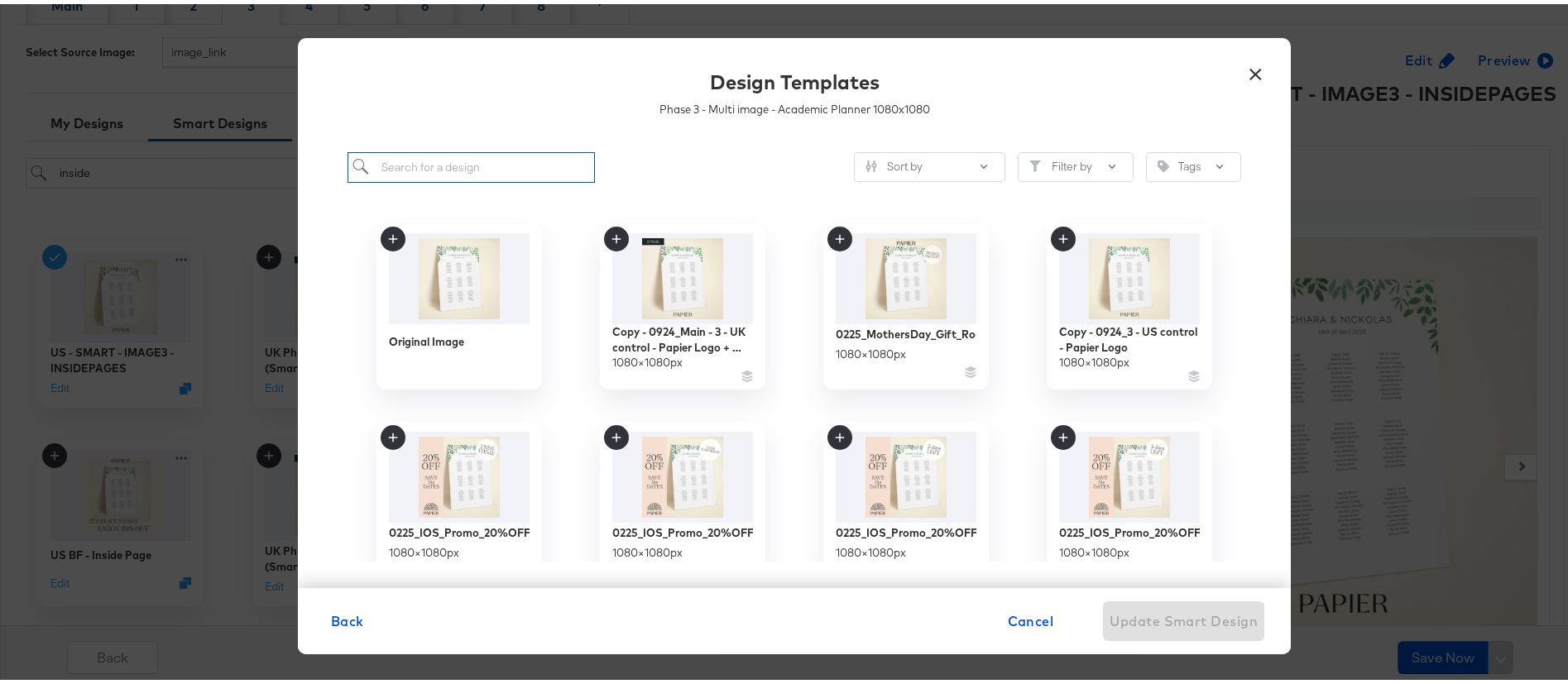 click at bounding box center (471, 163) 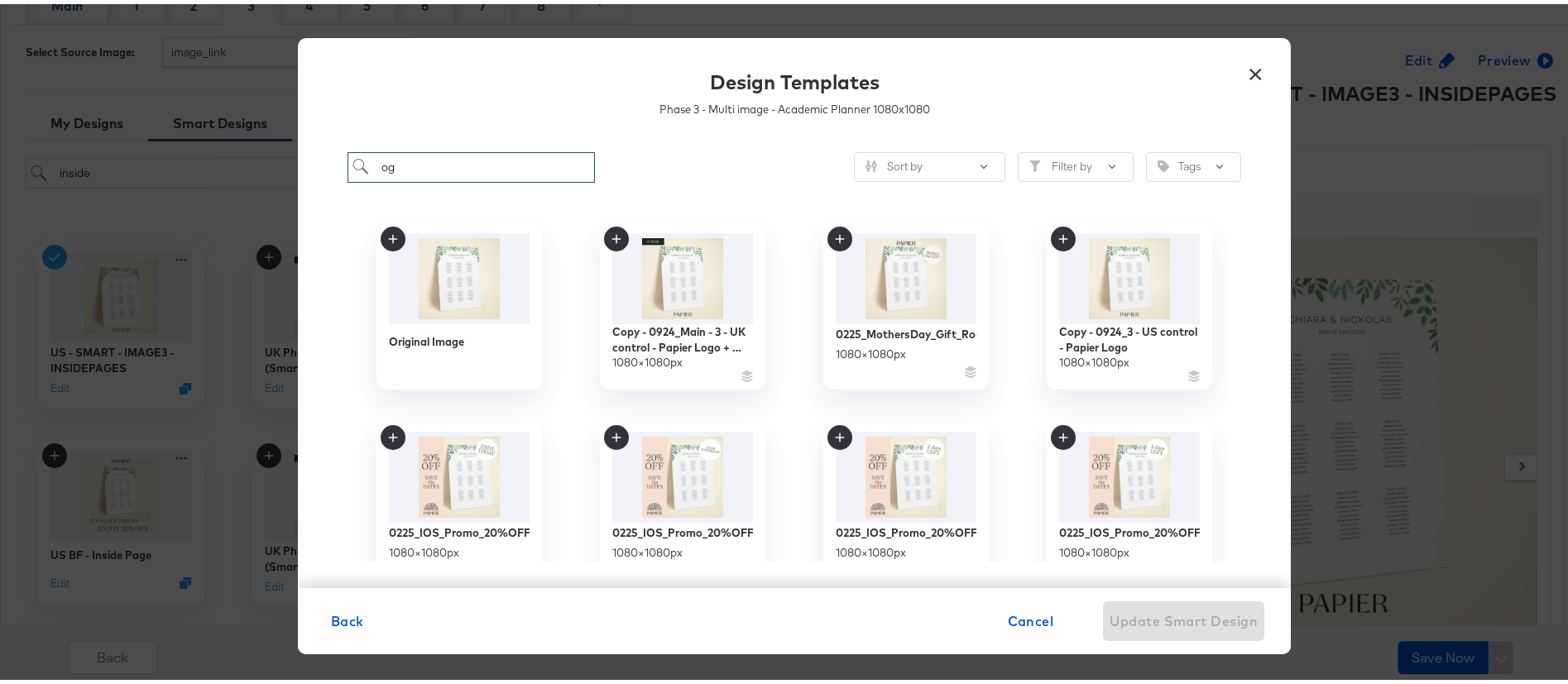 type on "o" 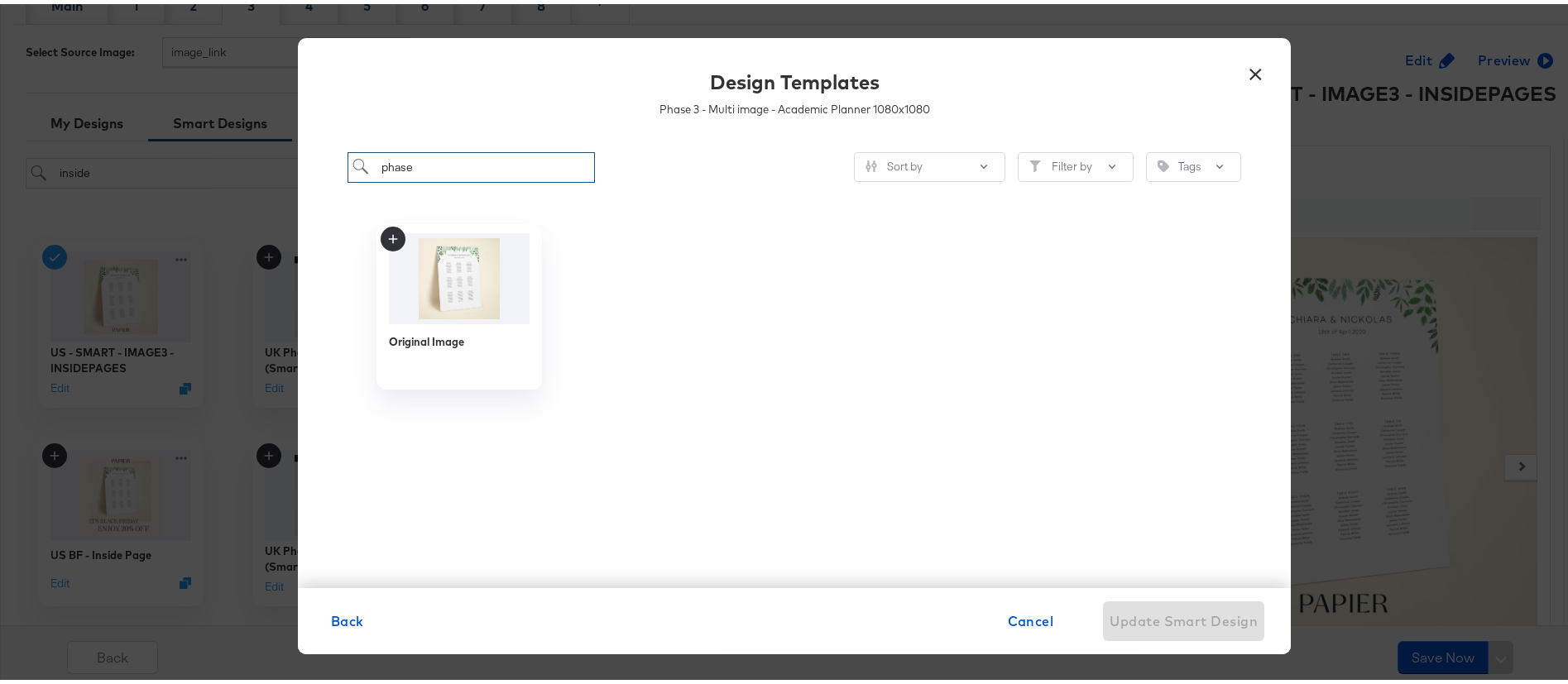 type on "phase 3" 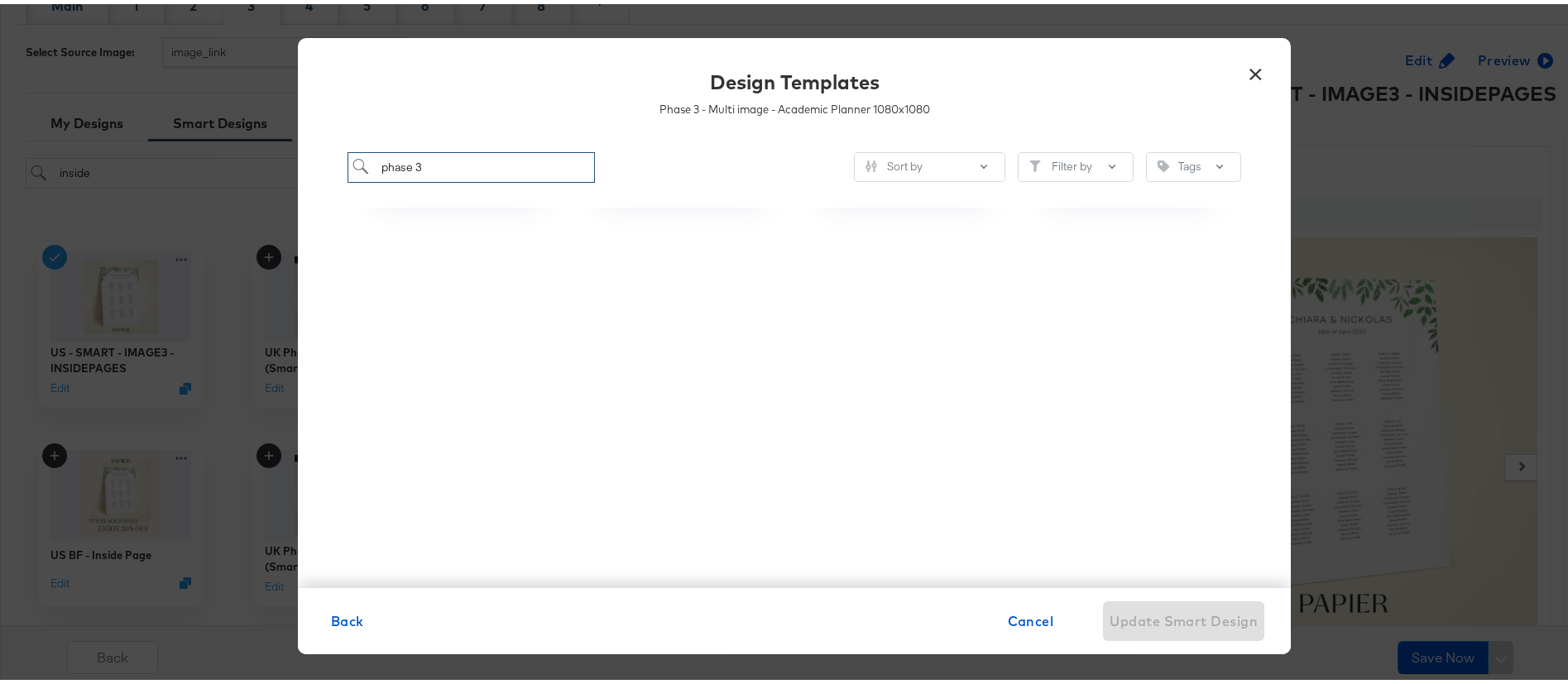 scroll, scrollTop: 0, scrollLeft: 0, axis: both 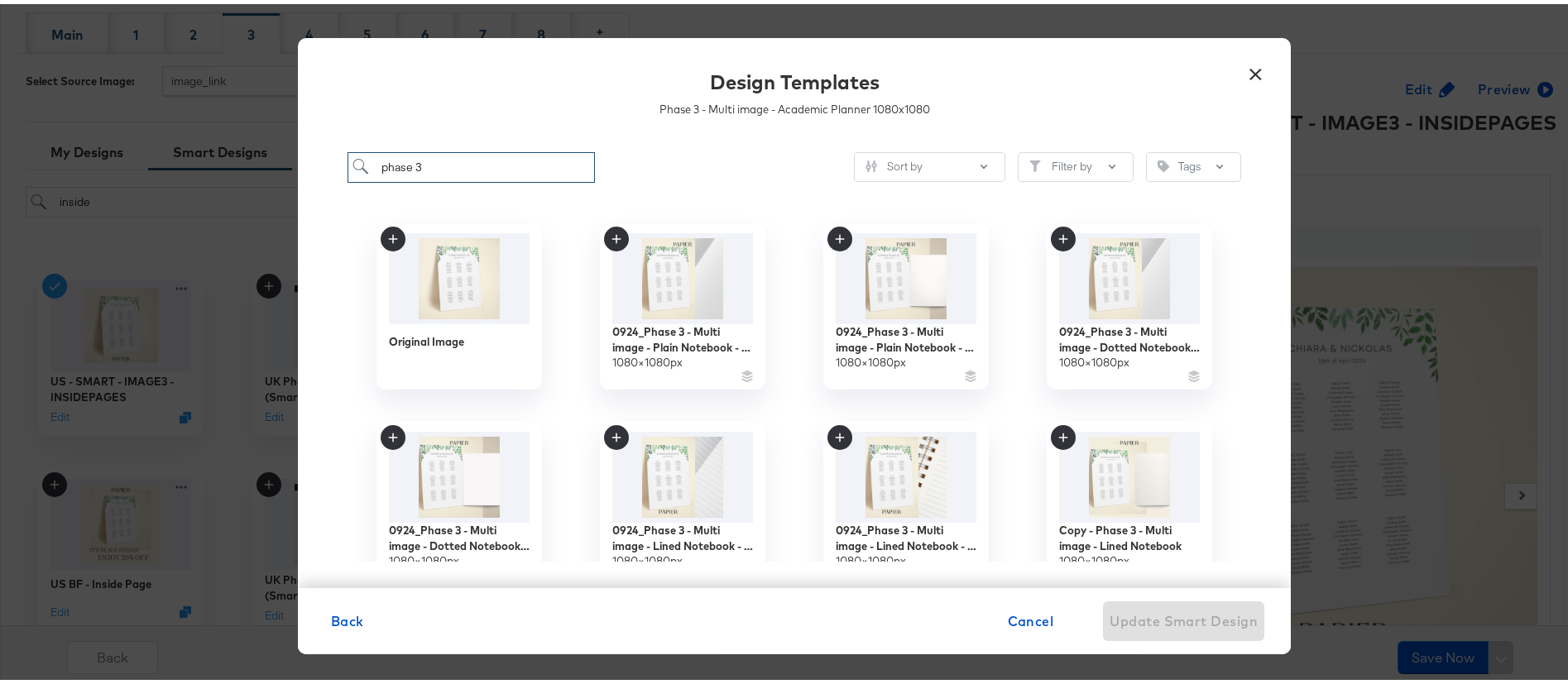 type 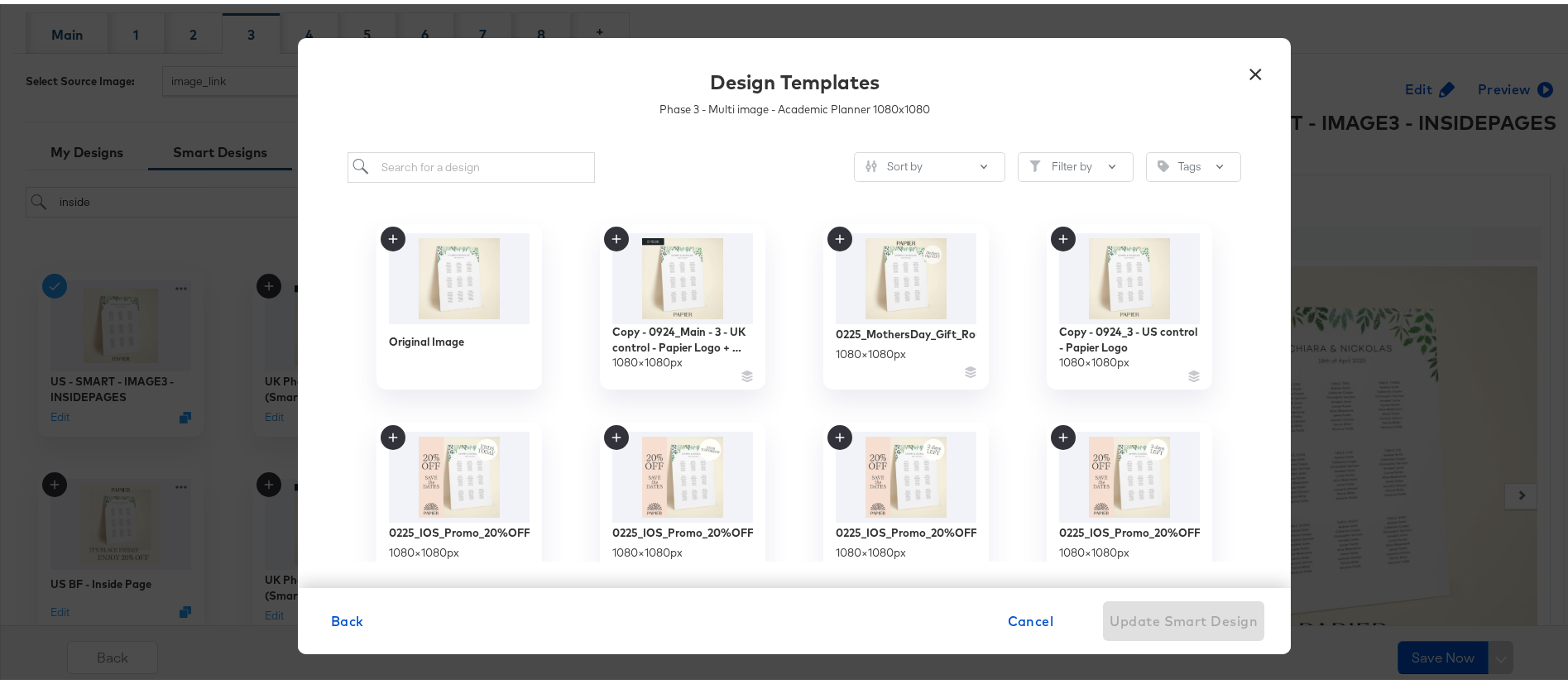 click on "×" at bounding box center (1255, 65) 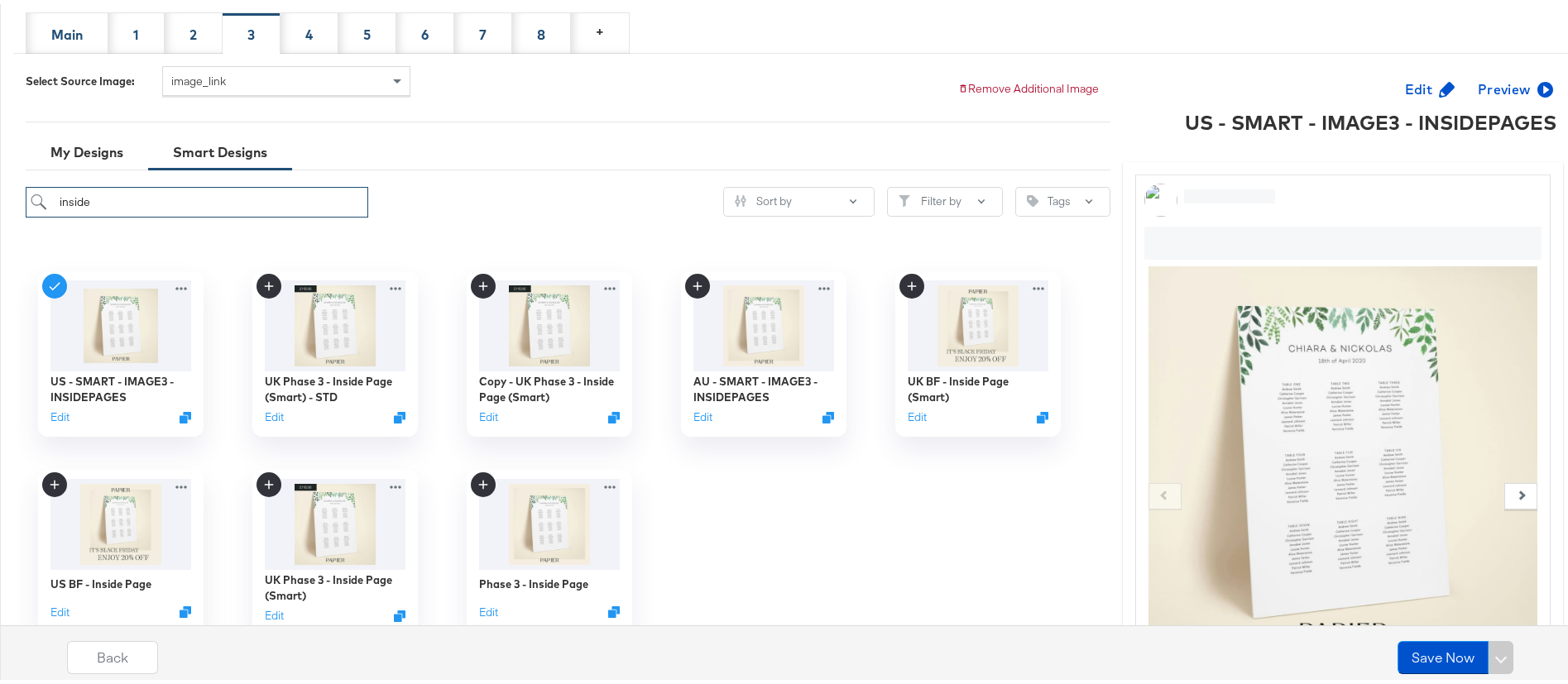 click on "inside" at bounding box center [197, 198] 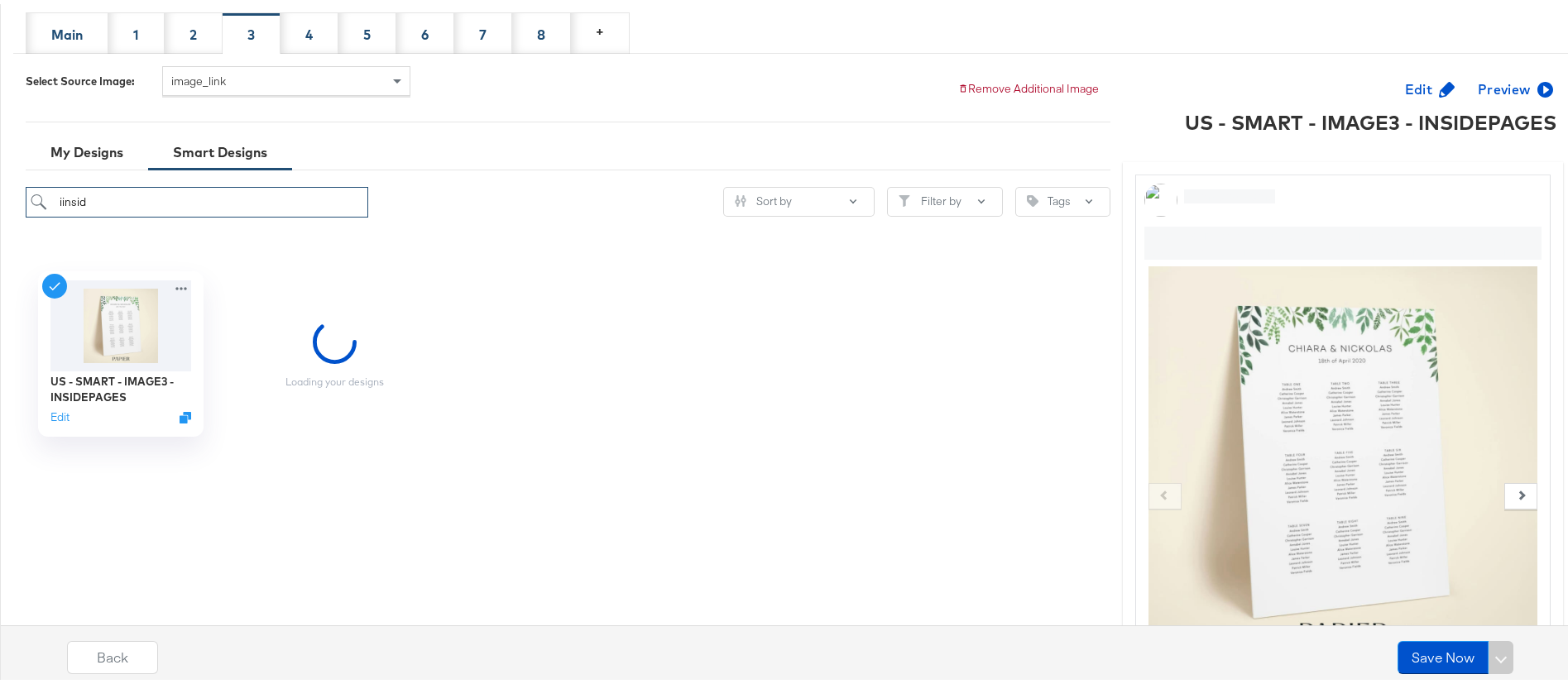 type on "iinside" 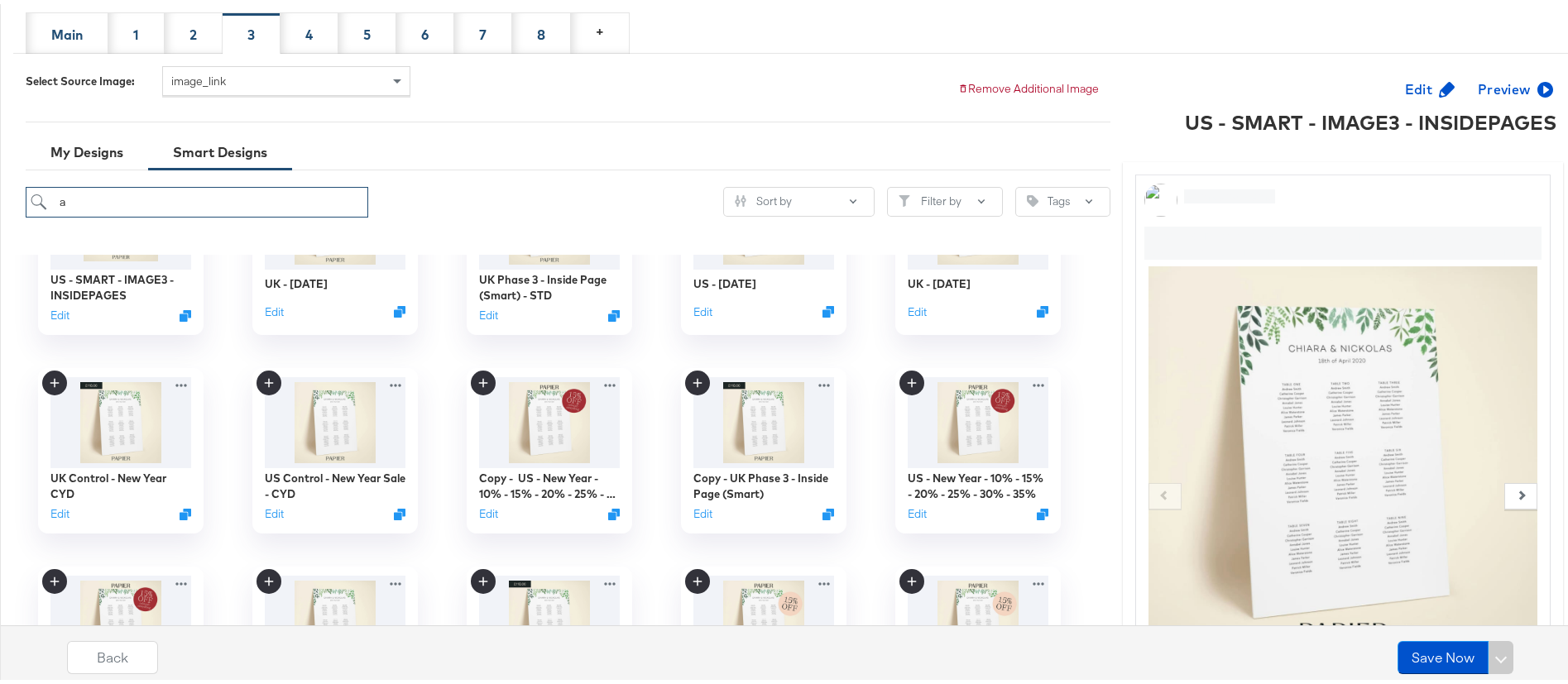 scroll, scrollTop: 107, scrollLeft: 0, axis: vertical 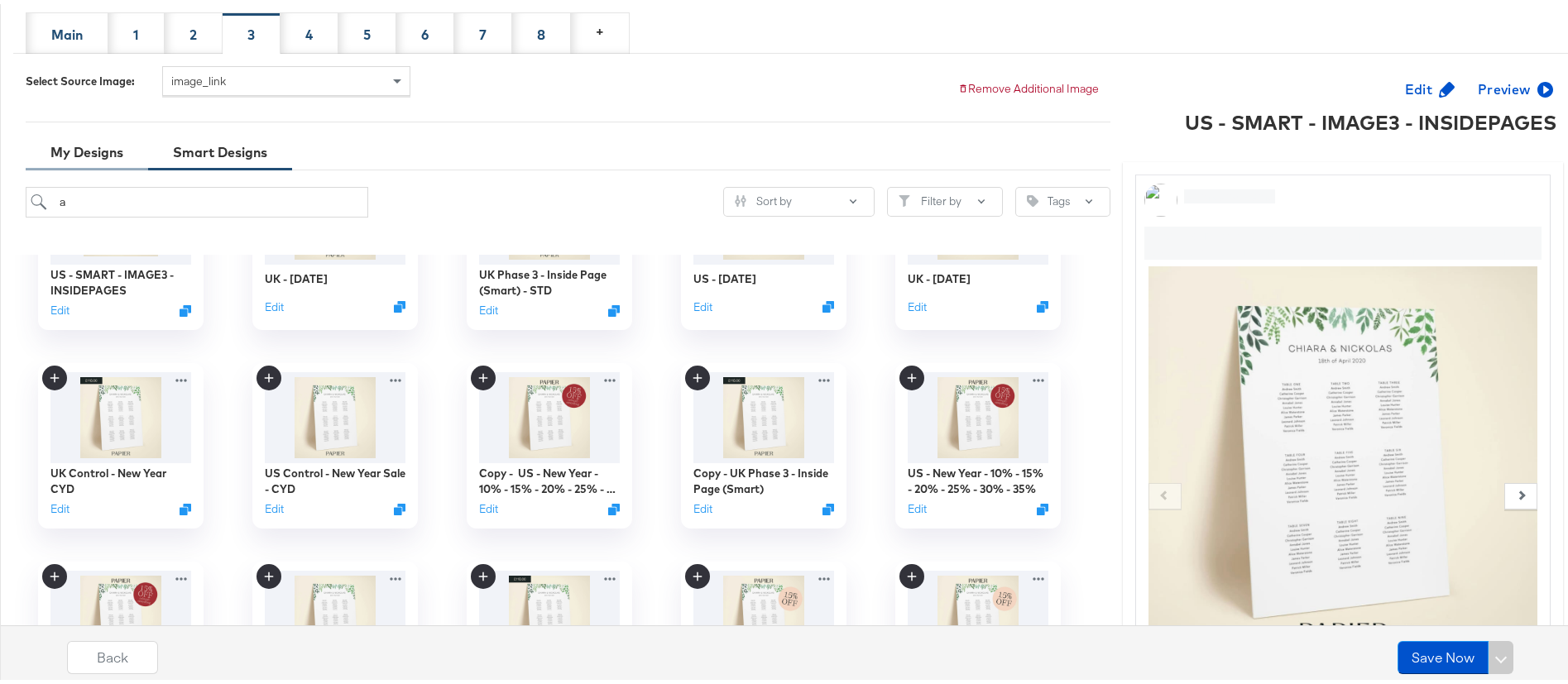 click on "My Designs" at bounding box center [87, 148] 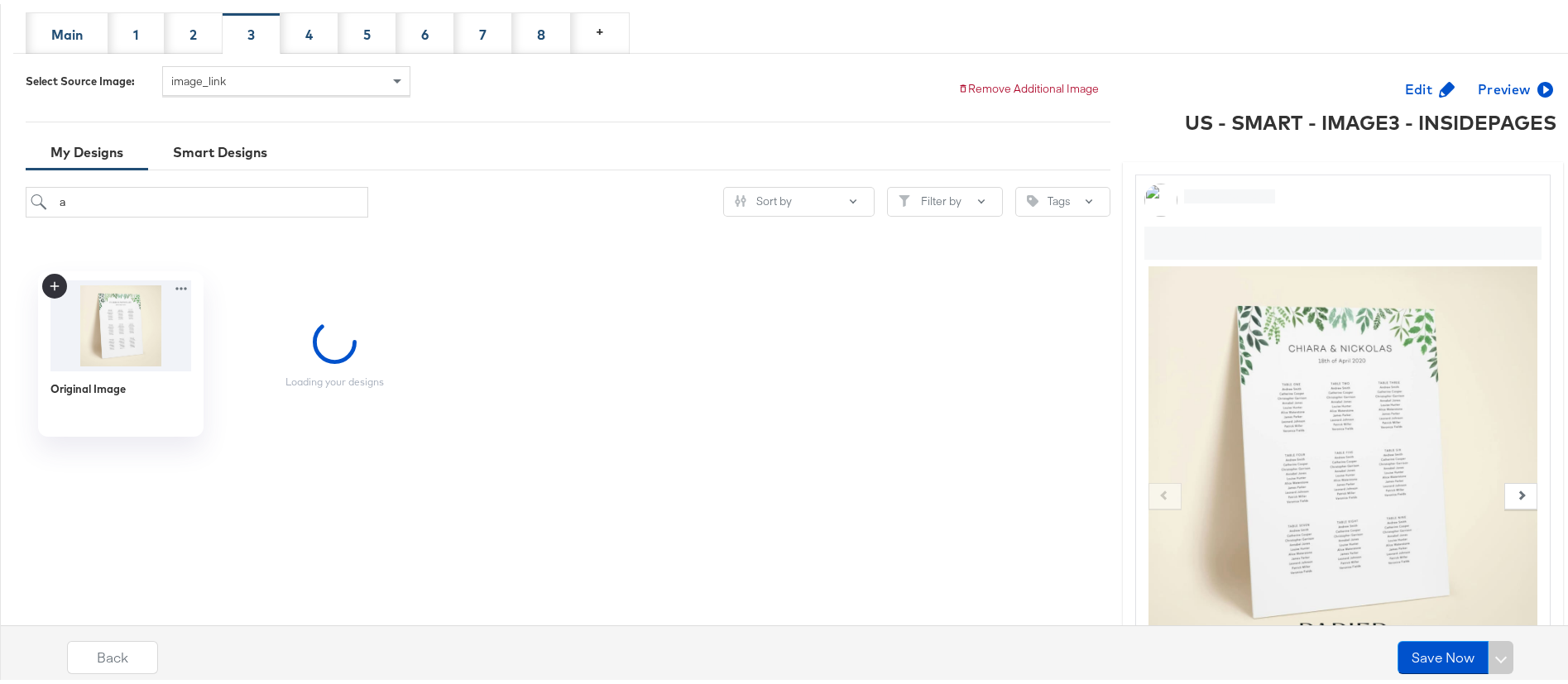 scroll, scrollTop: 0, scrollLeft: 0, axis: both 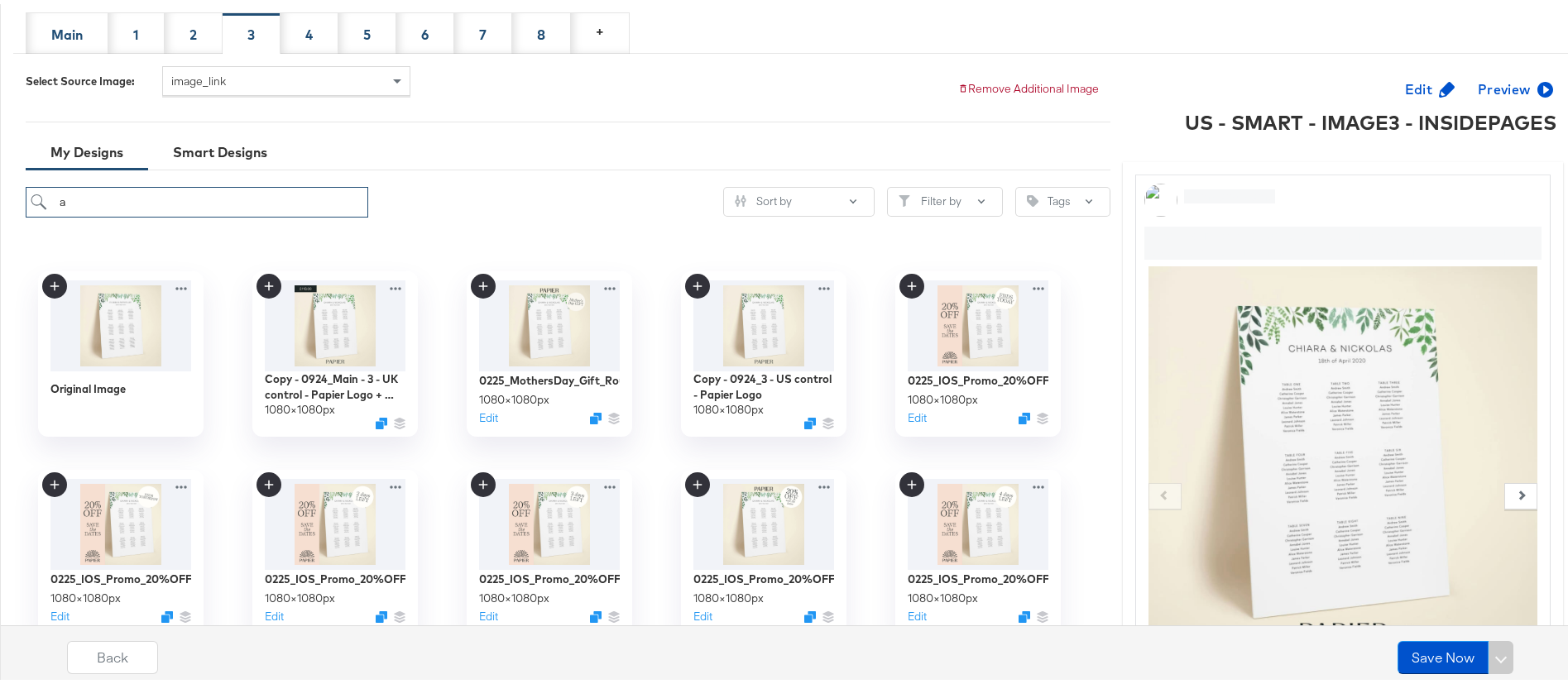 click on "a" at bounding box center (197, 198) 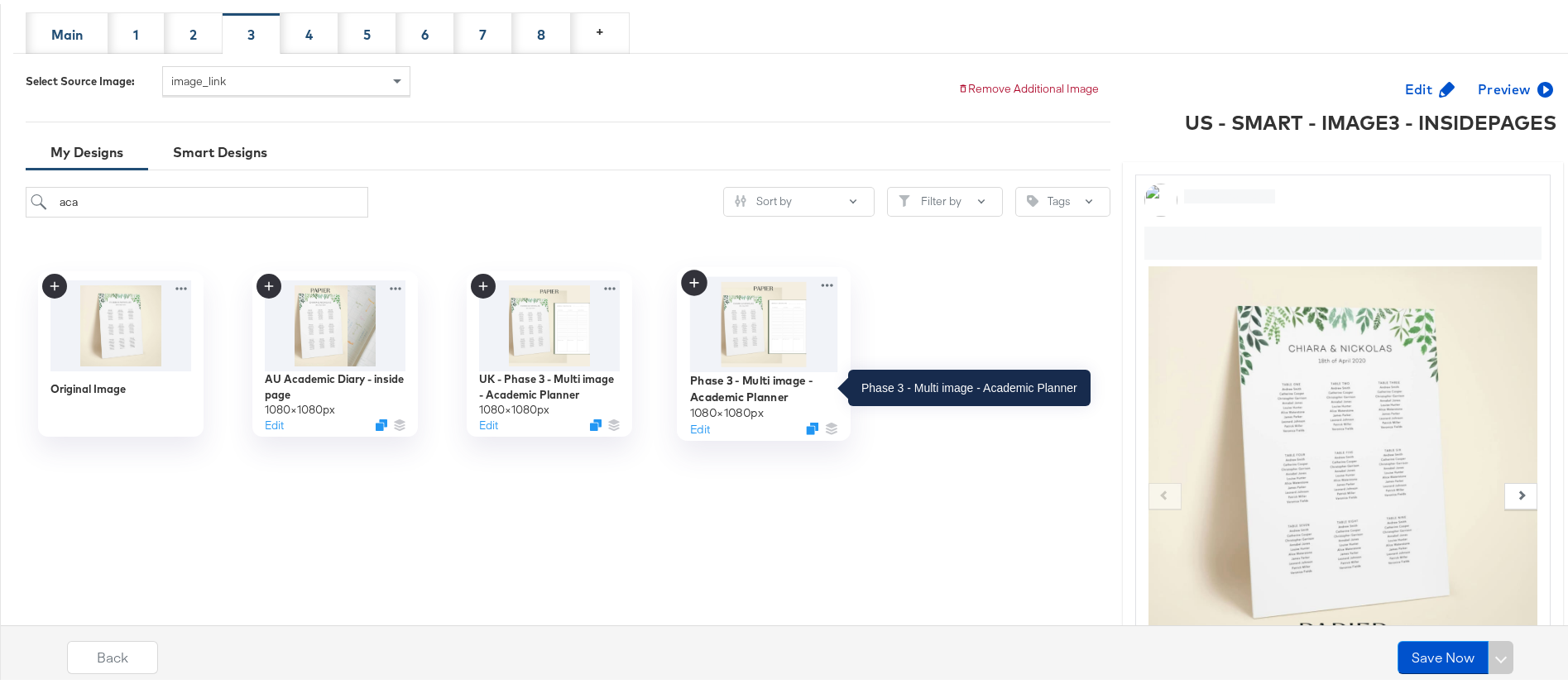 click on "Phase 3 - Multi image - Academic Planner" at bounding box center (763, 384) 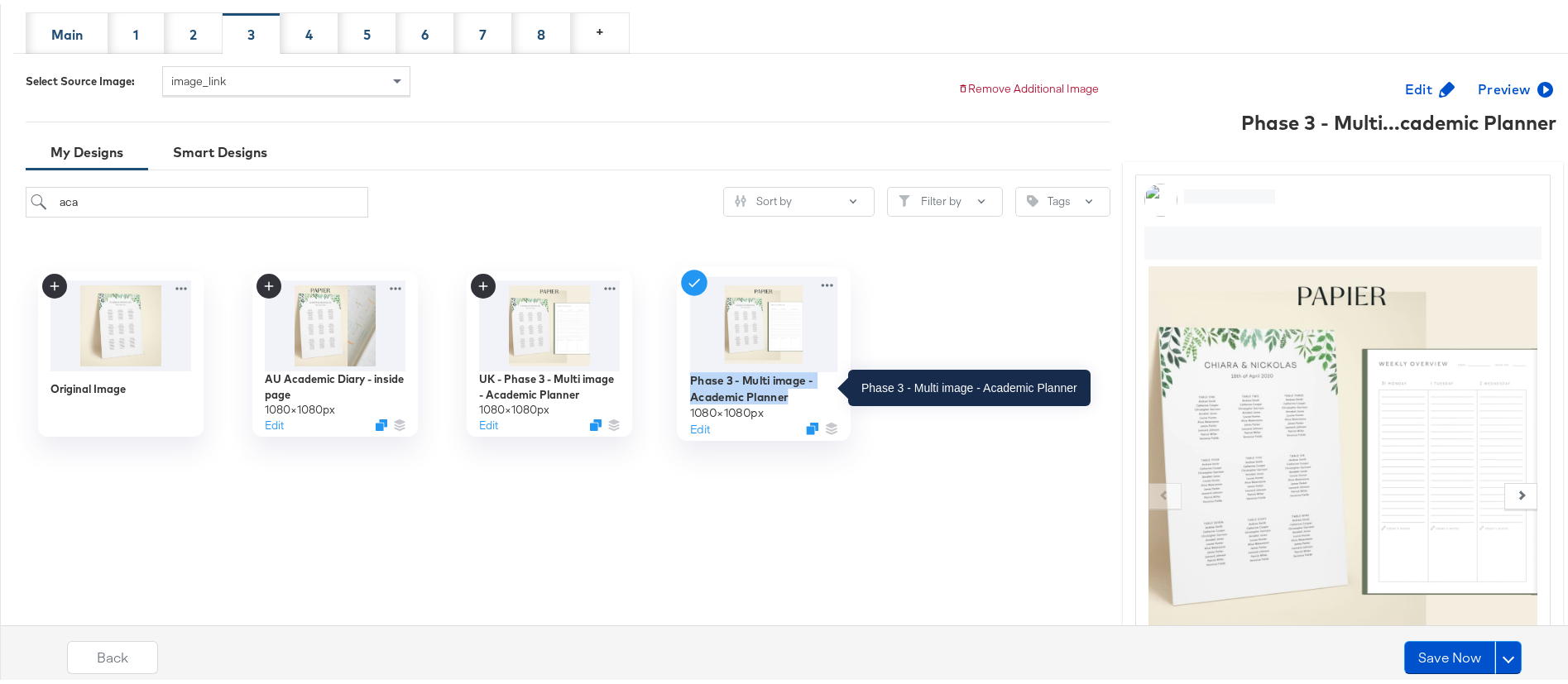 drag, startPoint x: 691, startPoint y: 380, endPoint x: 808, endPoint y: 389, distance: 117.34564 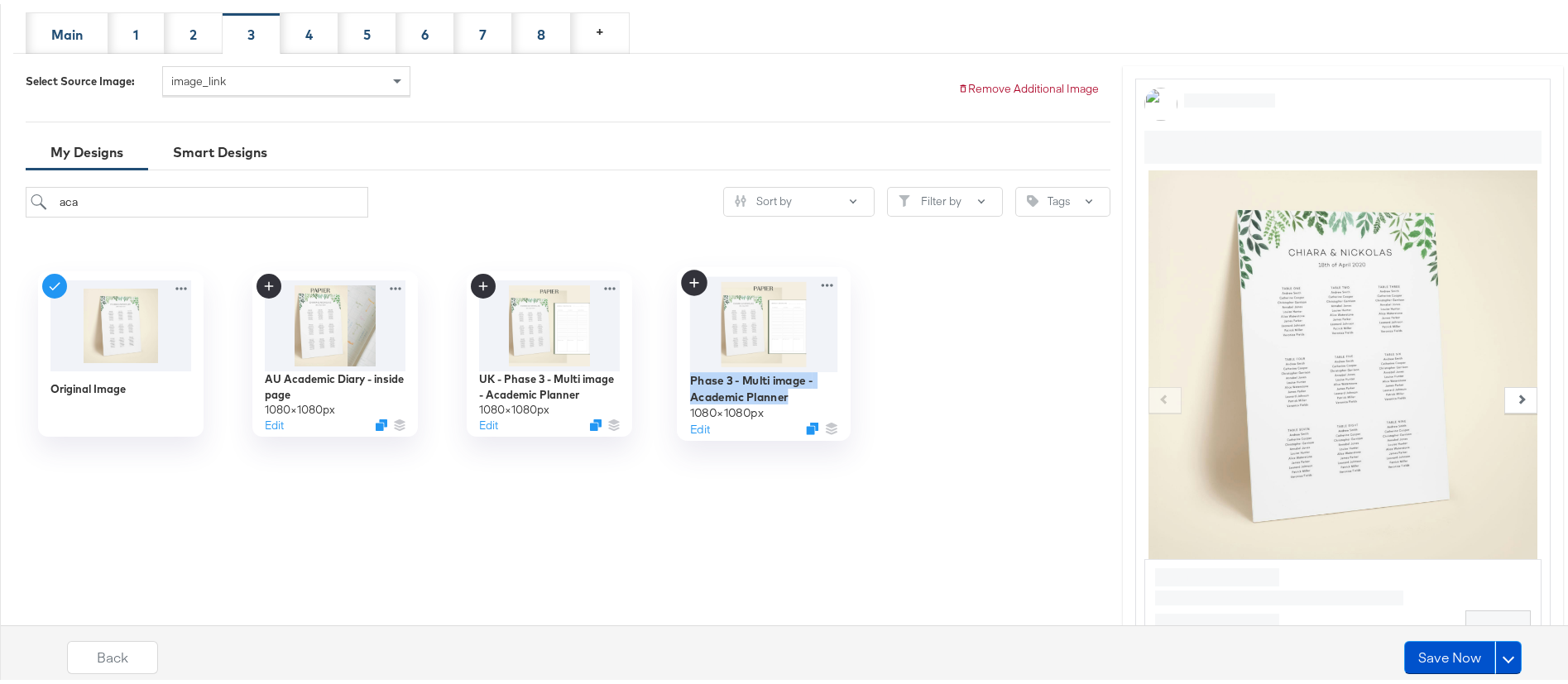 copy on "Phase 3 - Multi image - Academic Planner" 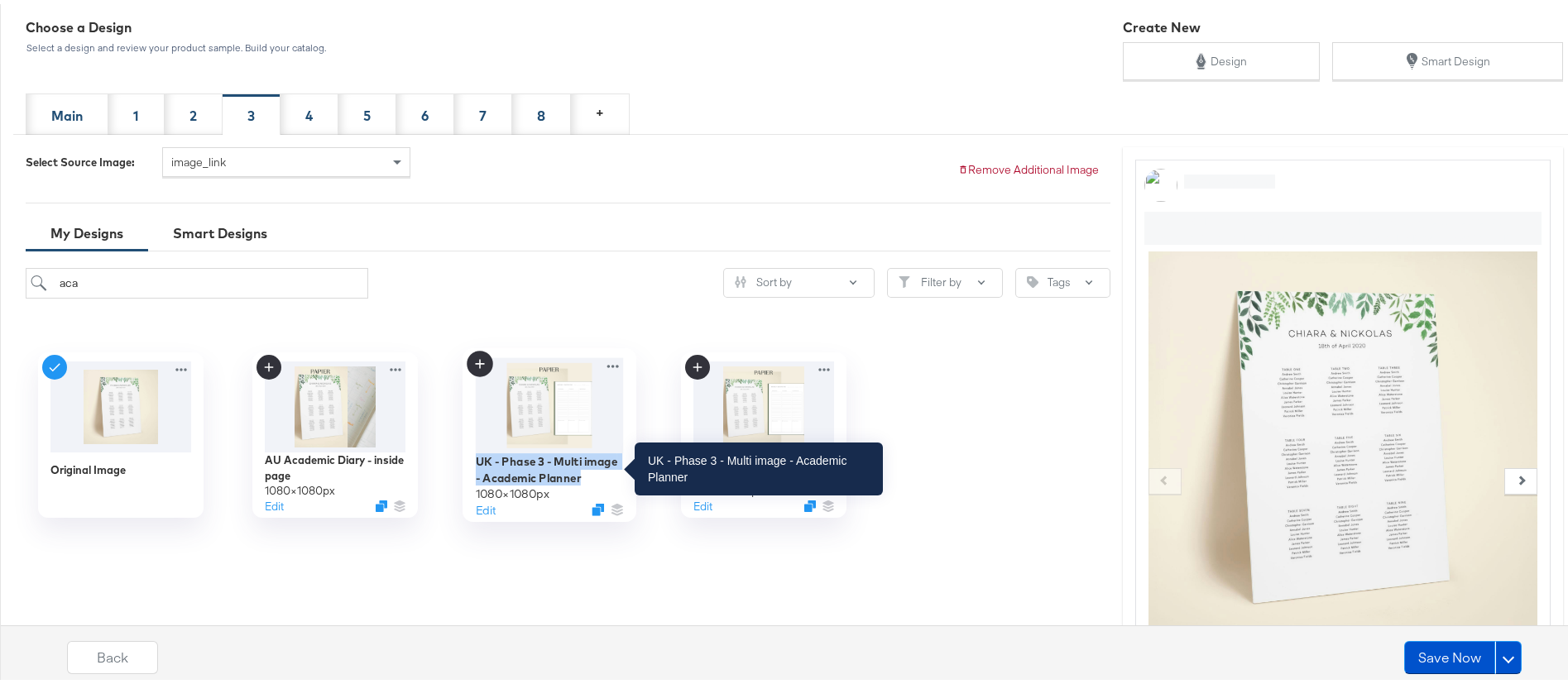 drag, startPoint x: 472, startPoint y: 458, endPoint x: 586, endPoint y: 478, distance: 115.7411 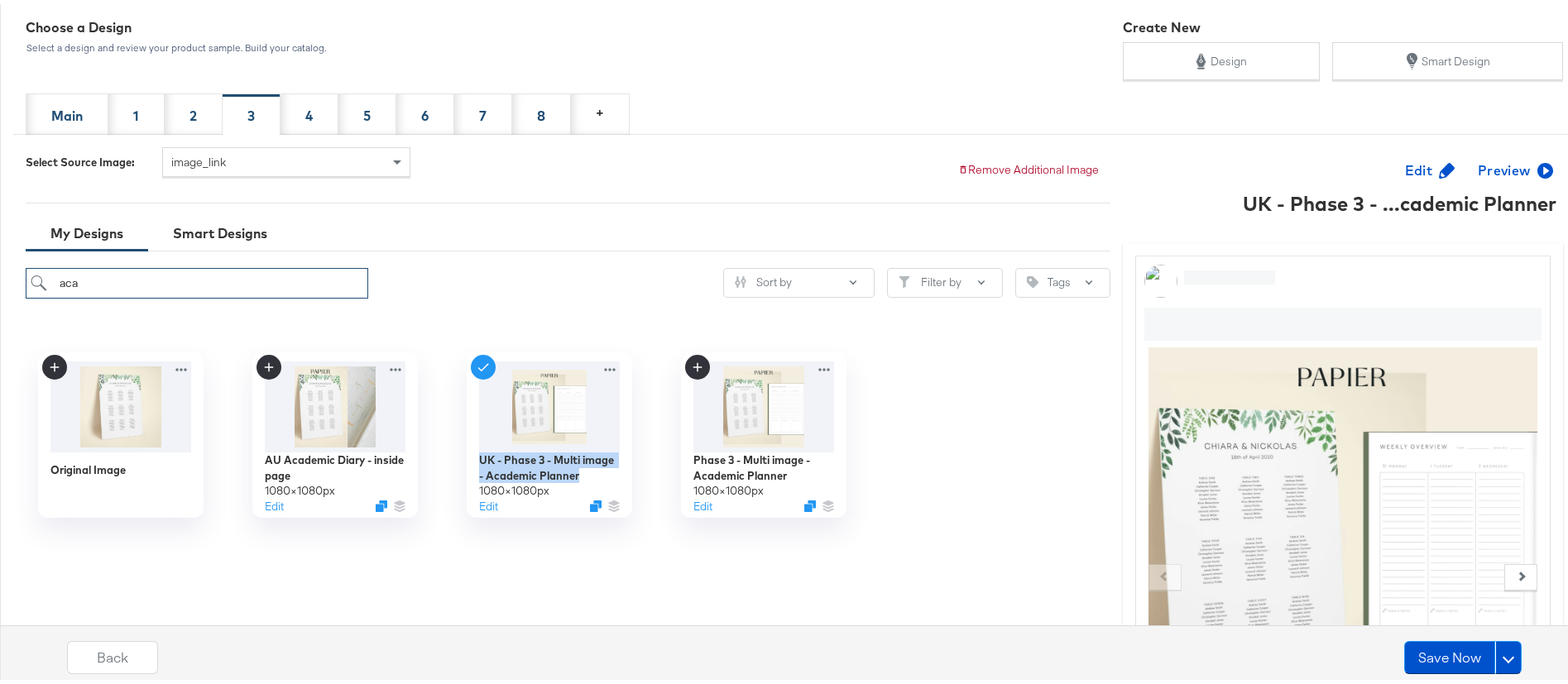 click on "aca" at bounding box center (197, 279) 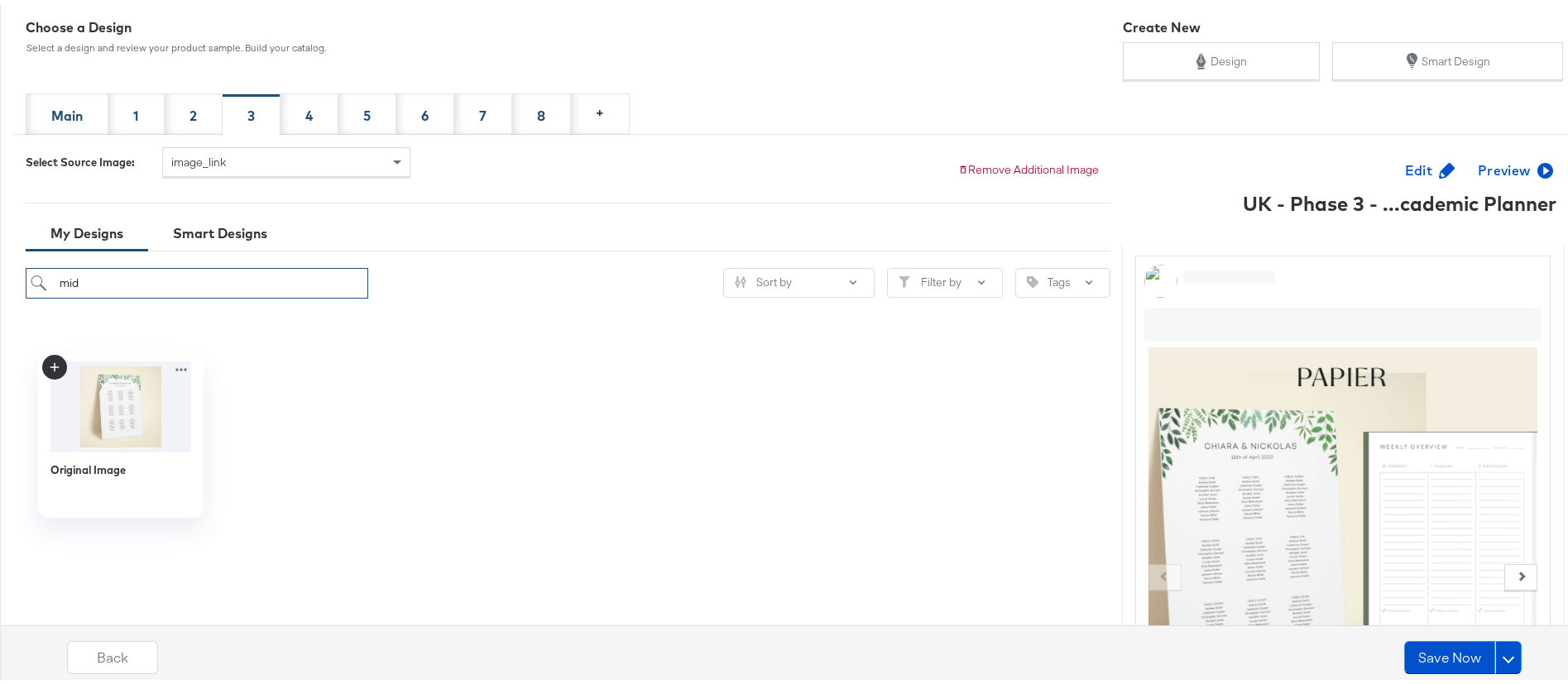click on "mid" at bounding box center [197, 279] 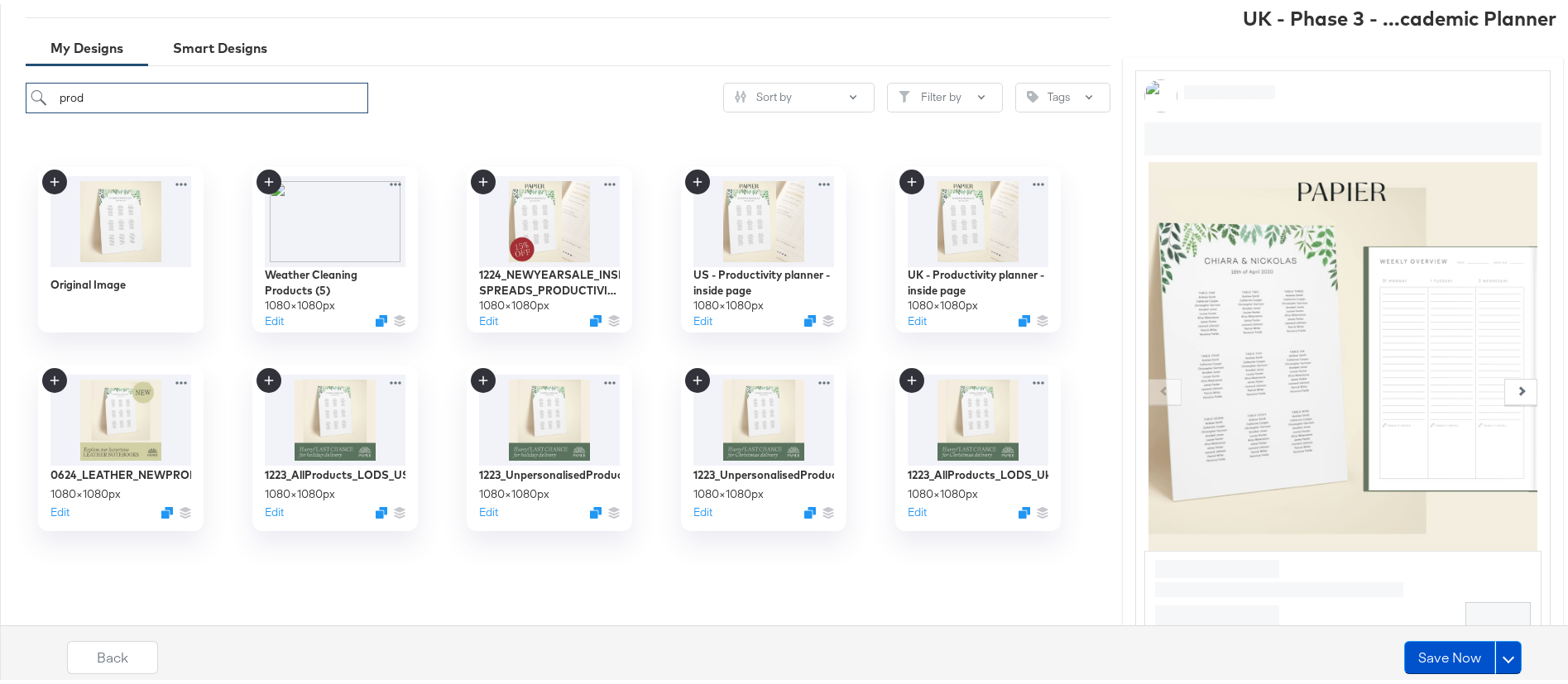 scroll, scrollTop: 472, scrollLeft: 0, axis: vertical 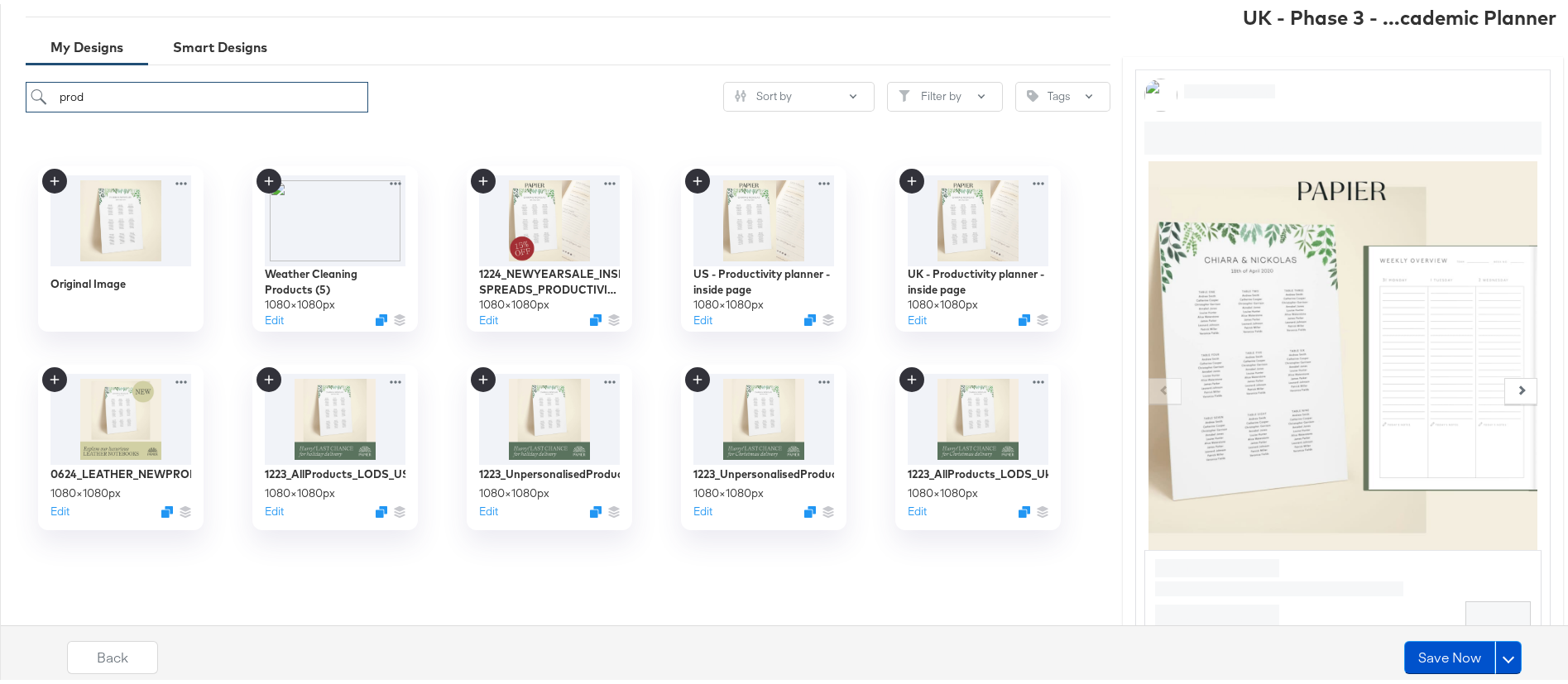 type on "prod" 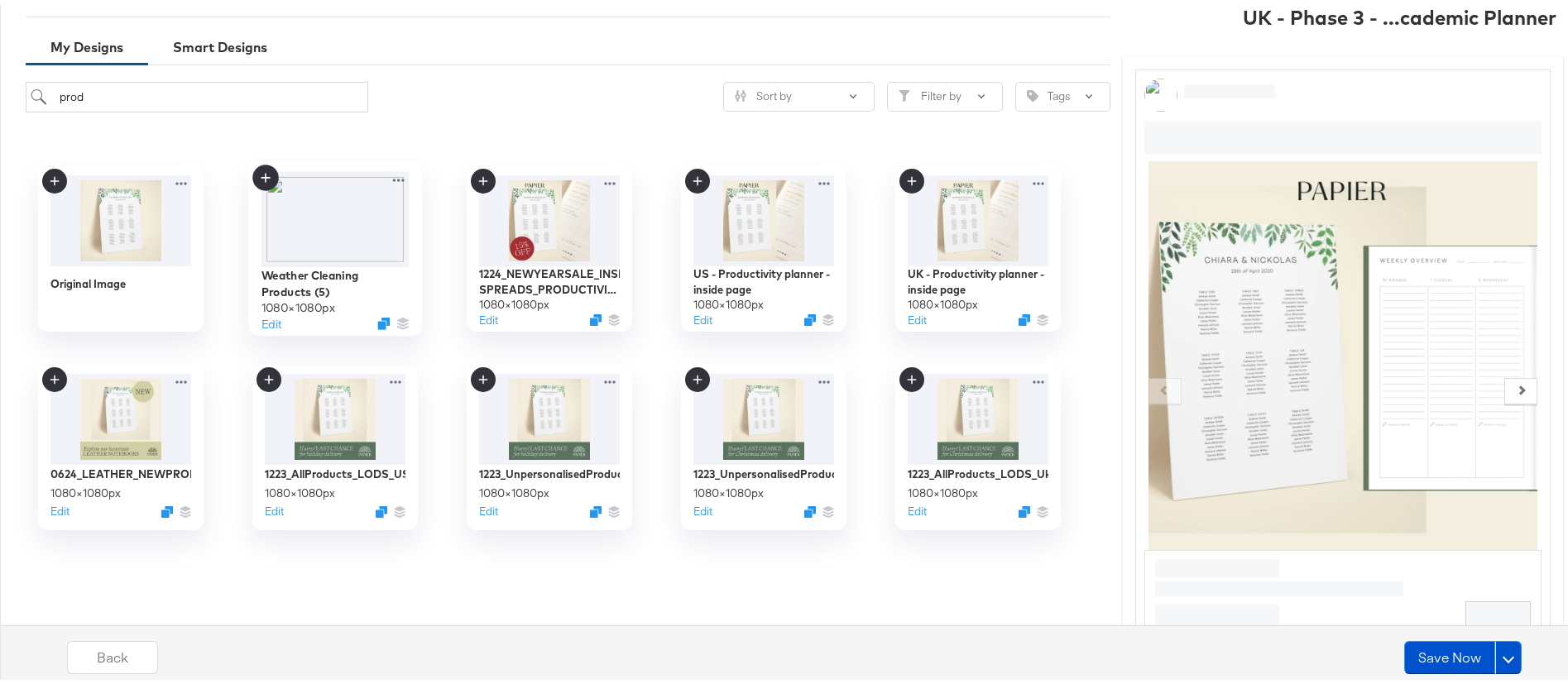 click at bounding box center (334, 214) 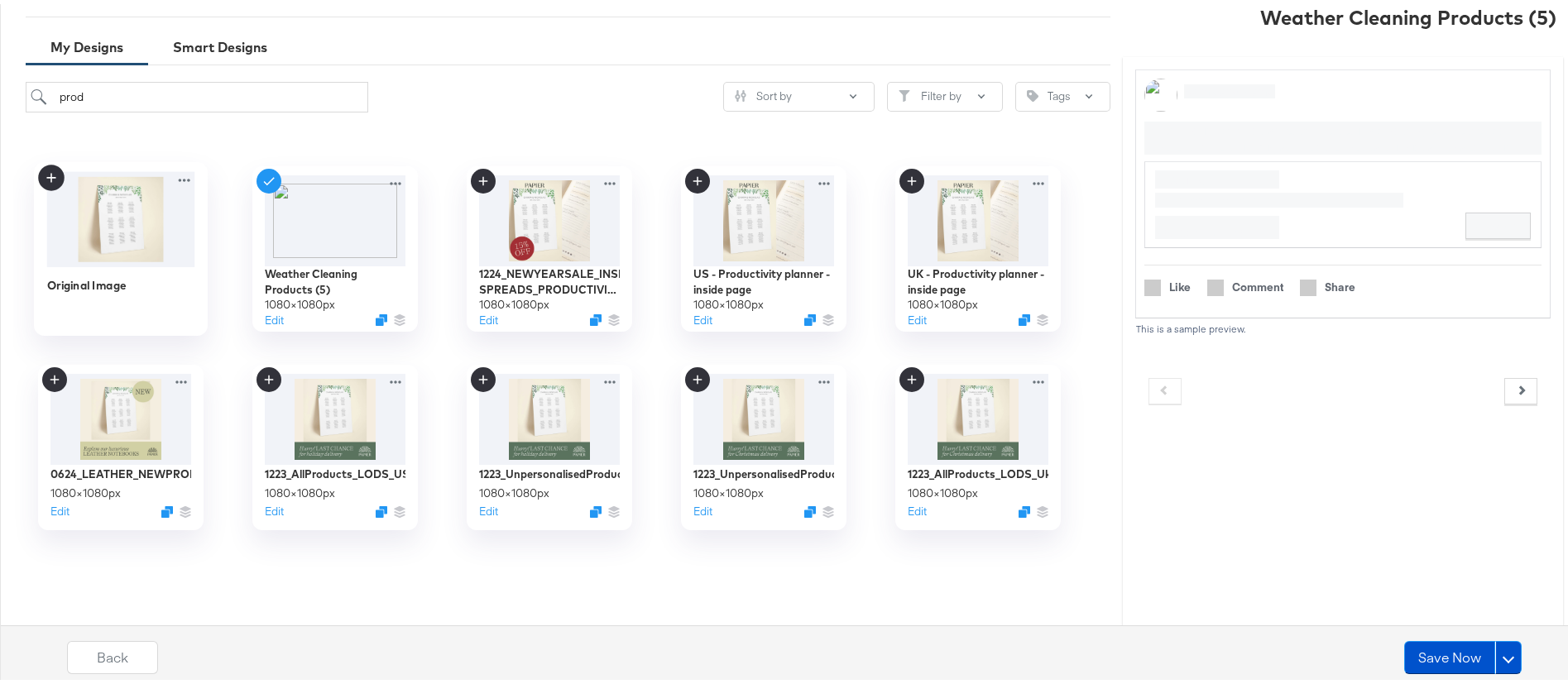 click at bounding box center (120, 214) 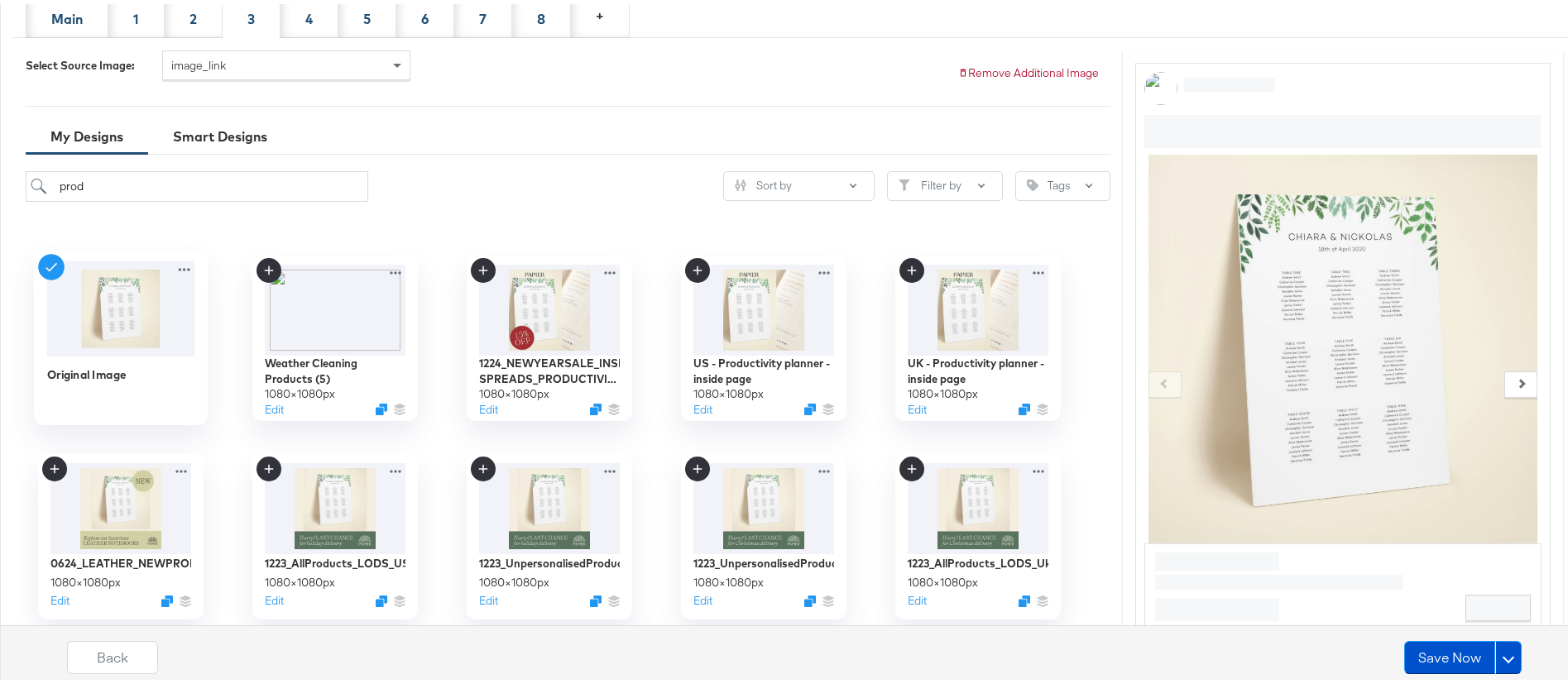 scroll, scrollTop: 378, scrollLeft: 0, axis: vertical 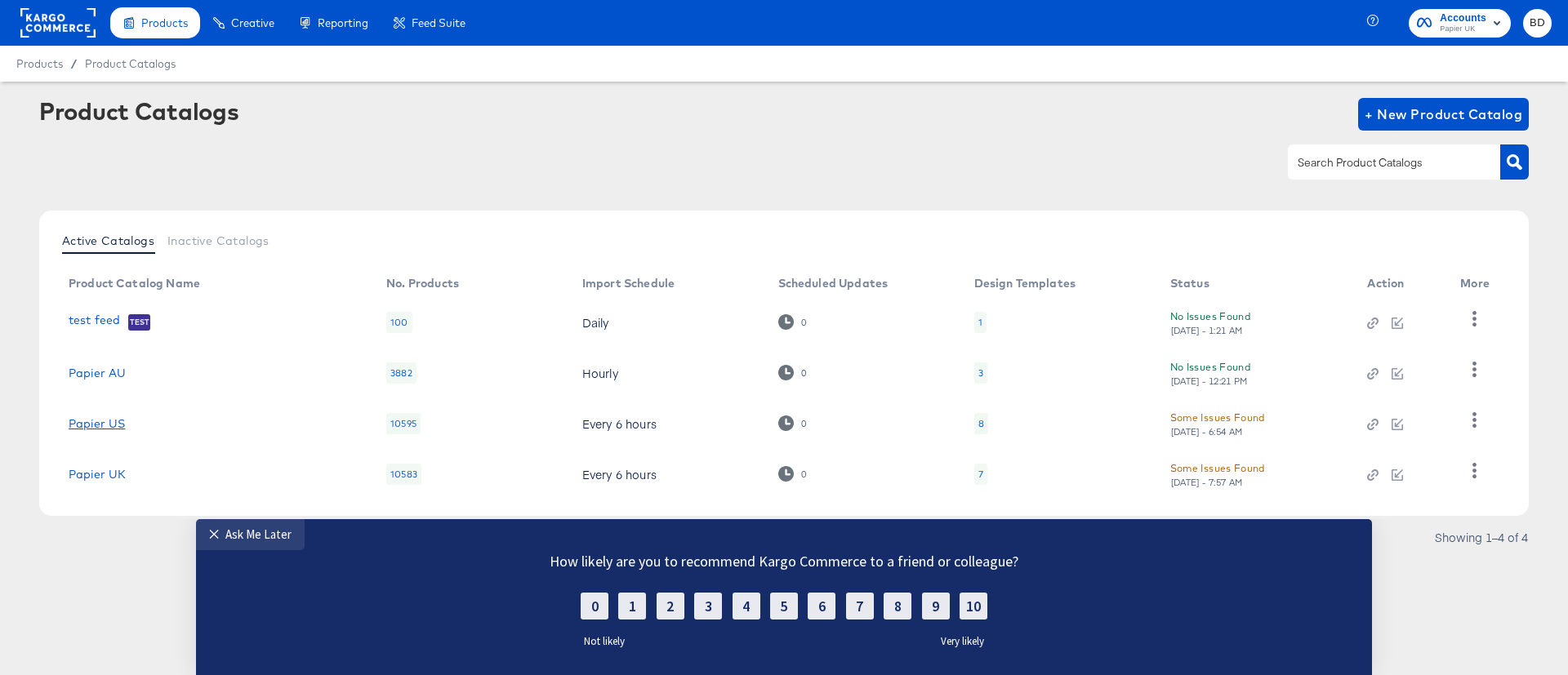 click on "Papier US" at bounding box center [96, 424] 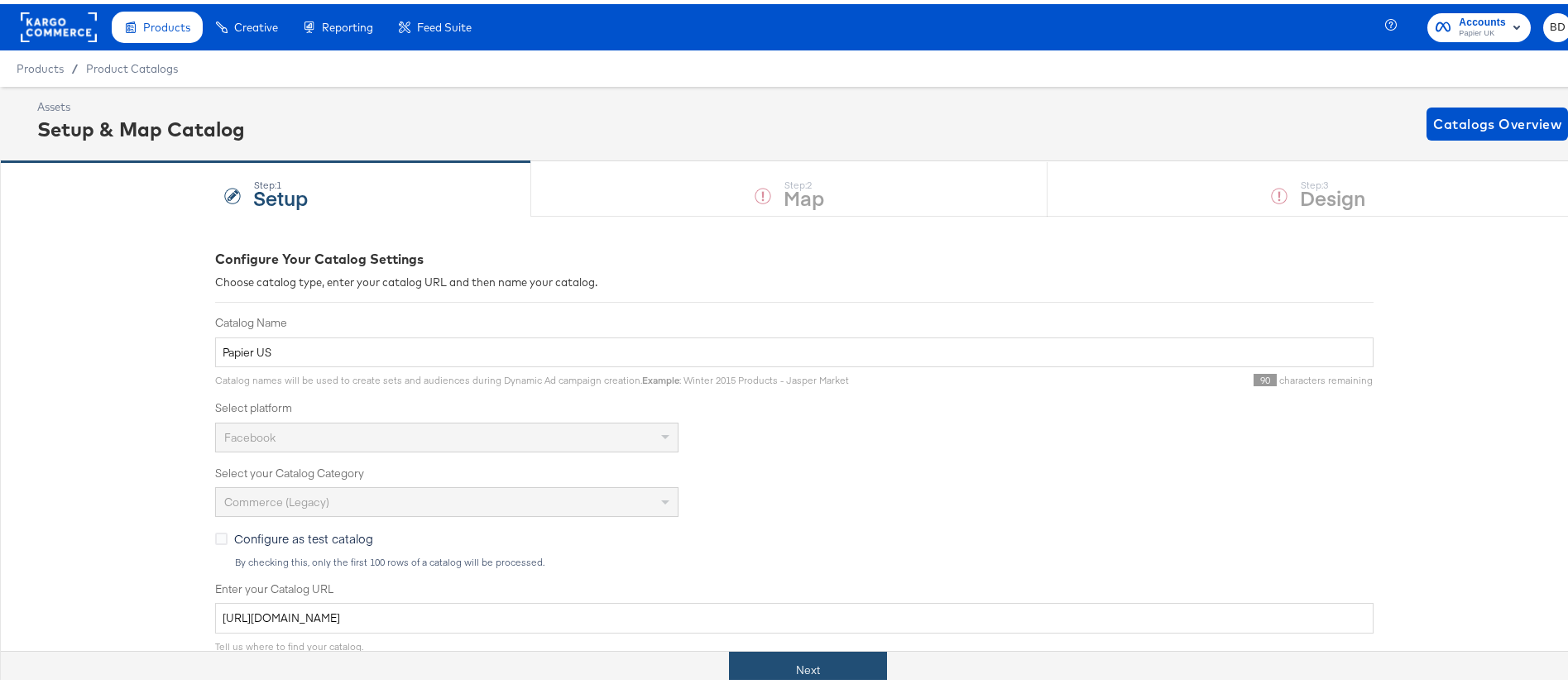 scroll, scrollTop: 0, scrollLeft: 0, axis: both 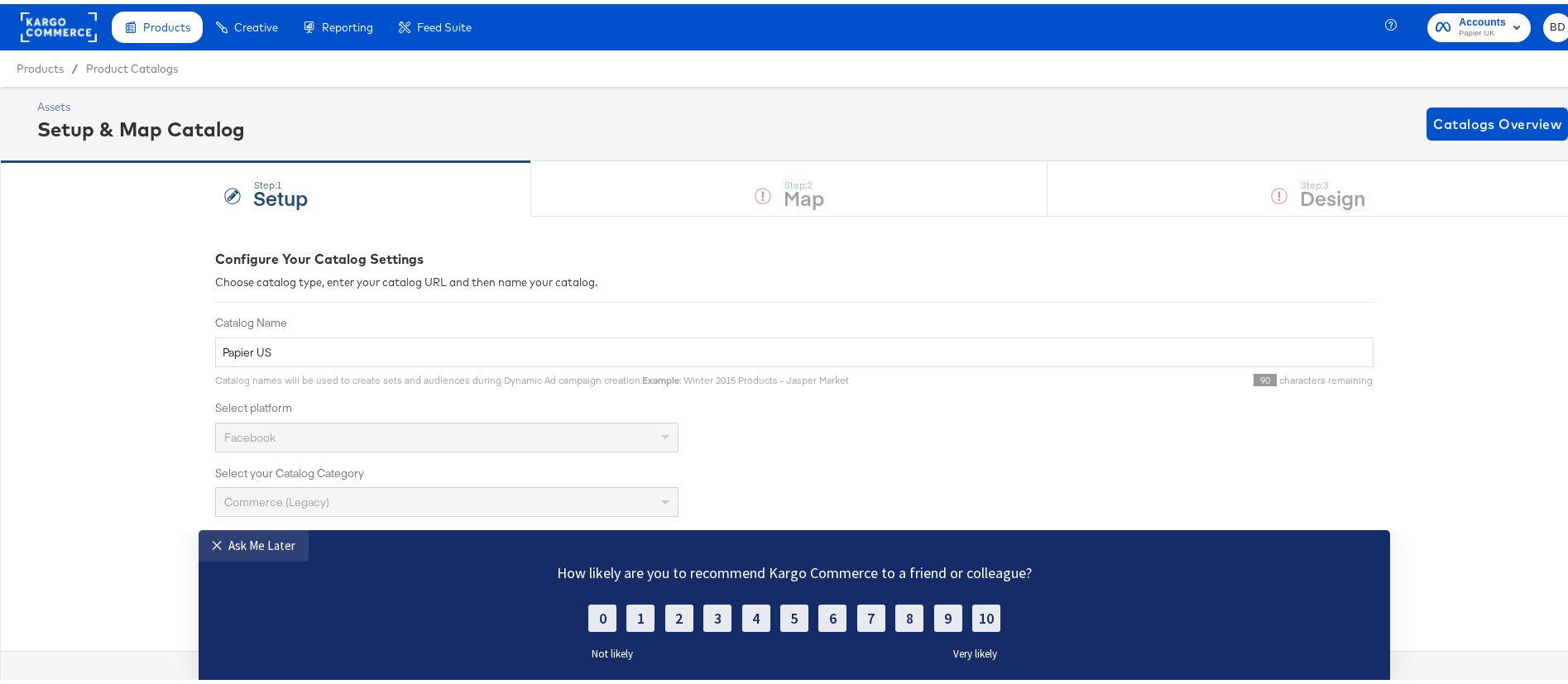 click on "Not likely Very likely" at bounding box center (794, 658) 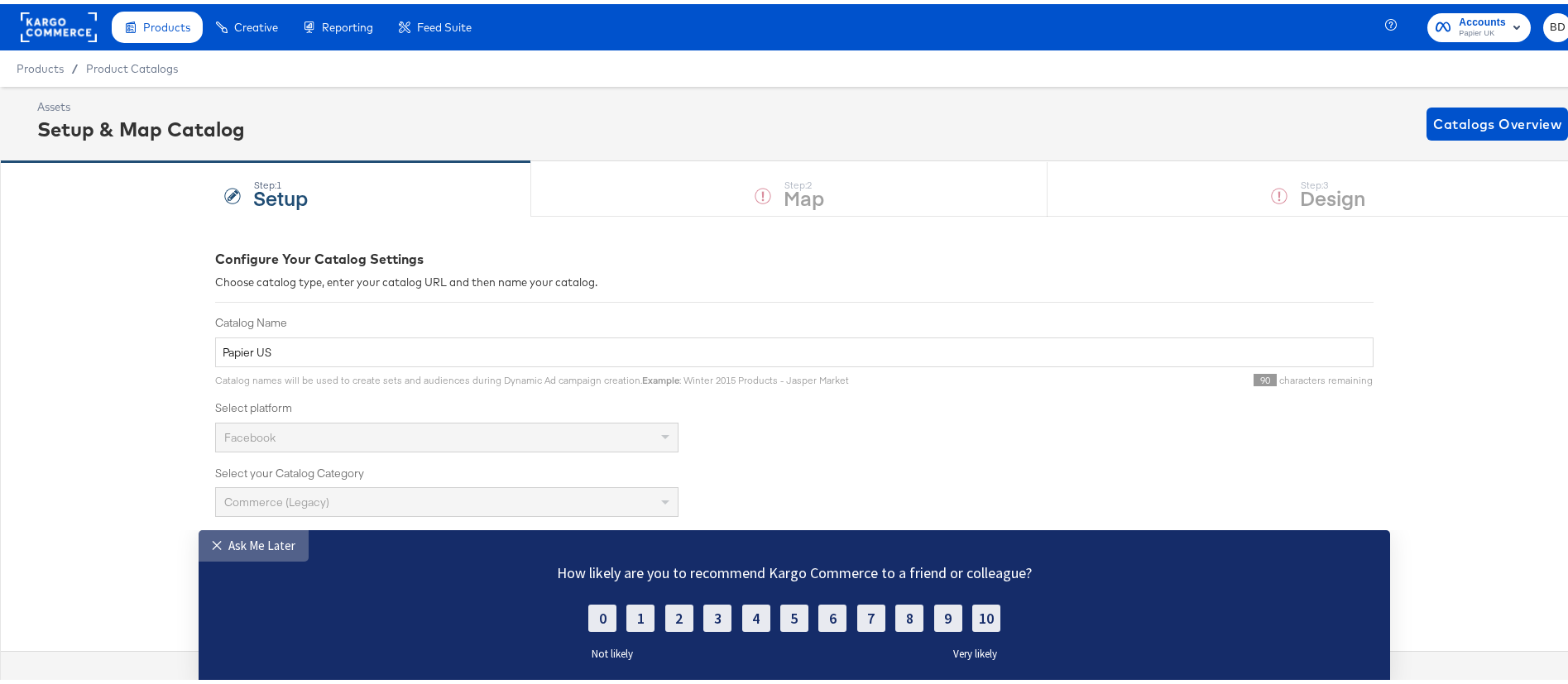 click on "Ask Me Later" at bounding box center [261, 545] 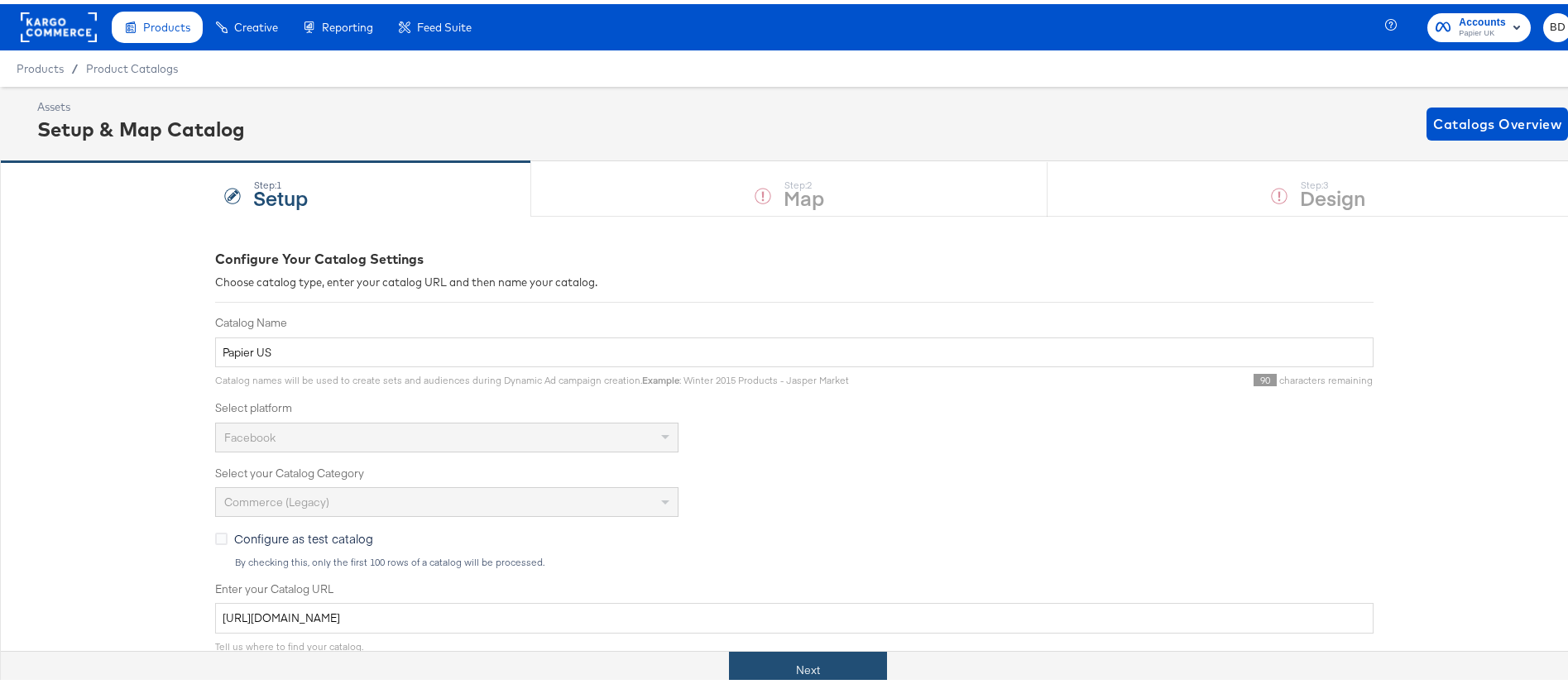 click on "Next" at bounding box center (808, 666) 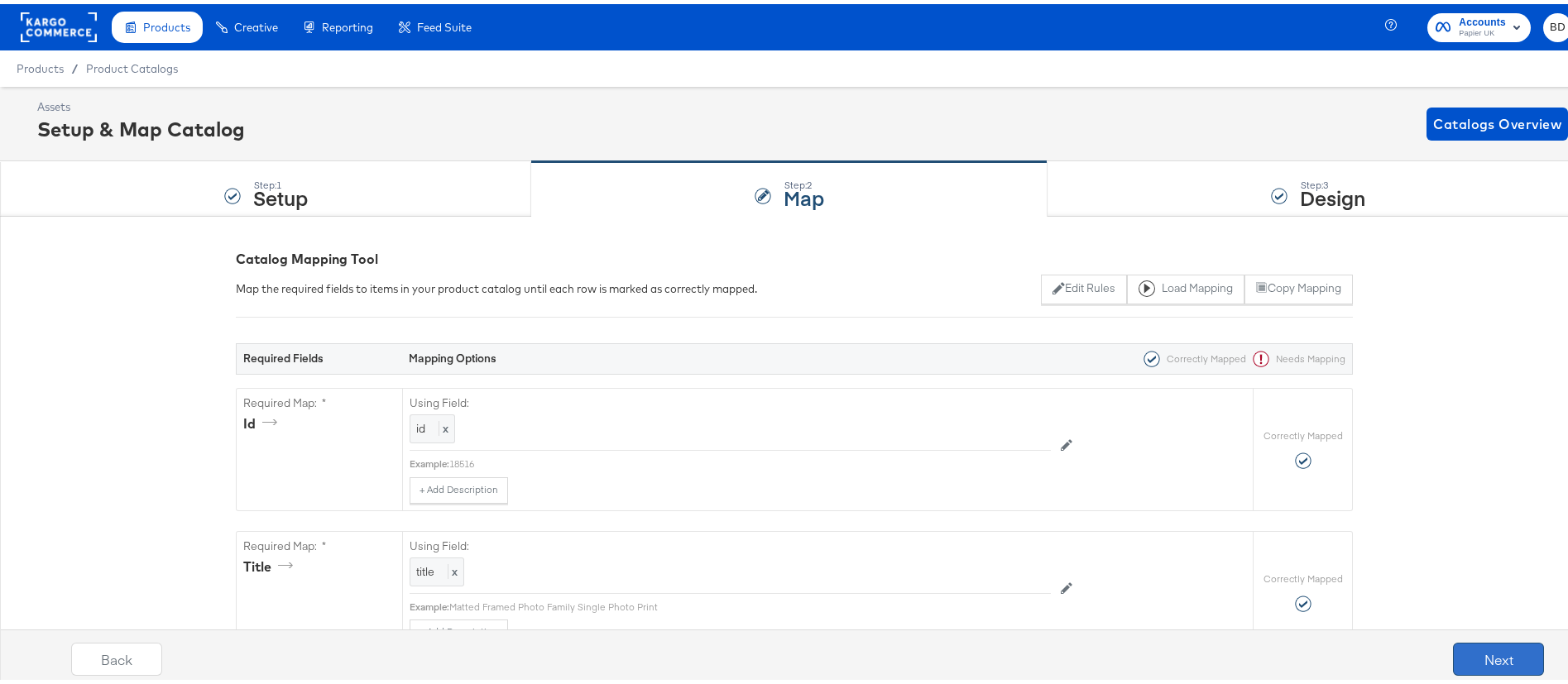 click on "Next" at bounding box center (1498, 655) 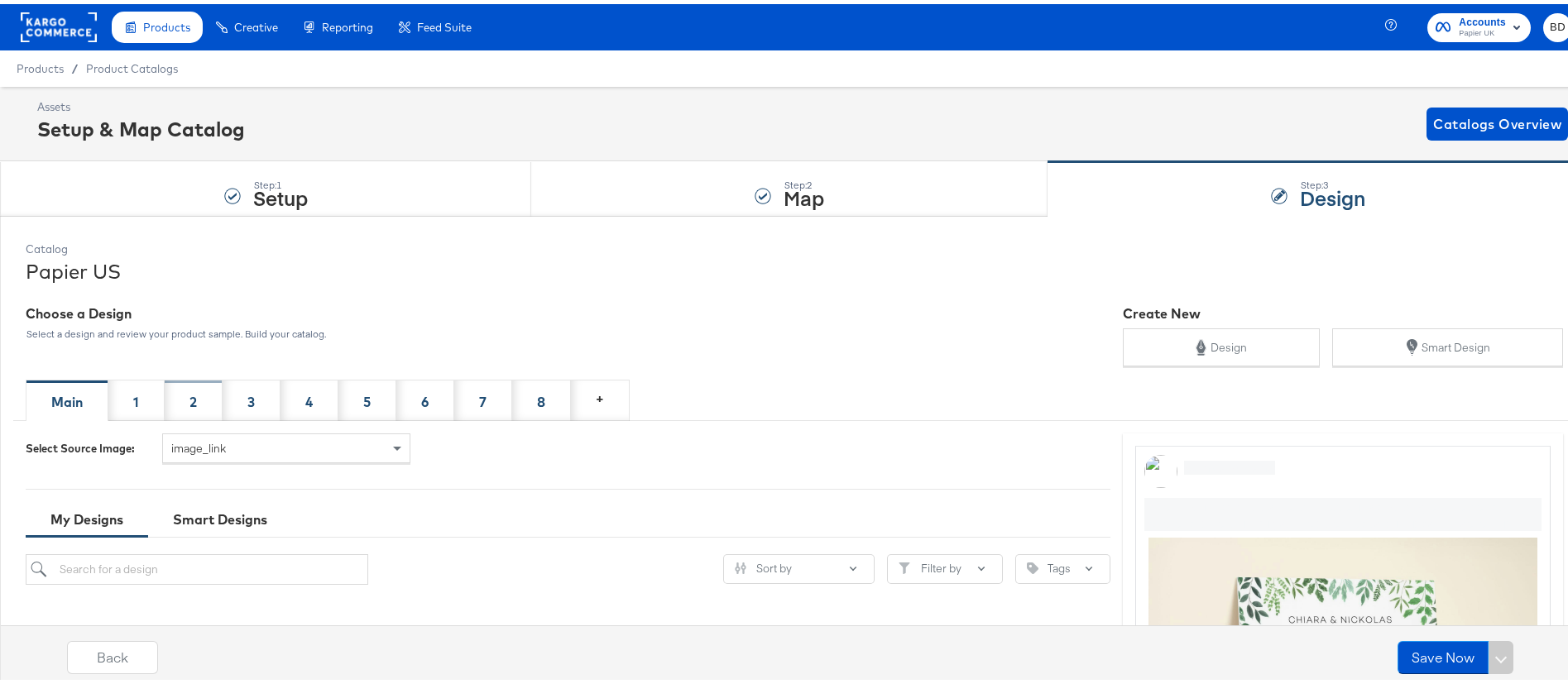 click on "2" at bounding box center [194, 396] 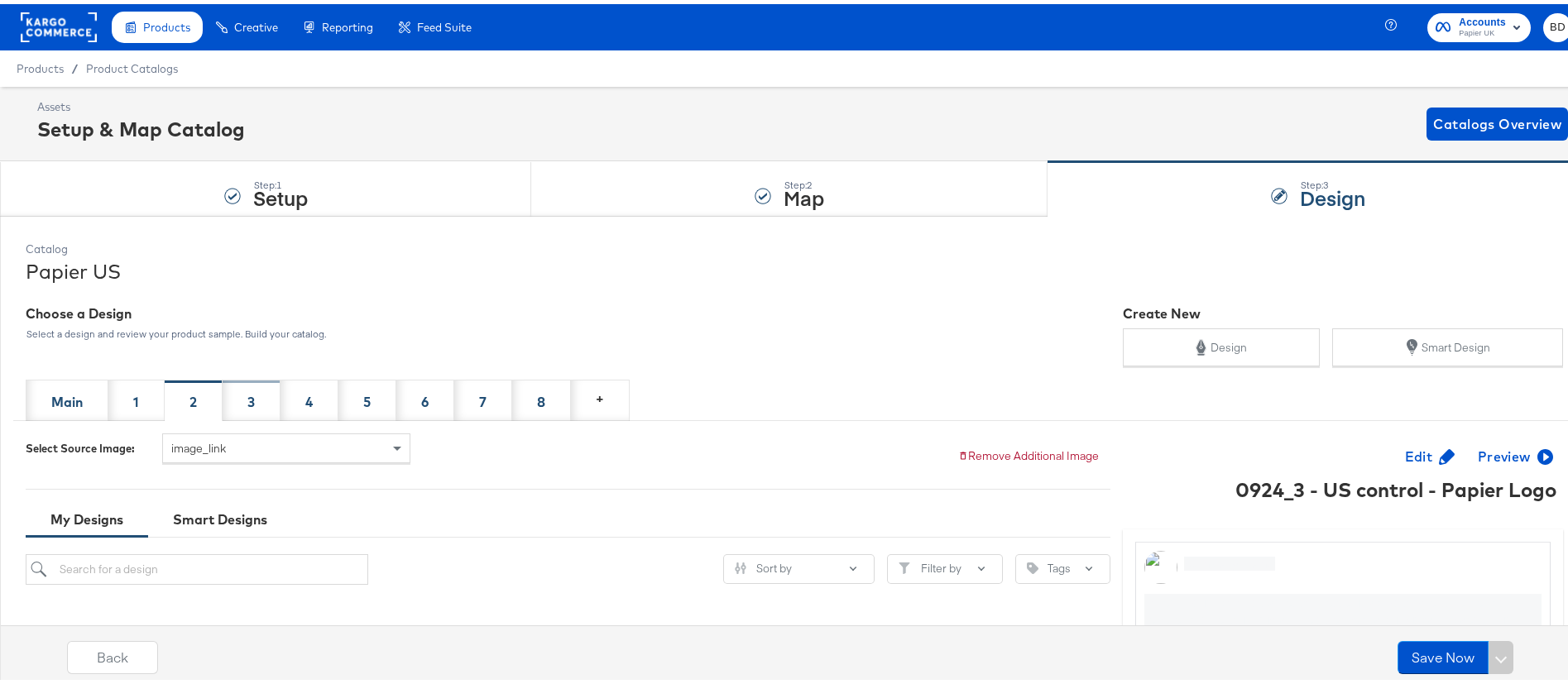 click on "3" at bounding box center [251, 398] 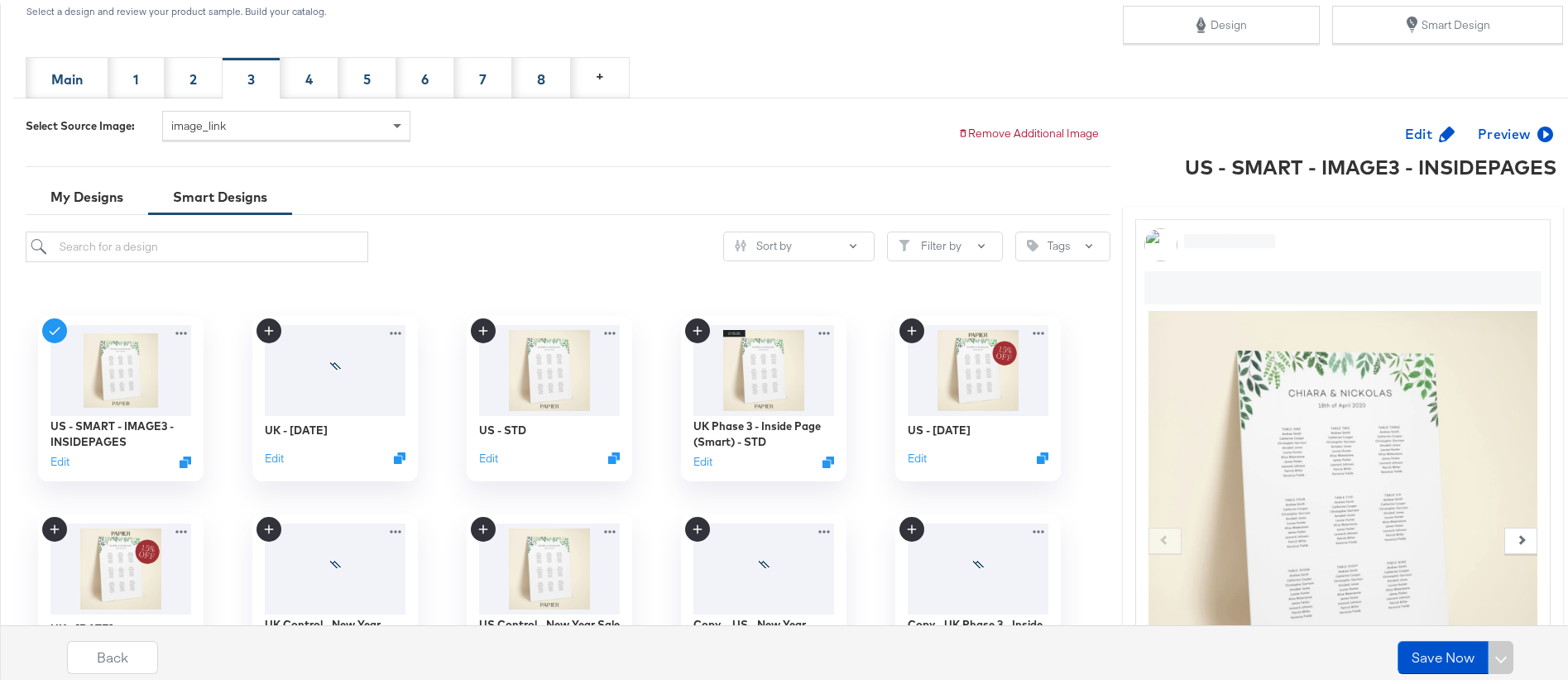 scroll, scrollTop: 356, scrollLeft: 0, axis: vertical 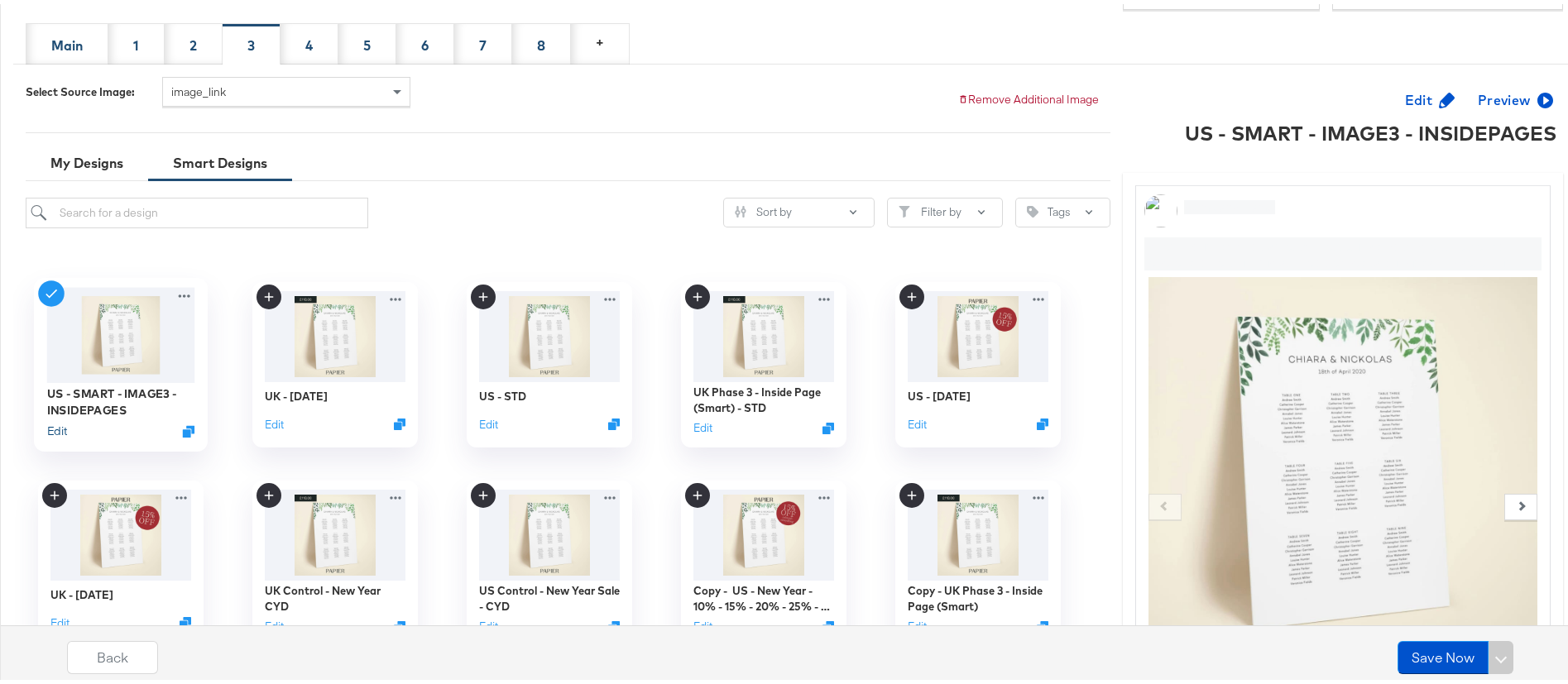 click on "Edit" at bounding box center [56, 427] 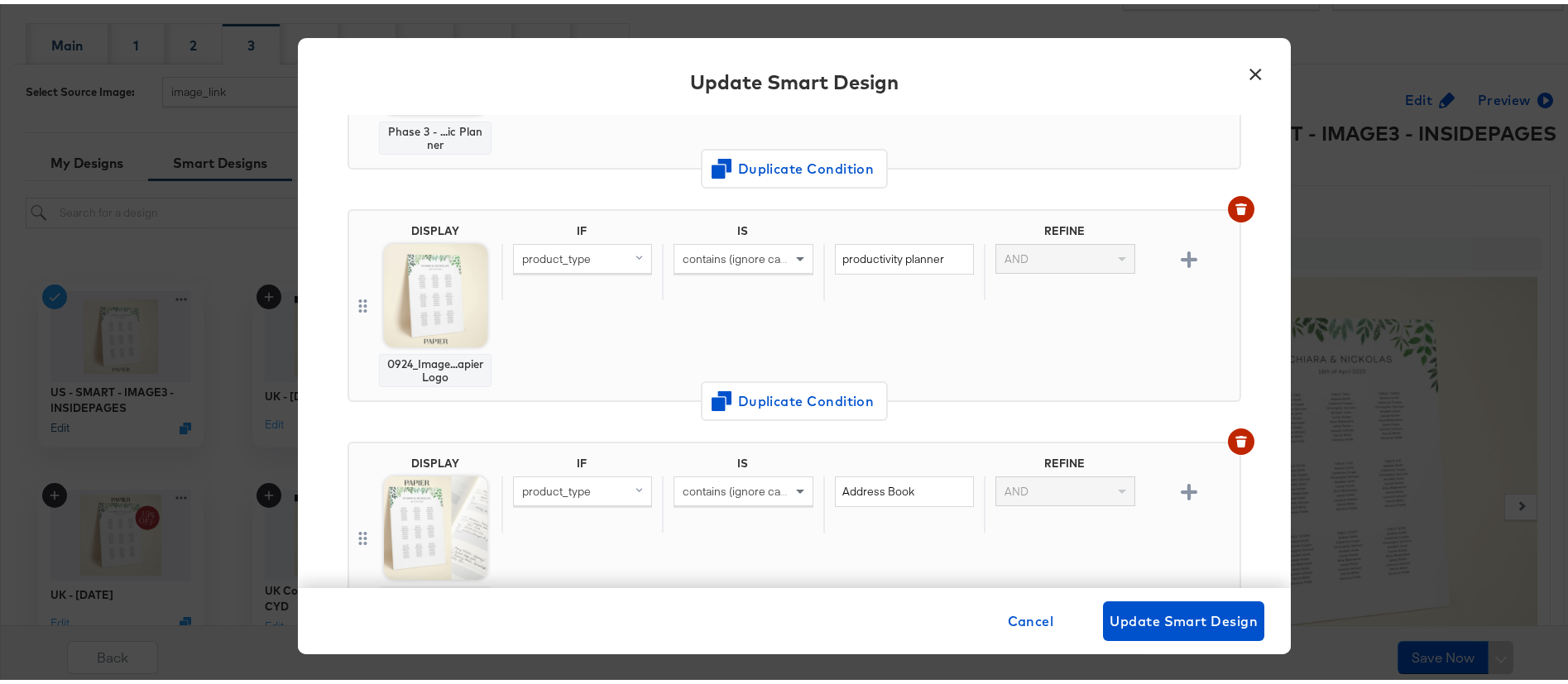 scroll, scrollTop: 1685, scrollLeft: 0, axis: vertical 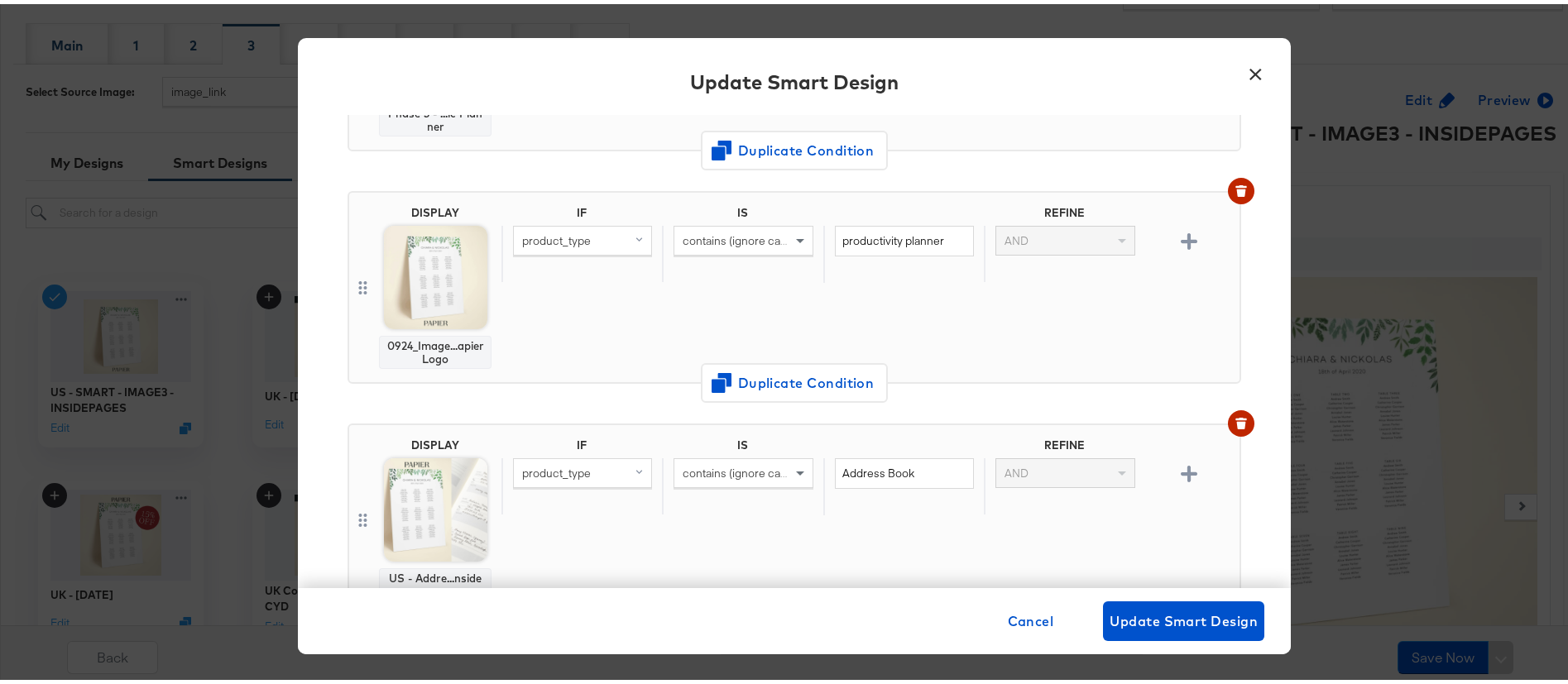 click on "0924_Image...apier Logo" at bounding box center (435, 348) 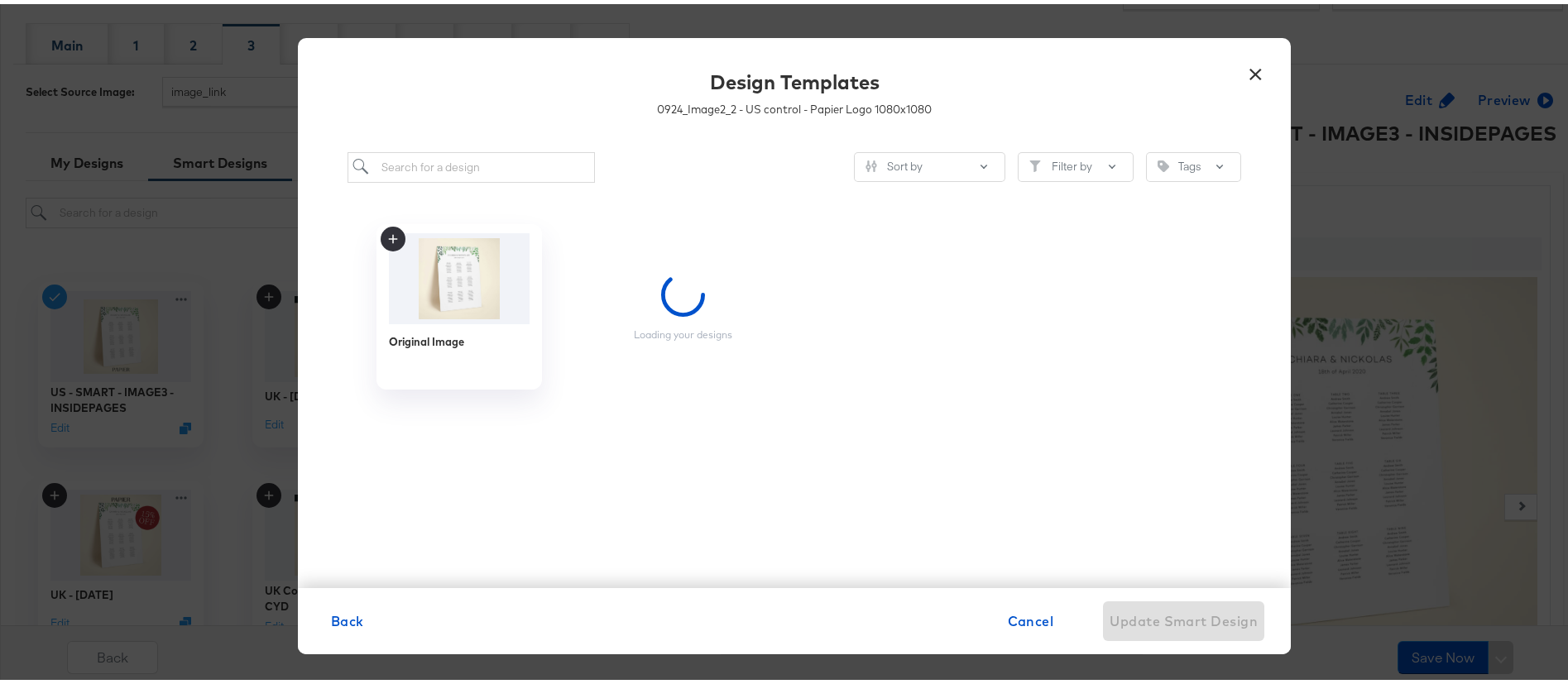 scroll, scrollTop: 0, scrollLeft: 0, axis: both 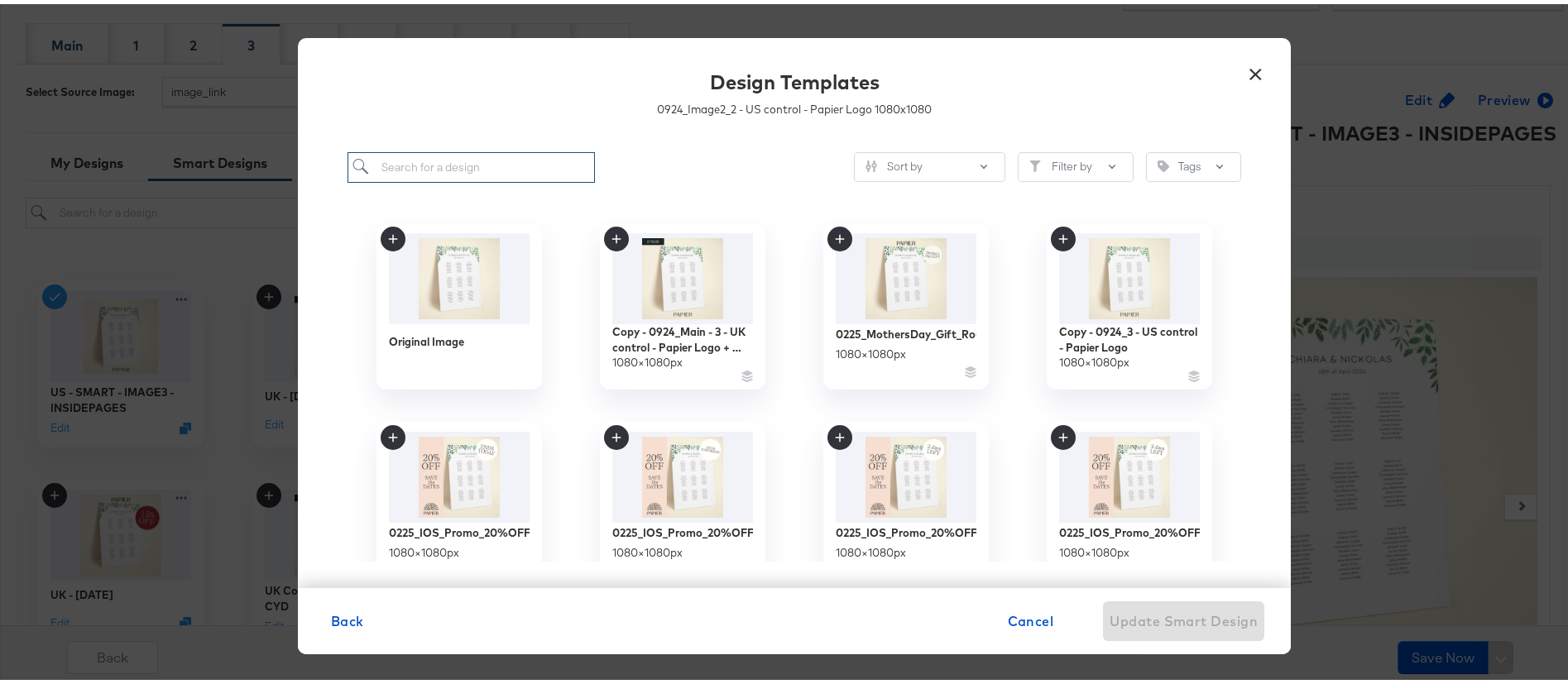 click at bounding box center [471, 163] 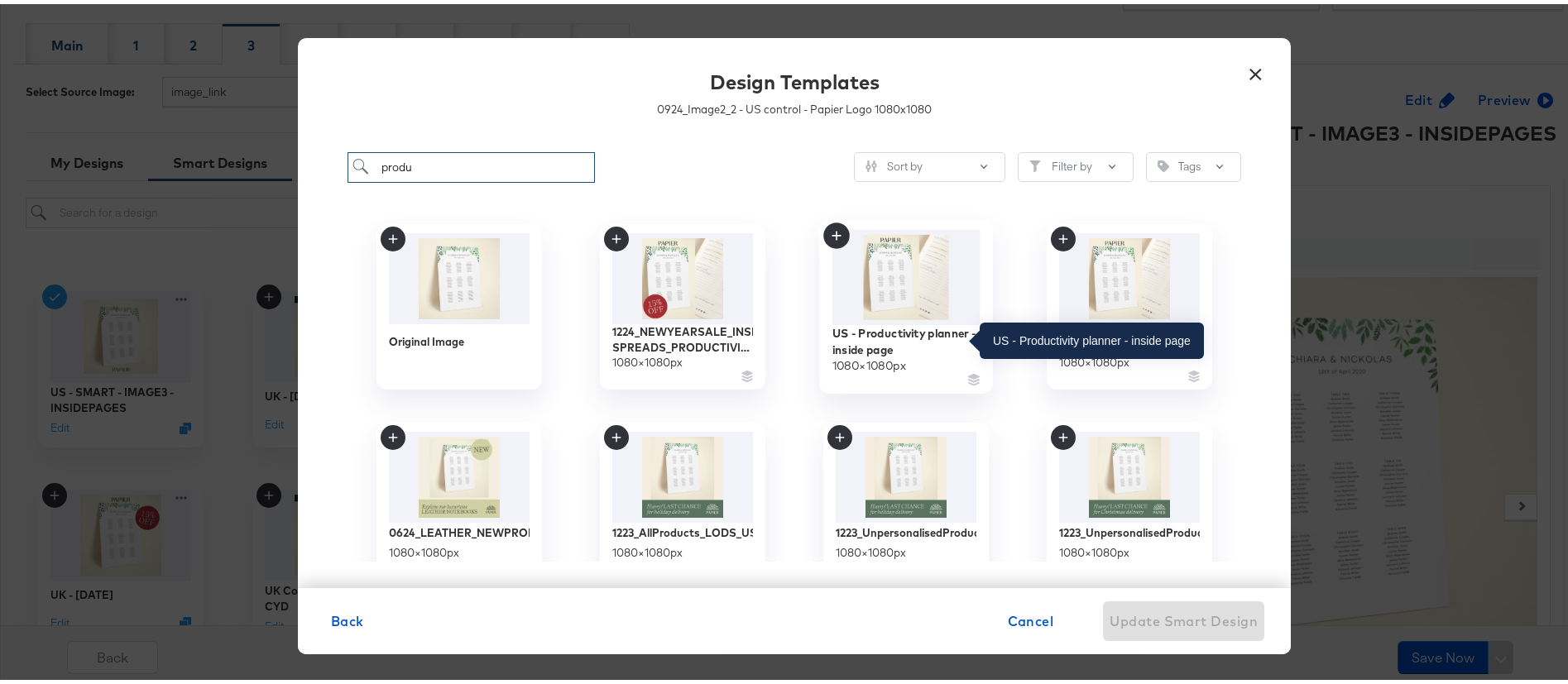type on "produ" 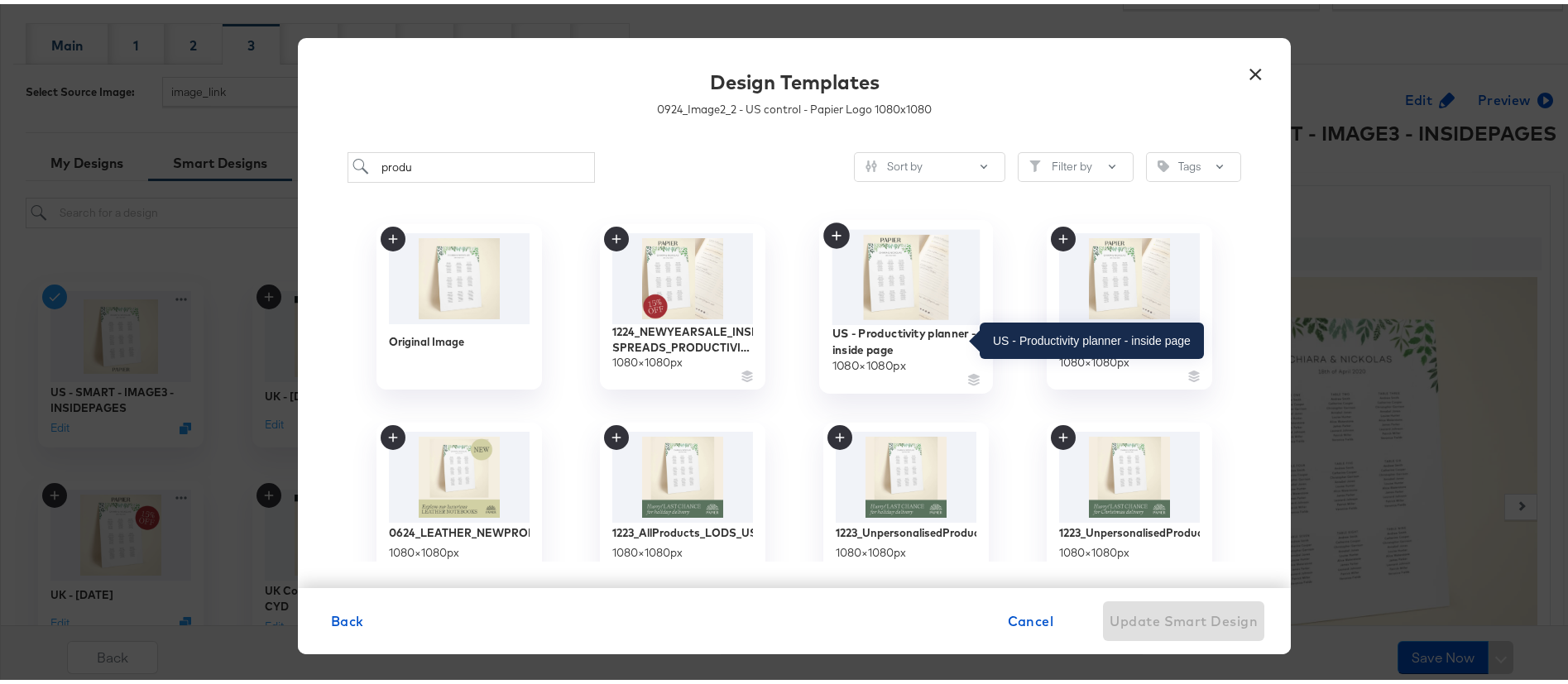 click on "US - Productivity planner - inside page" at bounding box center (906, 337) 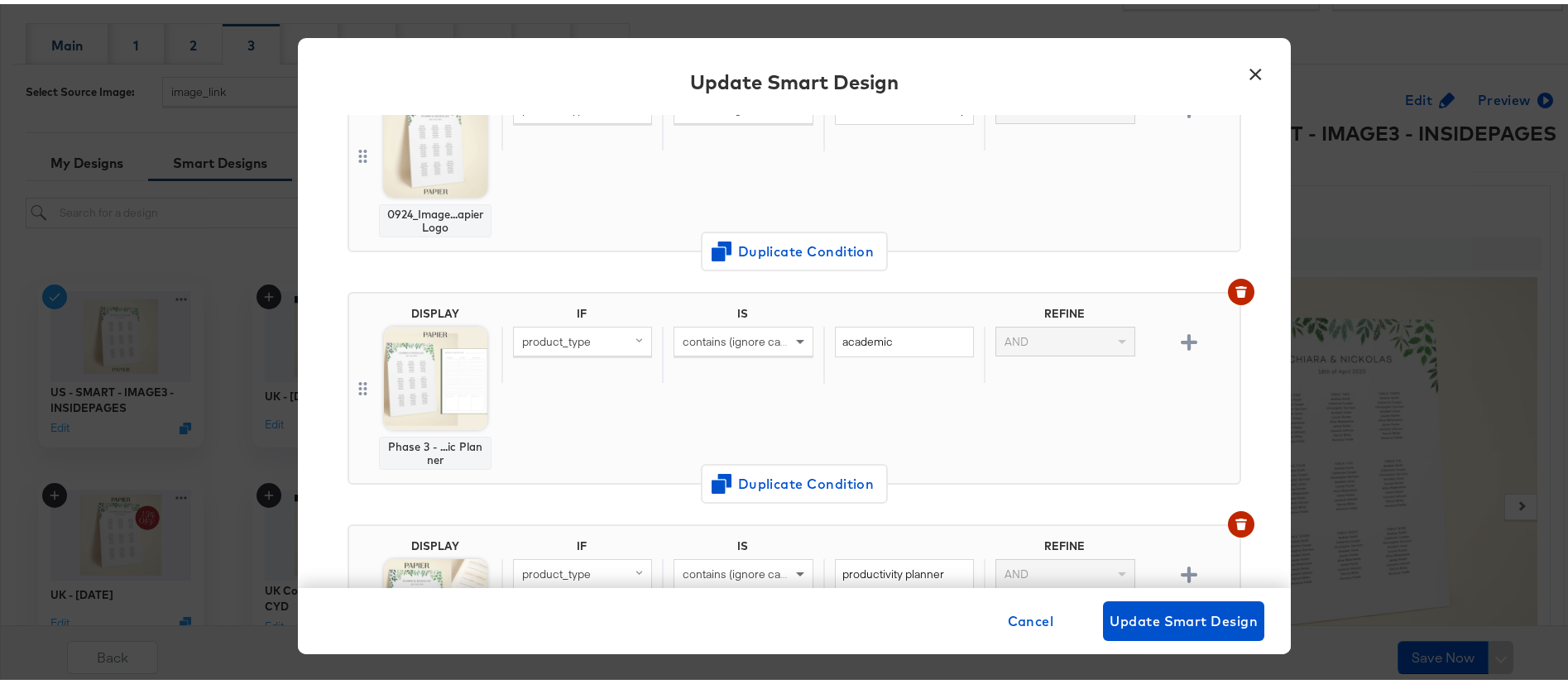 scroll, scrollTop: 1344, scrollLeft: 0, axis: vertical 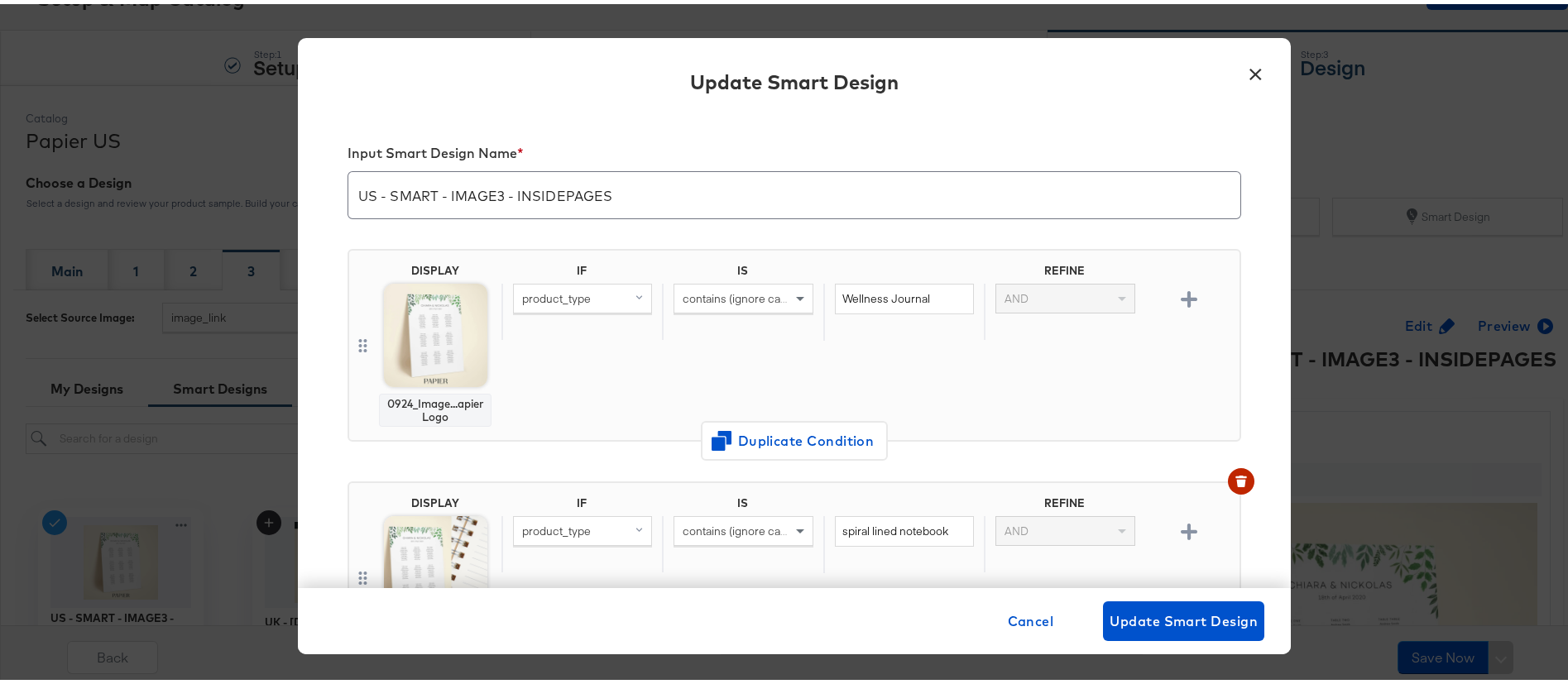 click at bounding box center (435, 331) 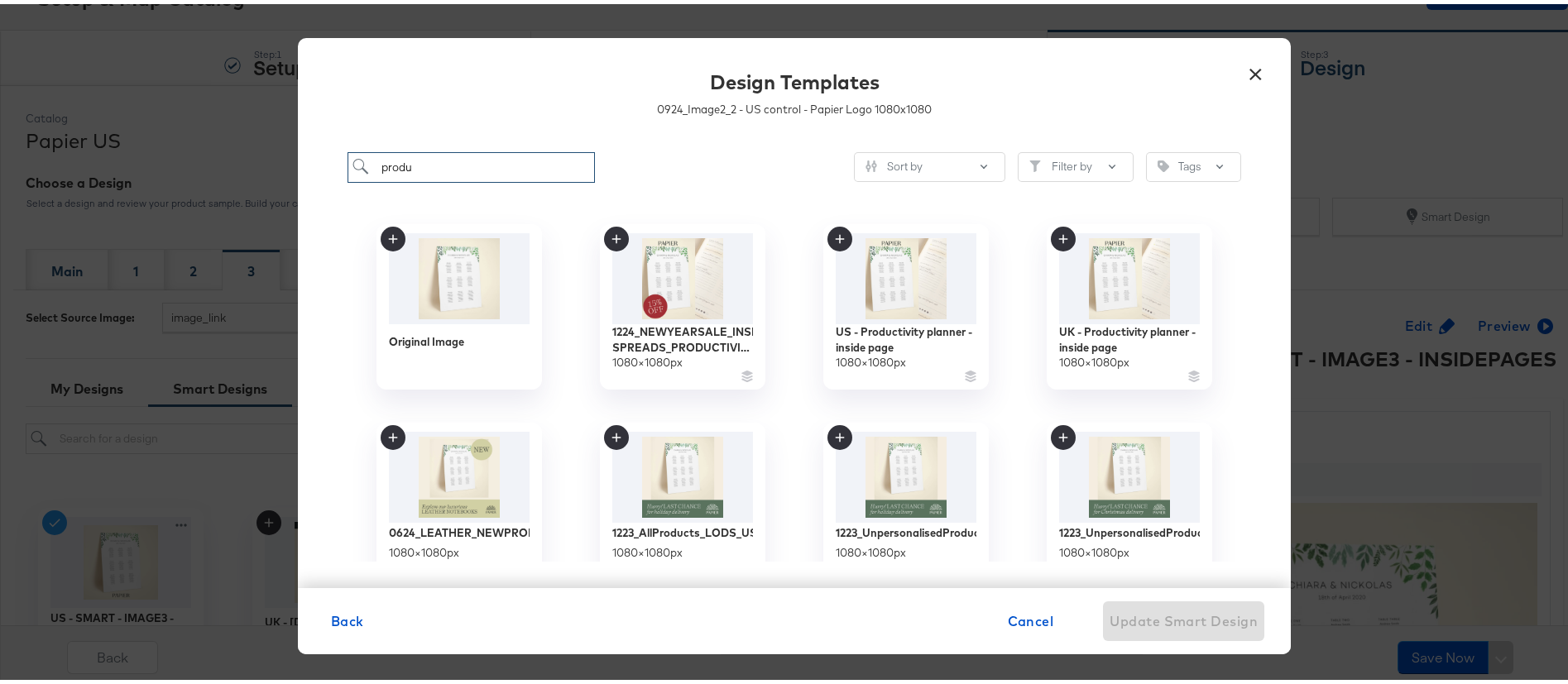 click on "produ" at bounding box center [471, 163] 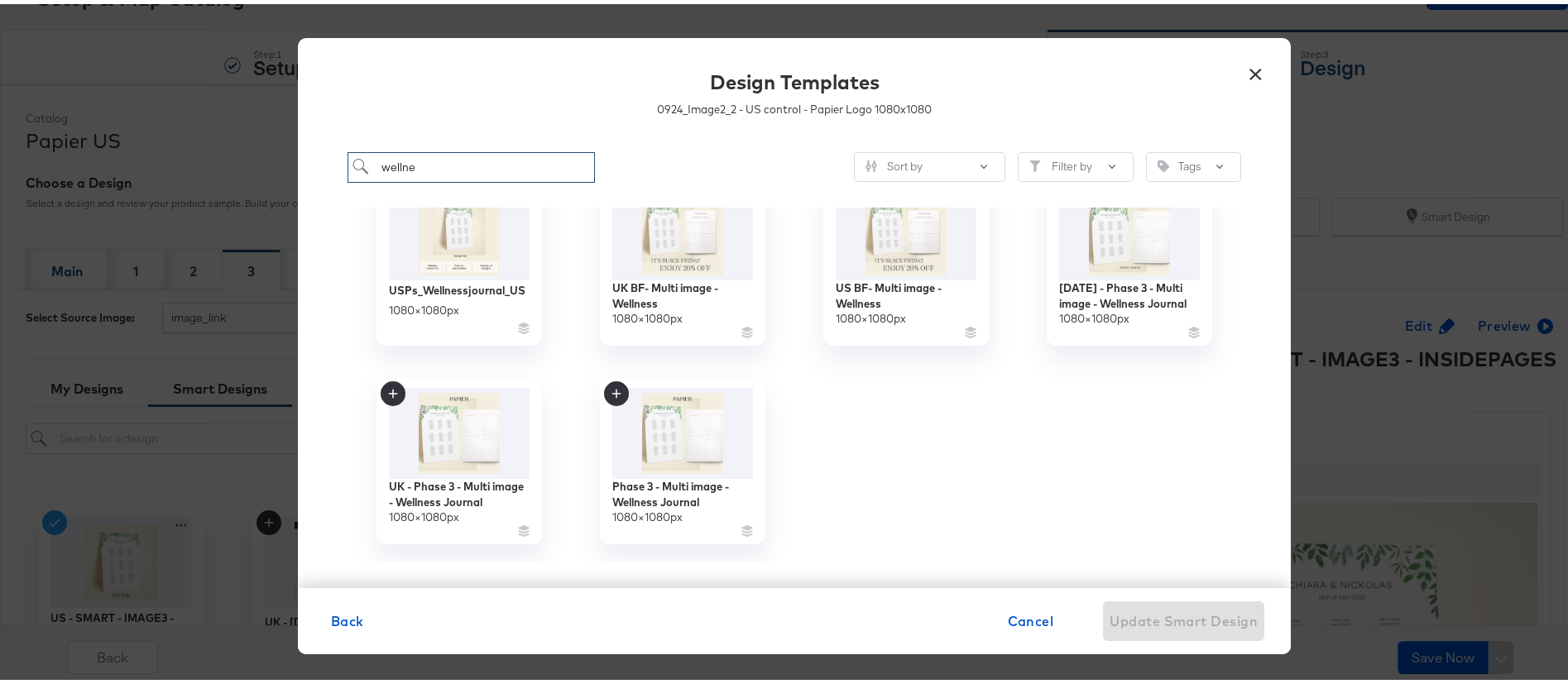 scroll, scrollTop: 0, scrollLeft: 0, axis: both 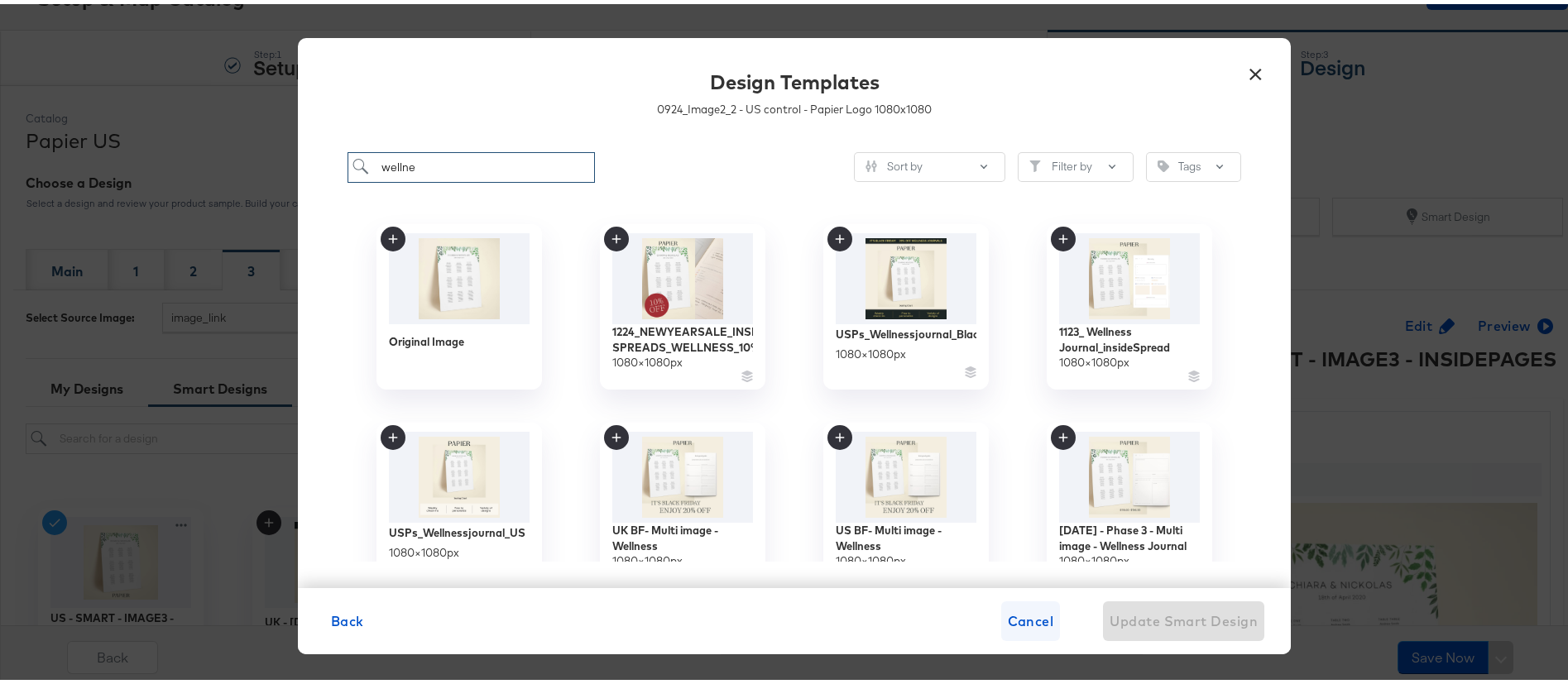 type on "wellne" 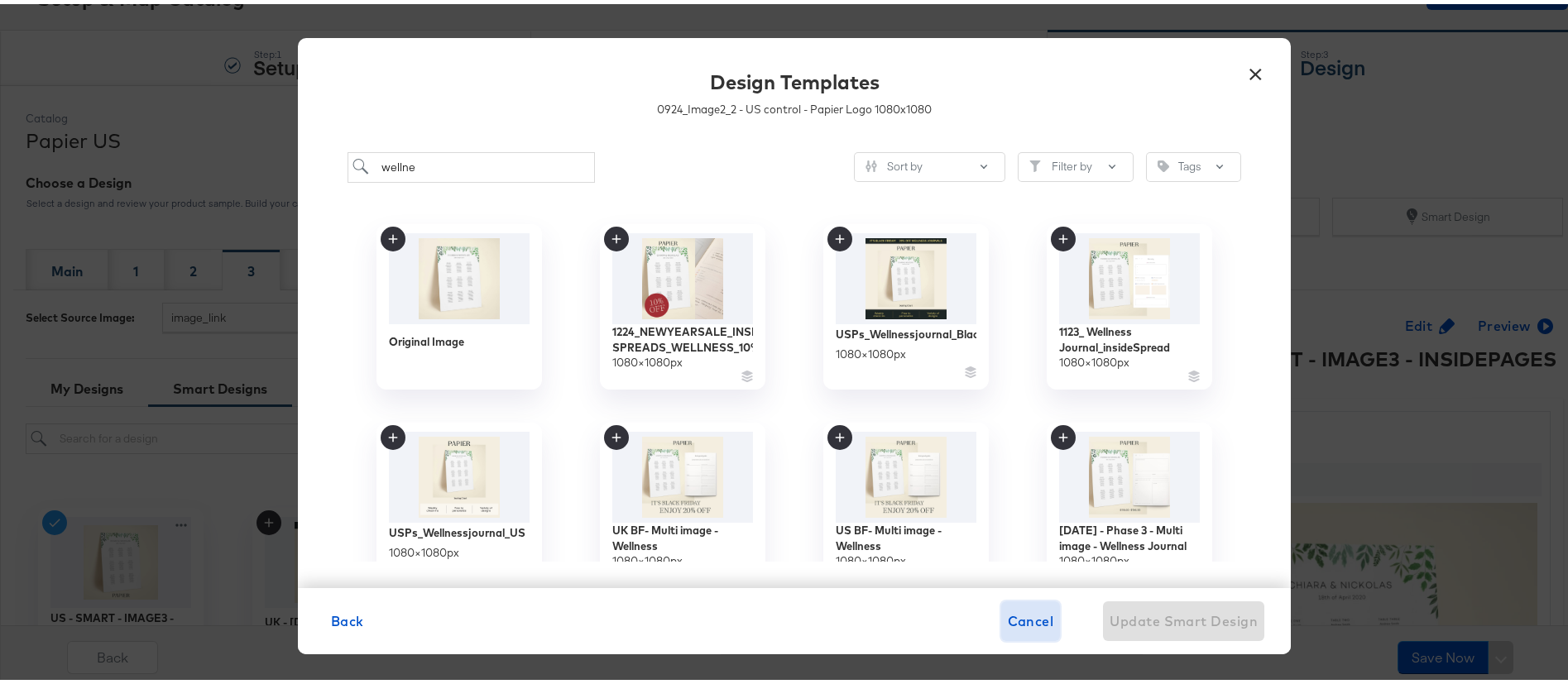 click on "Cancel" at bounding box center (1031, 617) 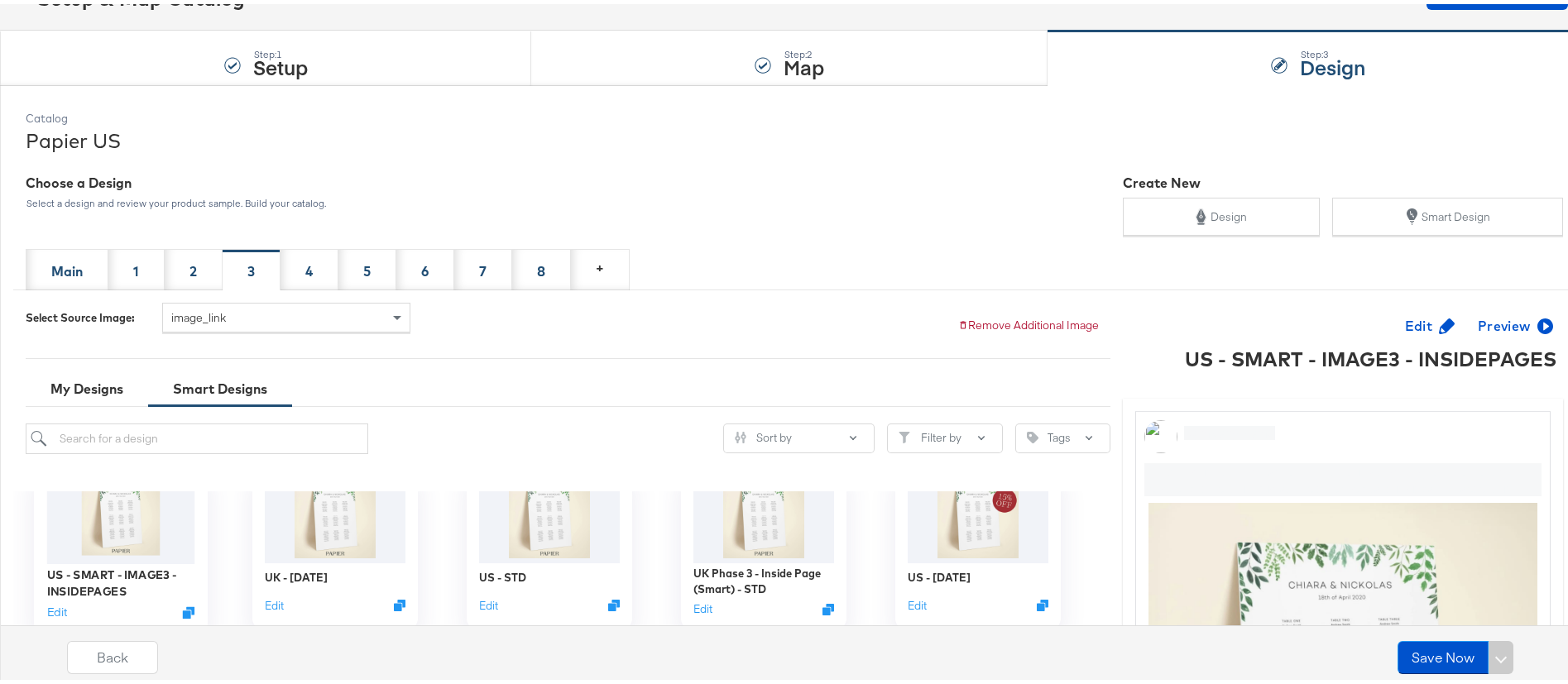 scroll, scrollTop: 60, scrollLeft: 0, axis: vertical 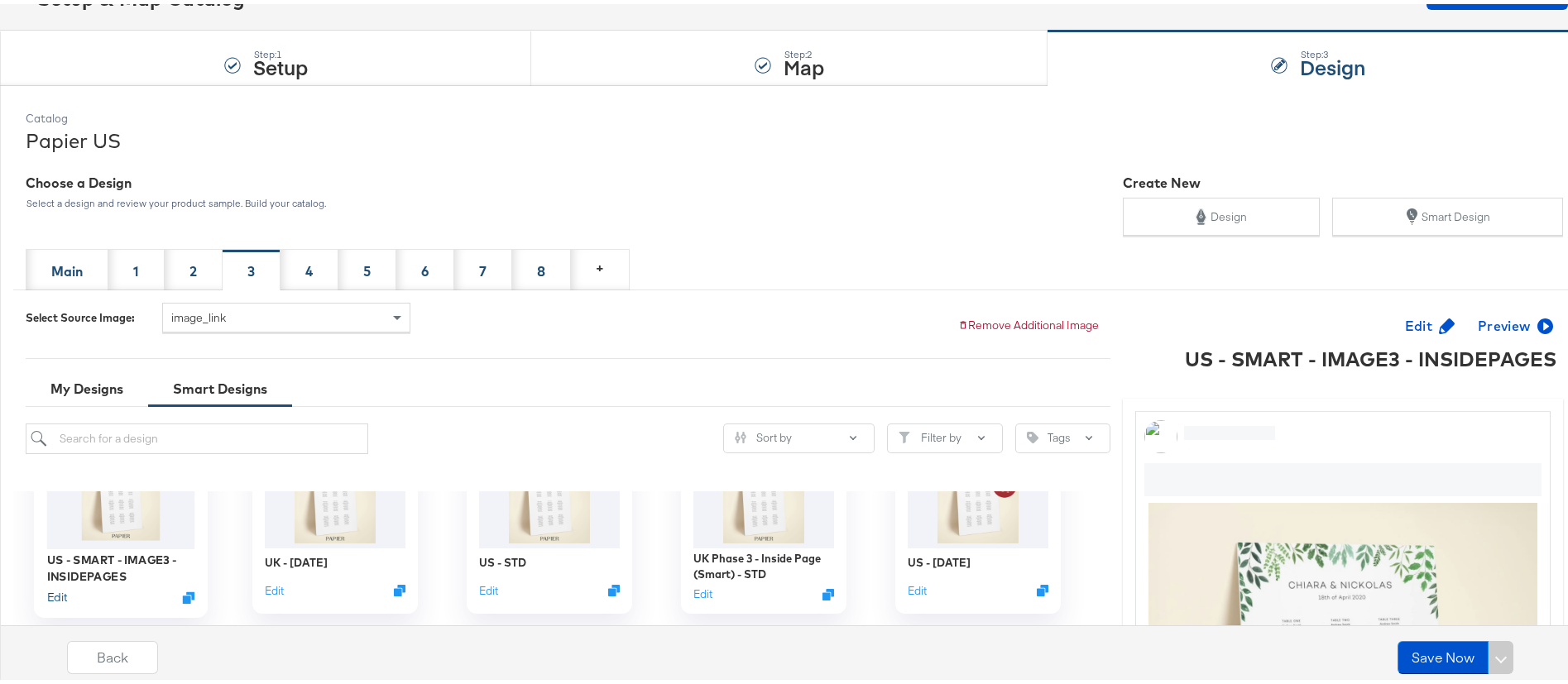 click on "Edit" at bounding box center [56, 593] 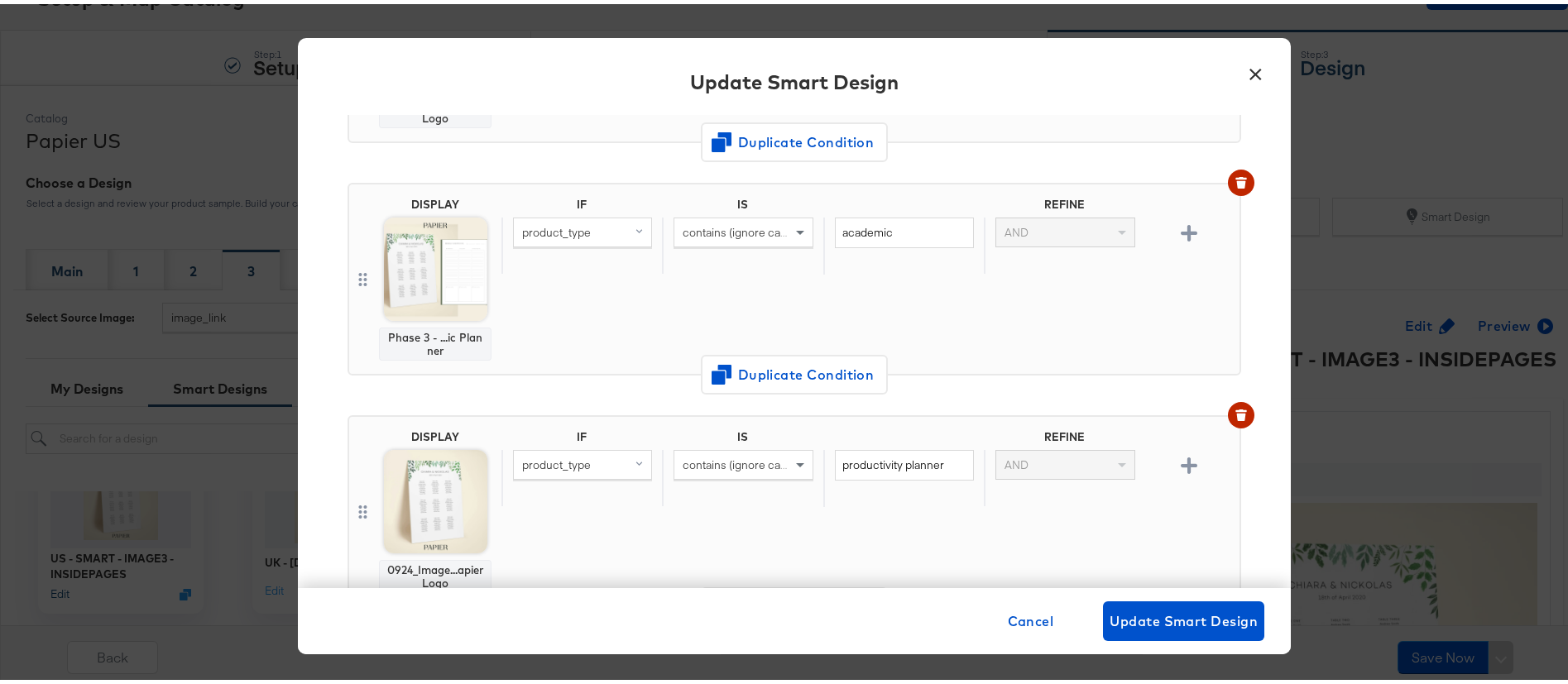 scroll, scrollTop: 1563, scrollLeft: 0, axis: vertical 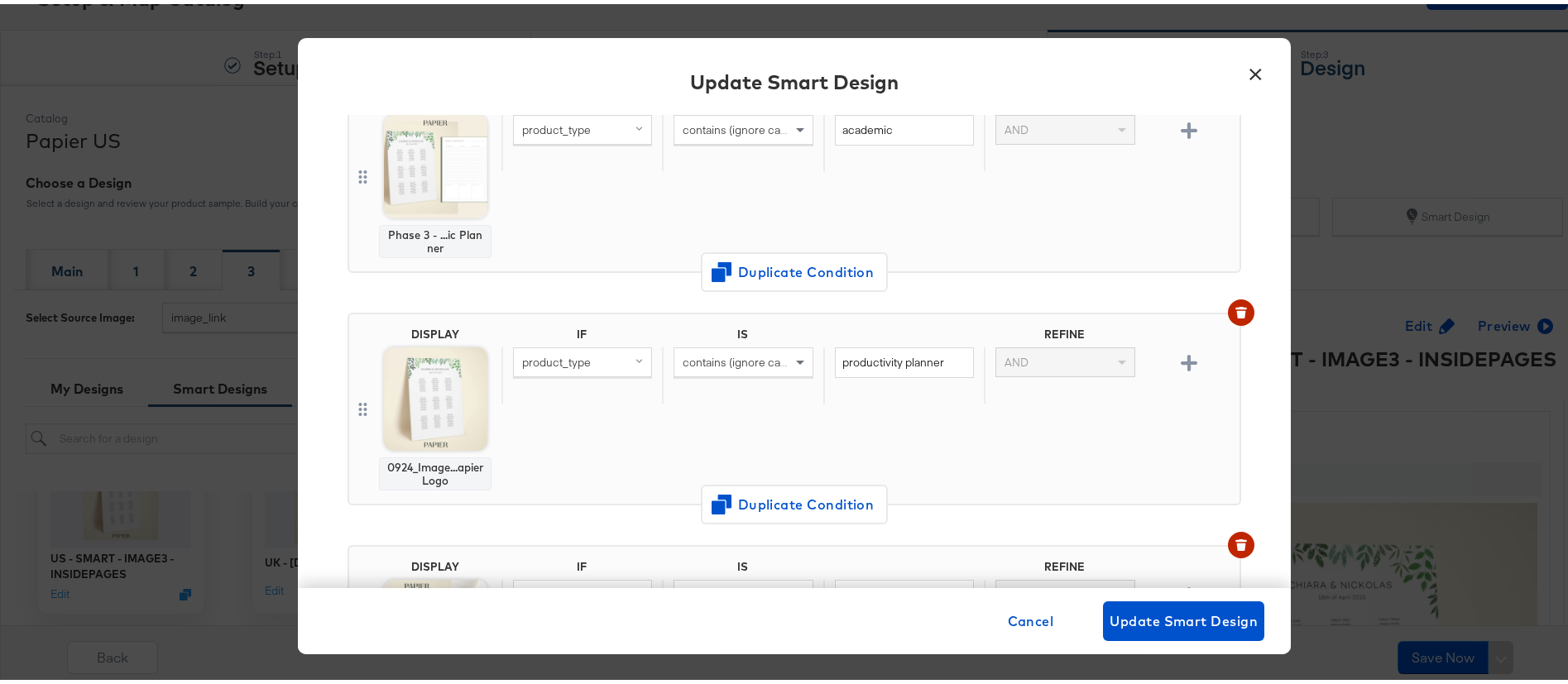 click on "0924_Image...apier Logo" at bounding box center (435, 414) 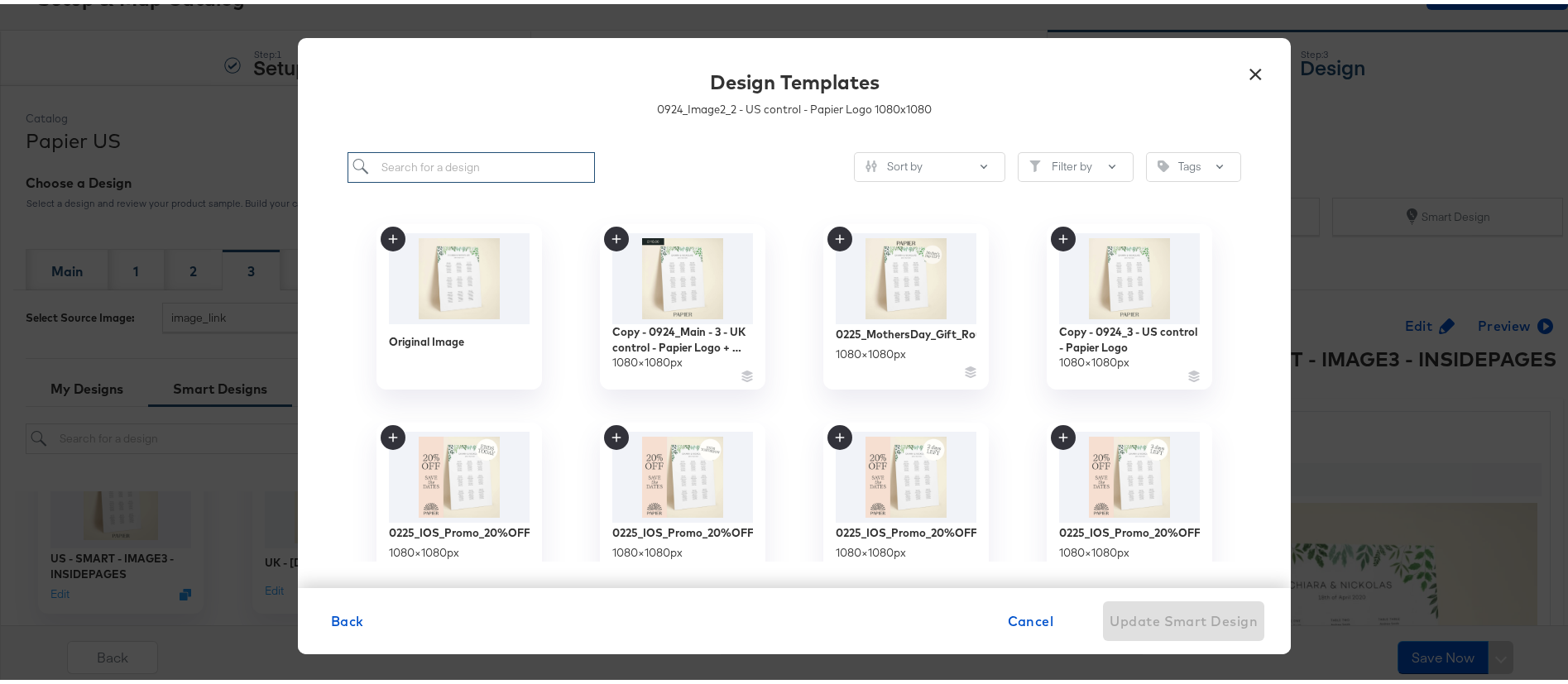 click at bounding box center (471, 163) 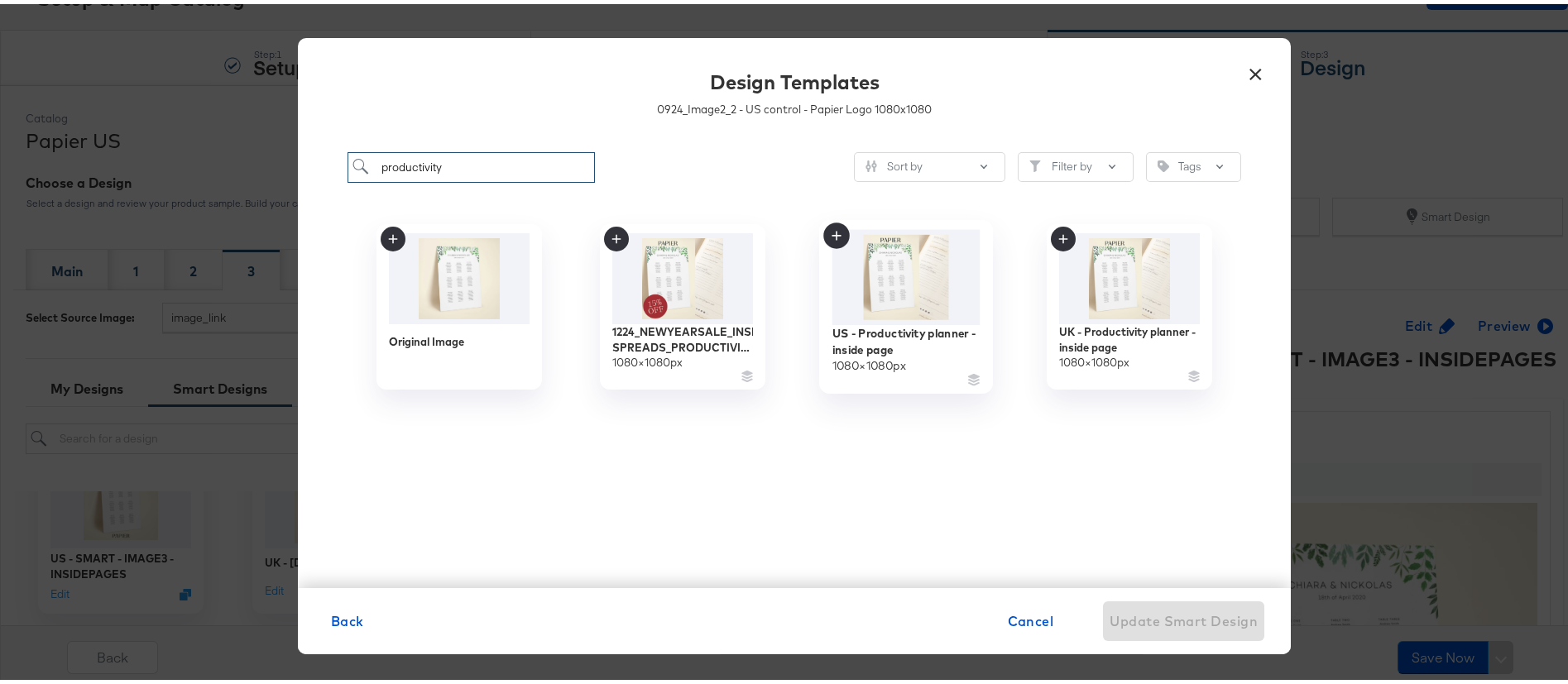 type on "productivity" 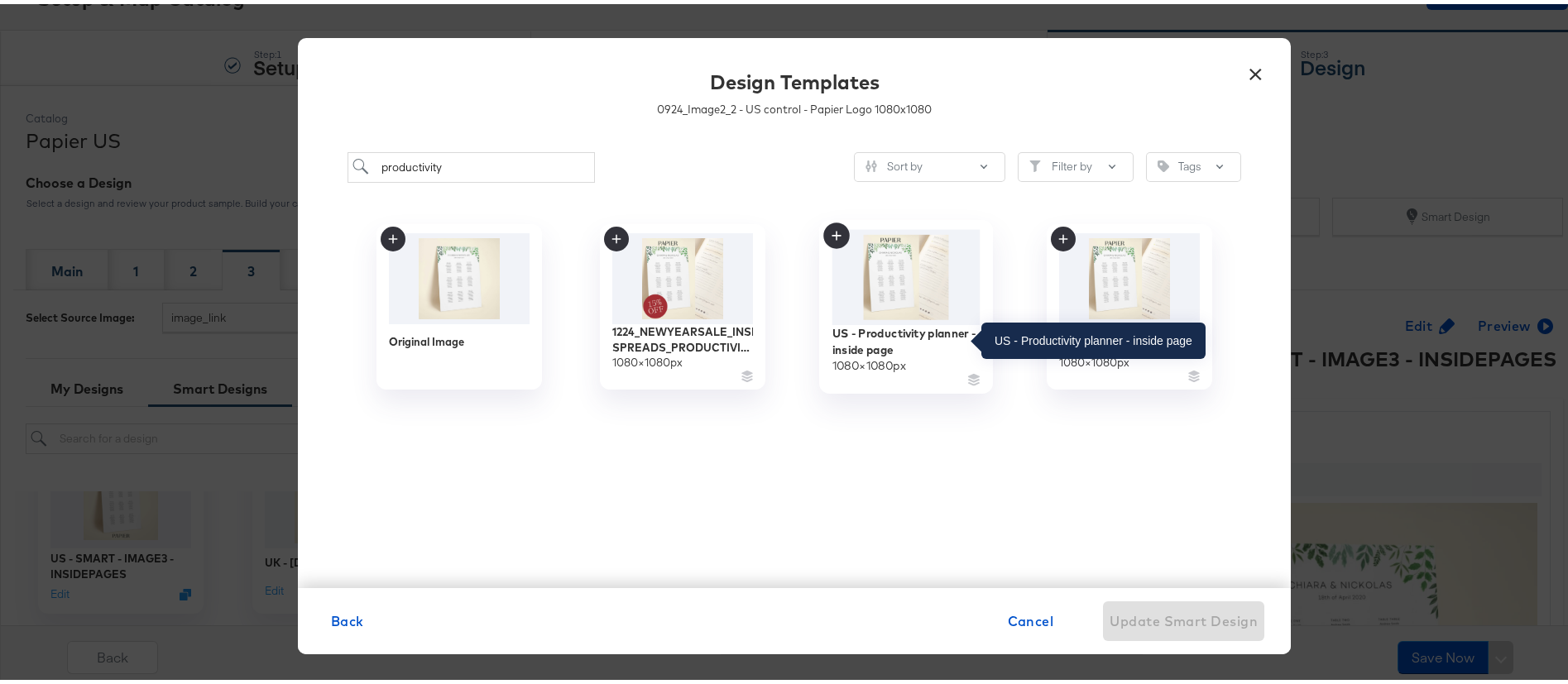 click on "US - Productivity planner - inside page" at bounding box center [906, 337] 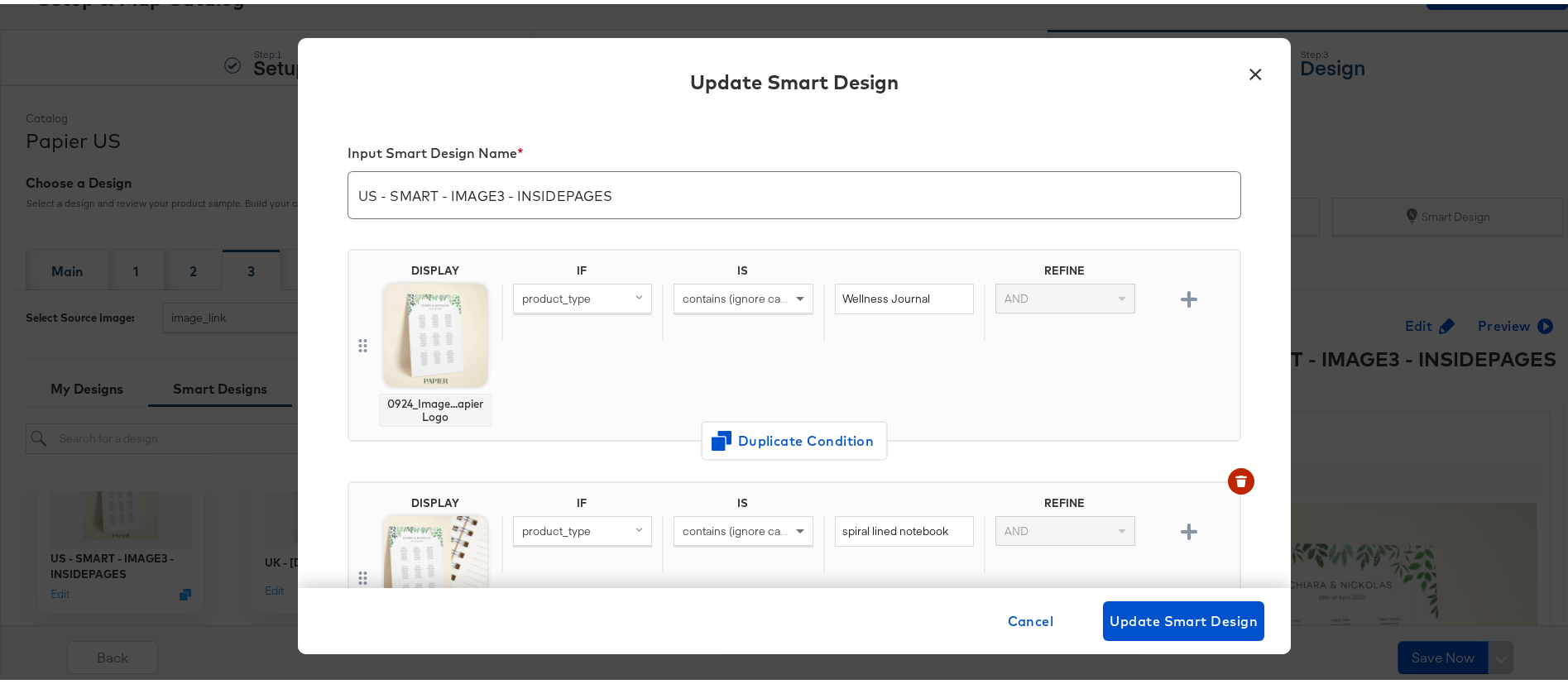 scroll, scrollTop: 1563, scrollLeft: 0, axis: vertical 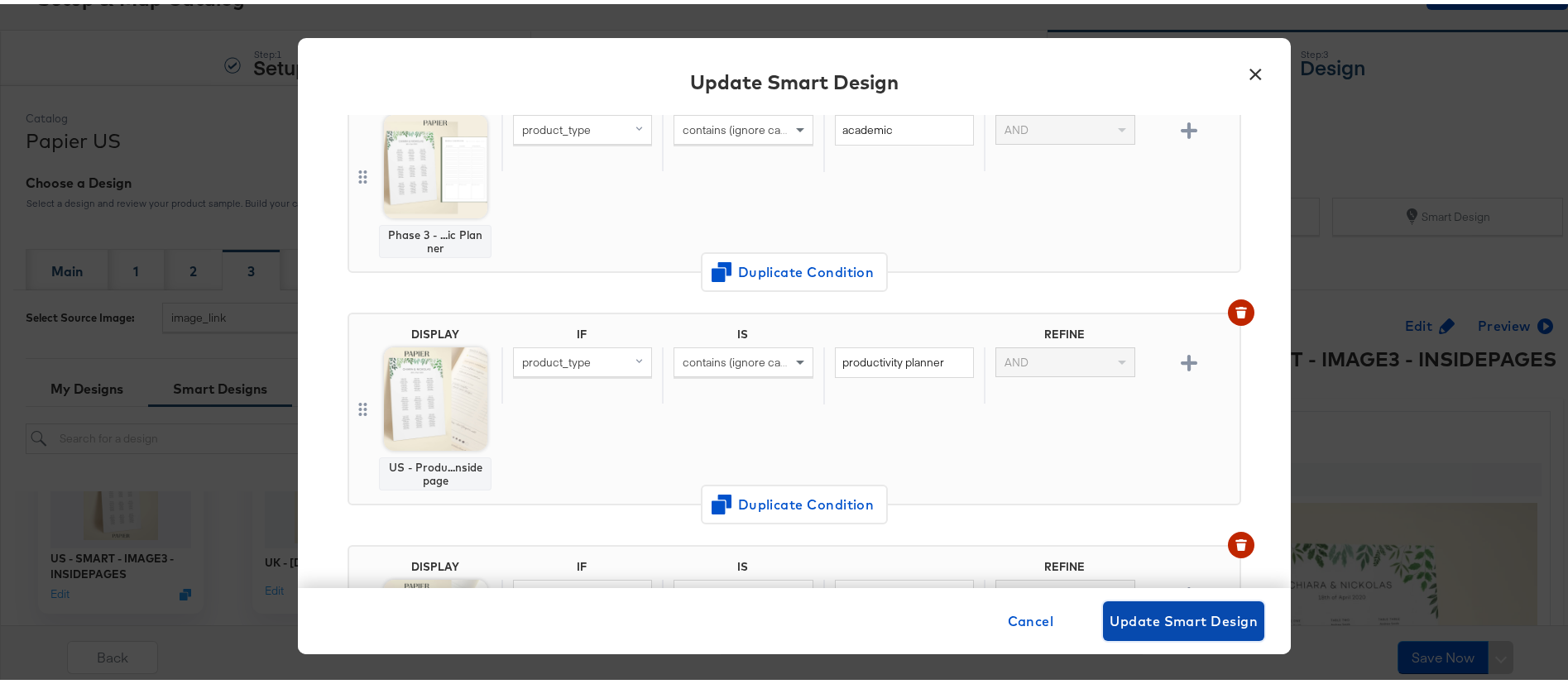 click on "Update Smart Design" at bounding box center (1183, 617) 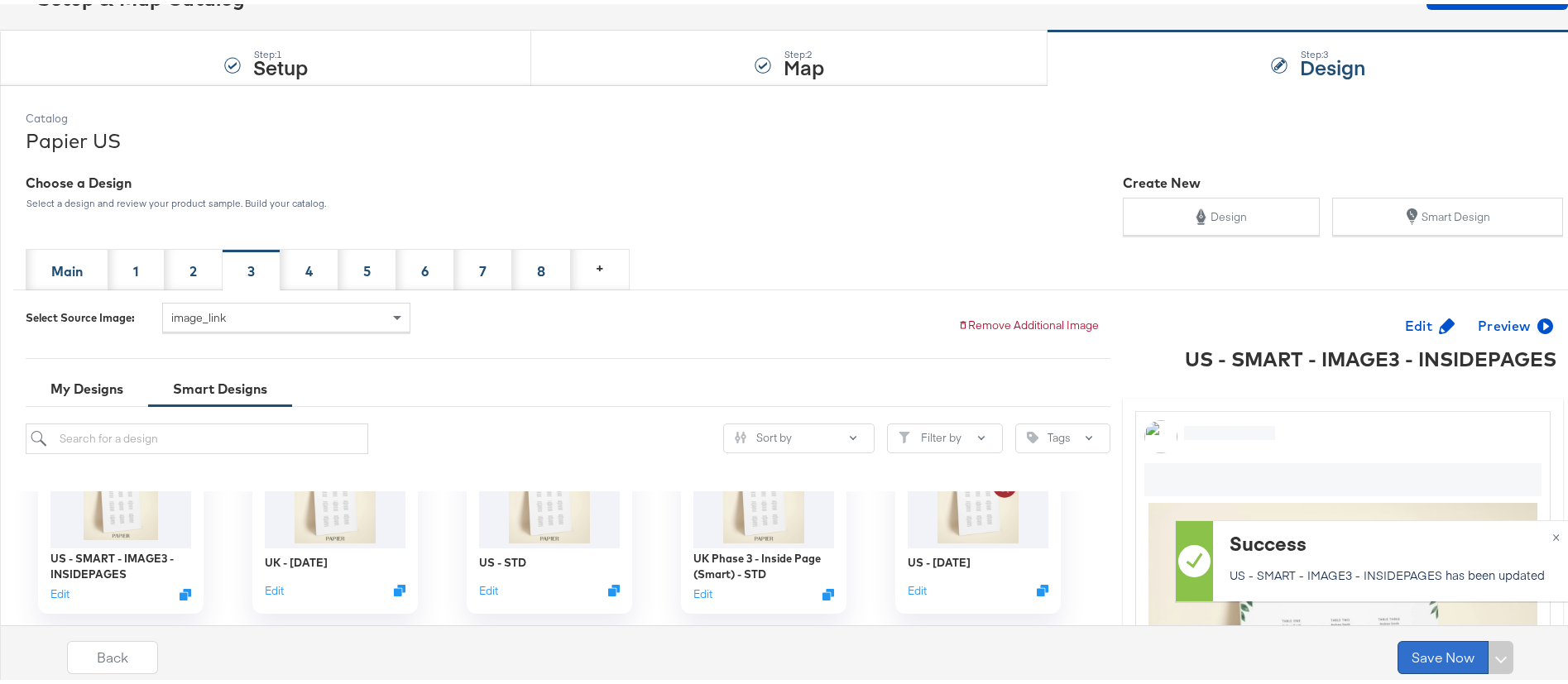 click on "Save Now" at bounding box center [1443, 653] 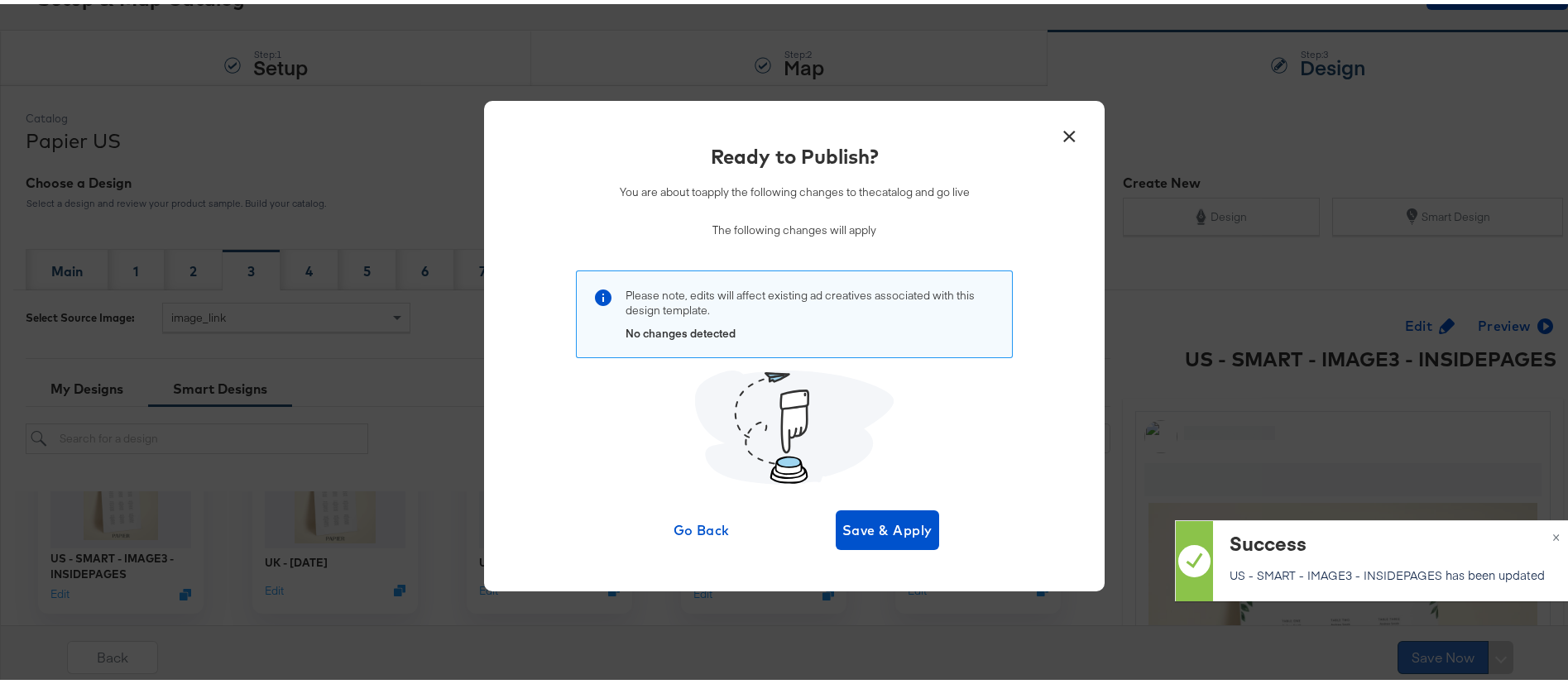 scroll, scrollTop: 0, scrollLeft: 0, axis: both 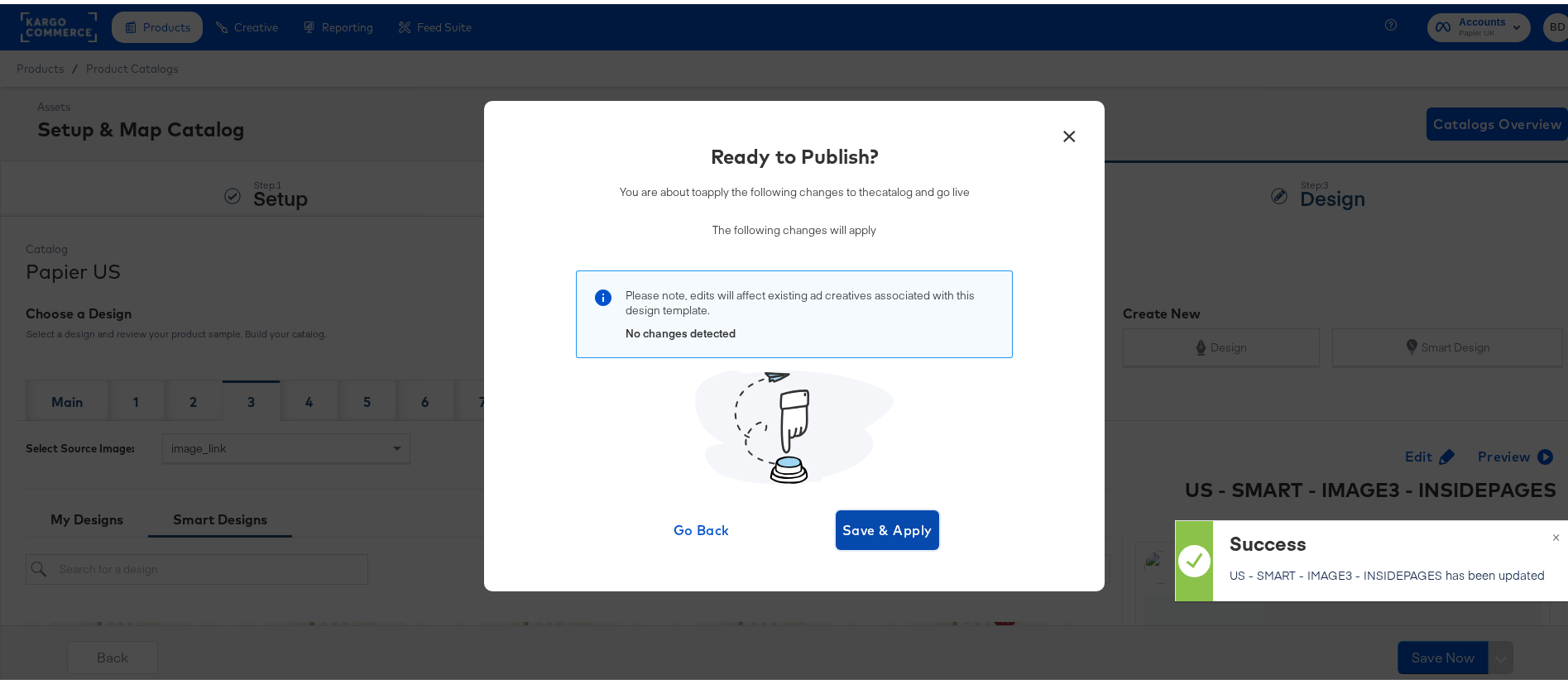 click on "Save & Apply" at bounding box center [887, 526] 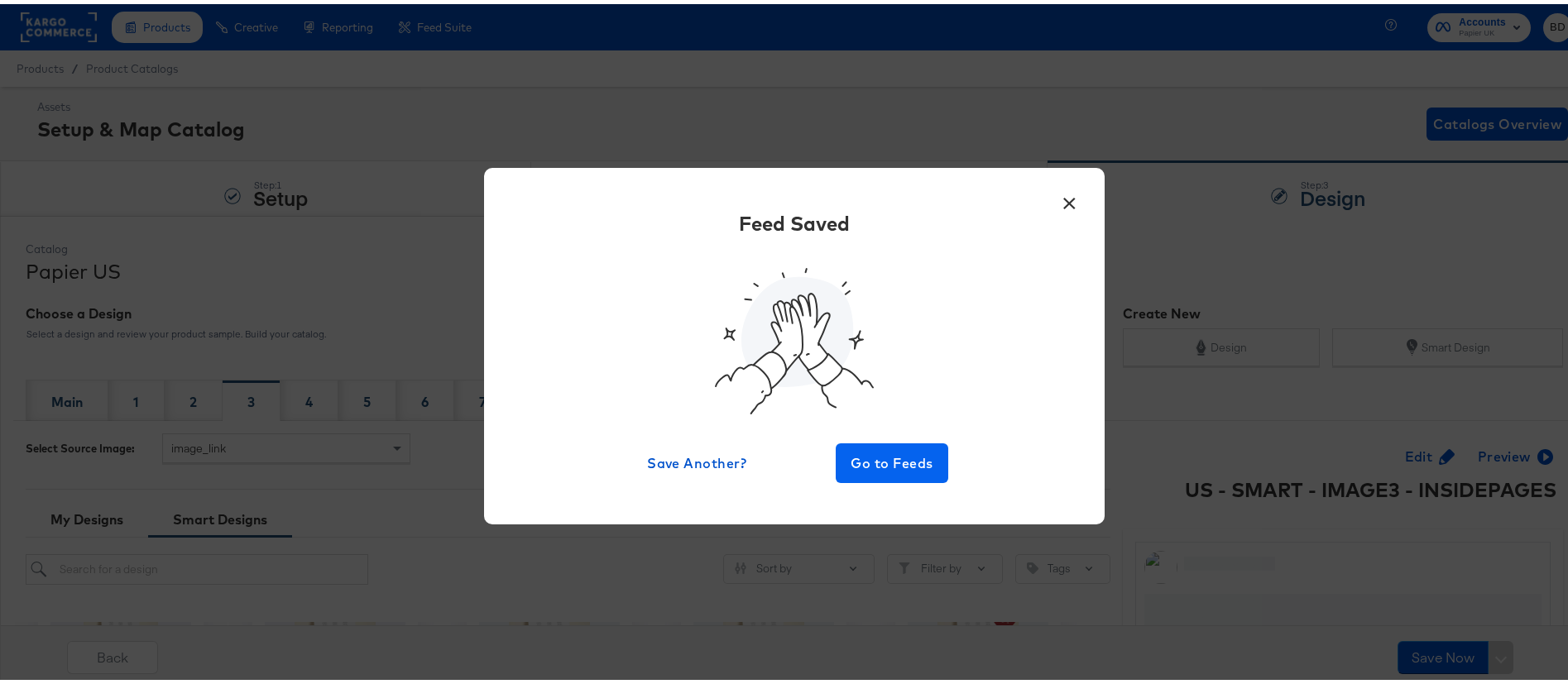 drag, startPoint x: 913, startPoint y: 500, endPoint x: 906, endPoint y: 442, distance: 58.42089 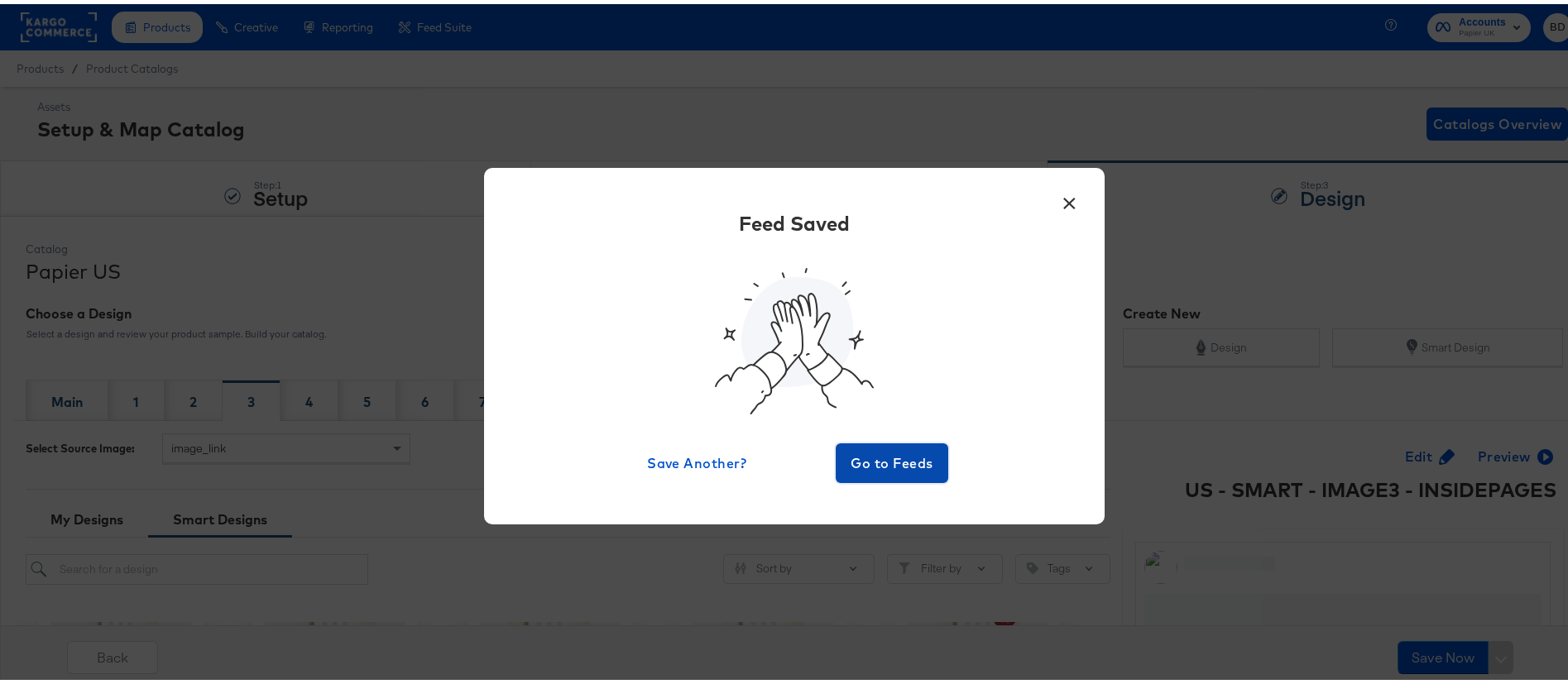 click on "Go to Feeds" at bounding box center (892, 459) 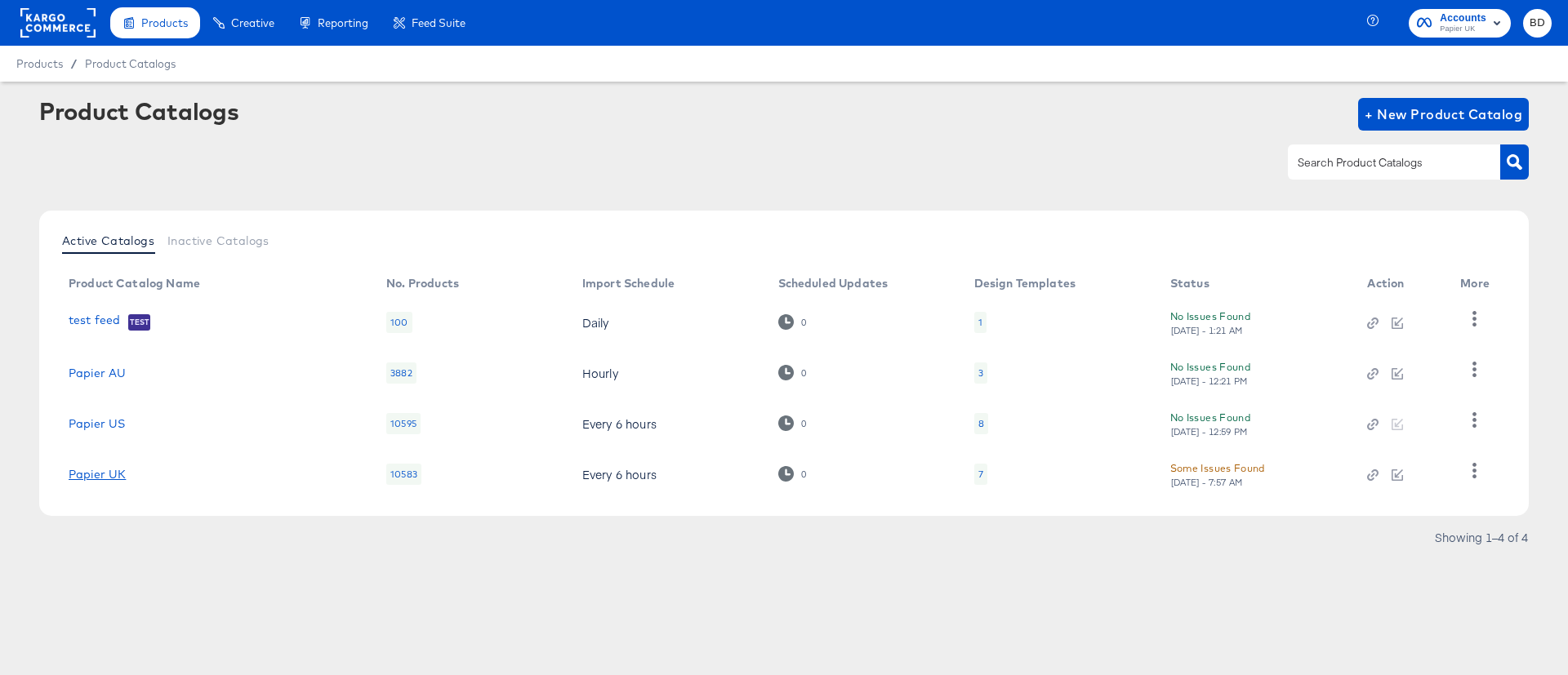 click on "Papier UK" at bounding box center (97, 474) 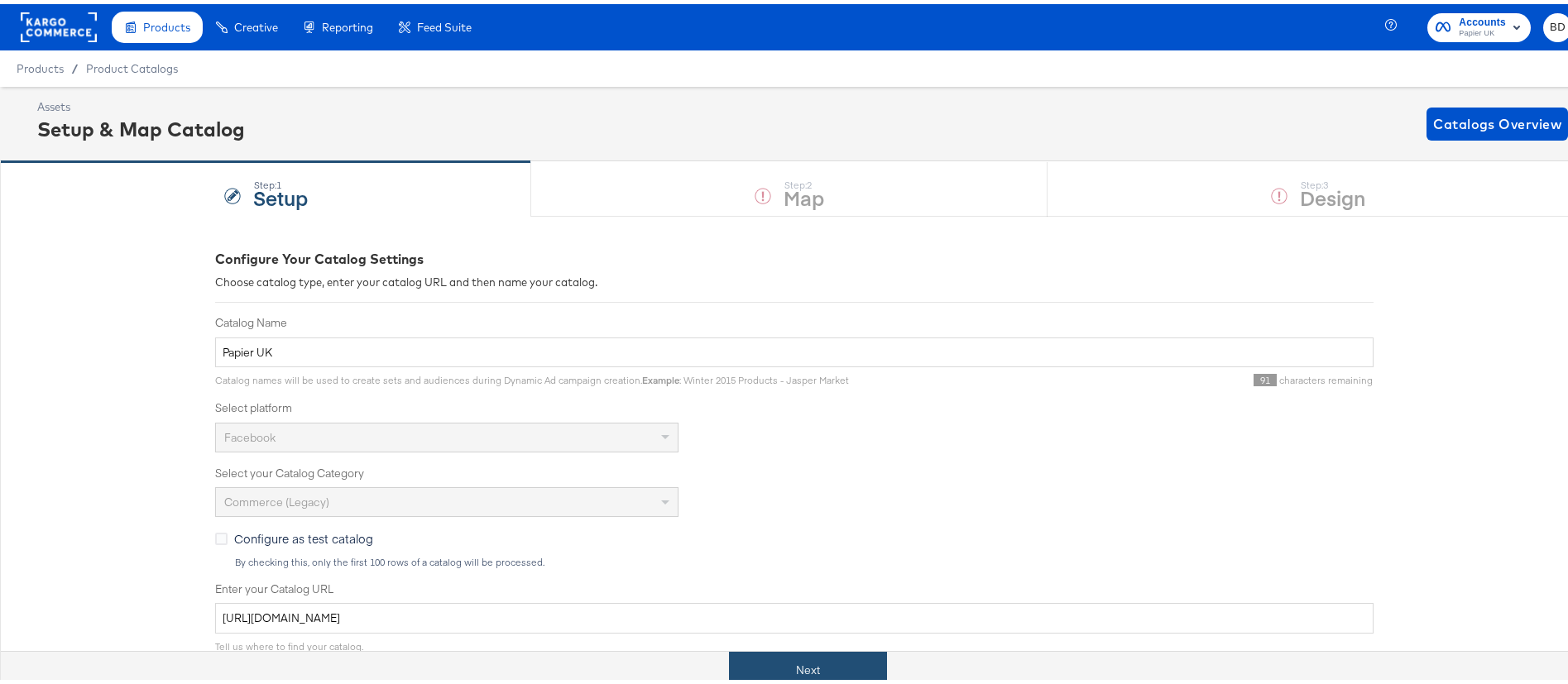 click on "Next" at bounding box center (808, 666) 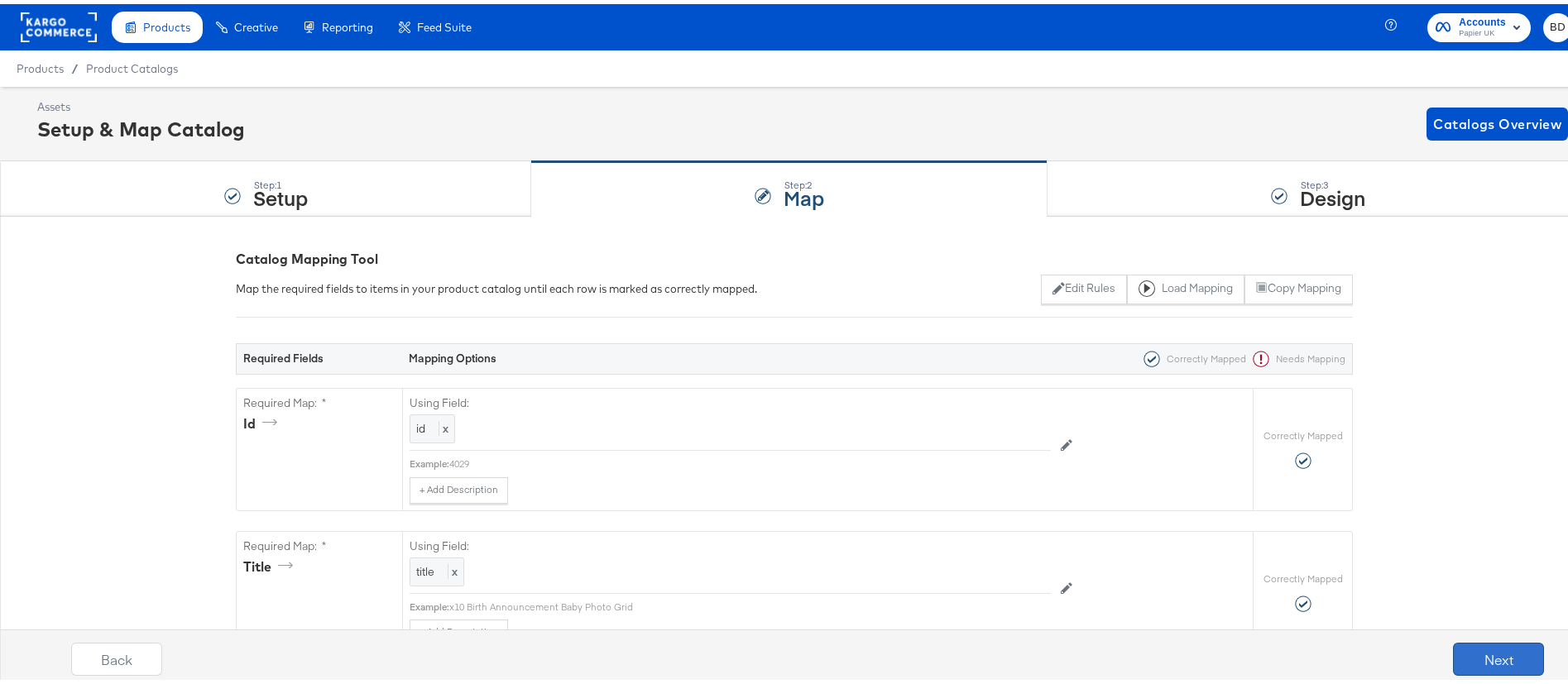 click on "Next" at bounding box center (1498, 655) 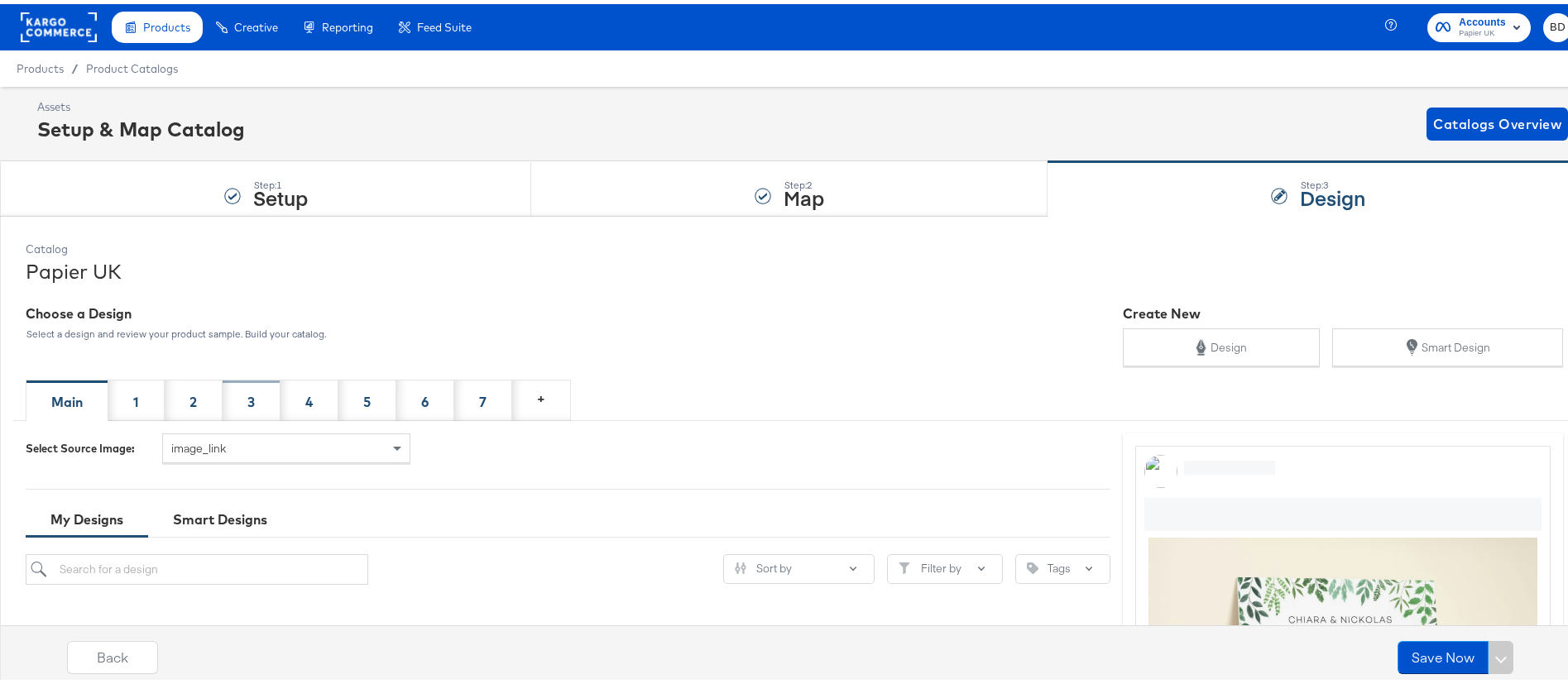 click on "3" at bounding box center (252, 396) 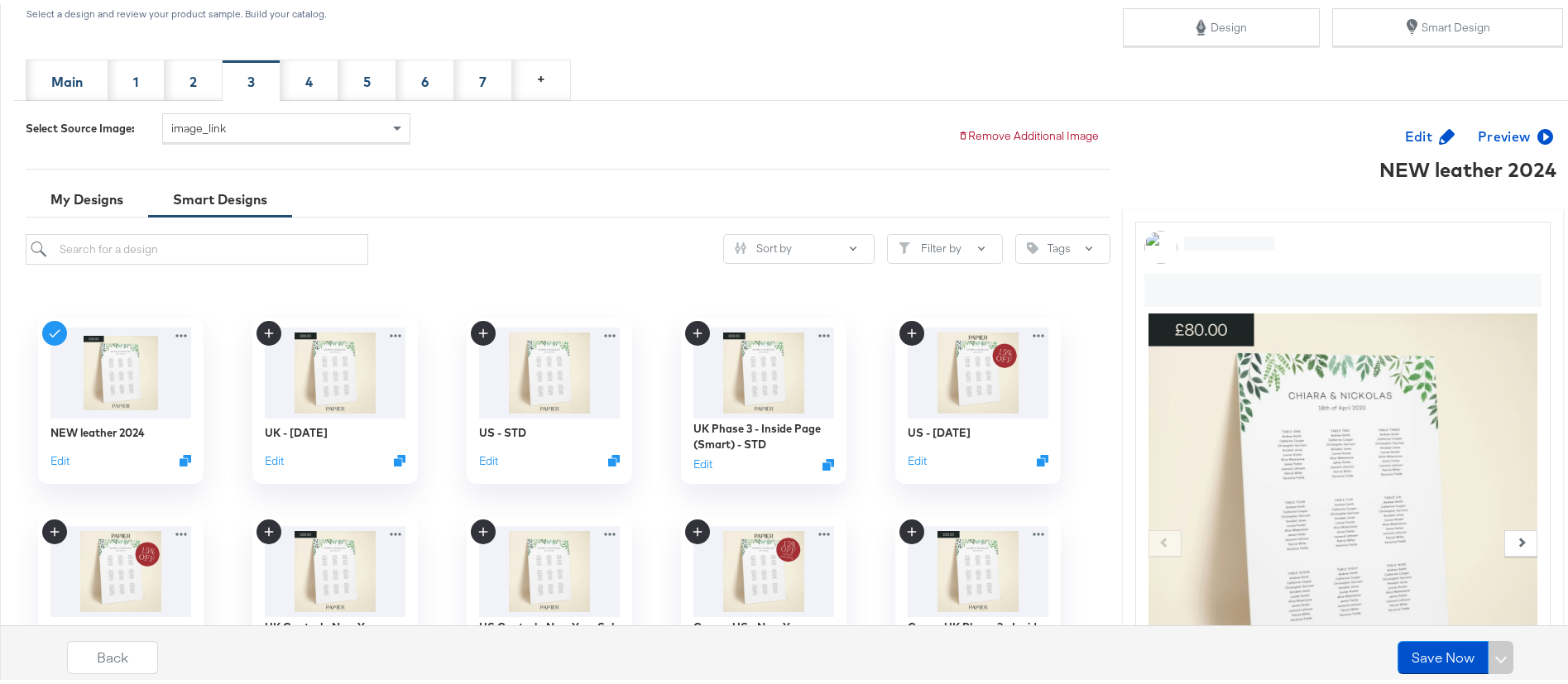 scroll, scrollTop: 319, scrollLeft: 0, axis: vertical 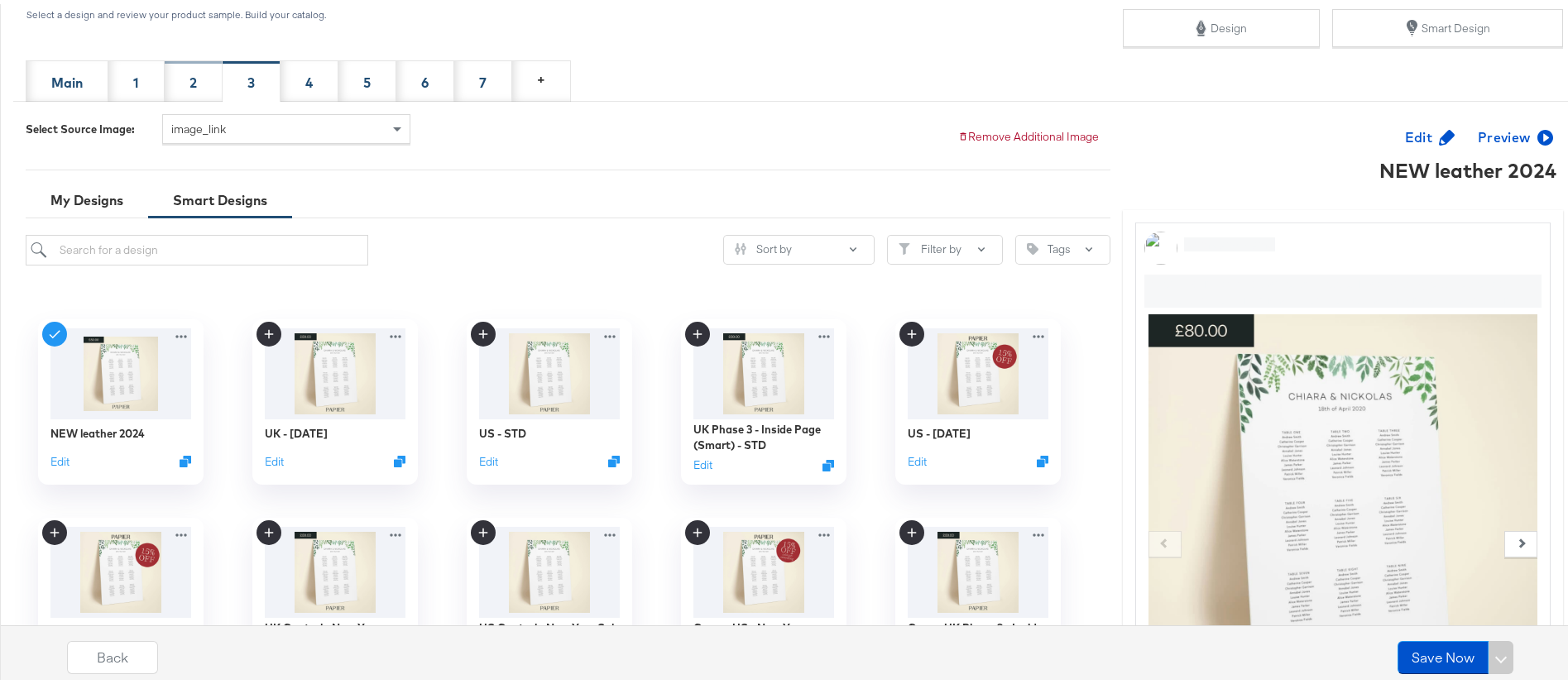 click on "2" at bounding box center [194, 77] 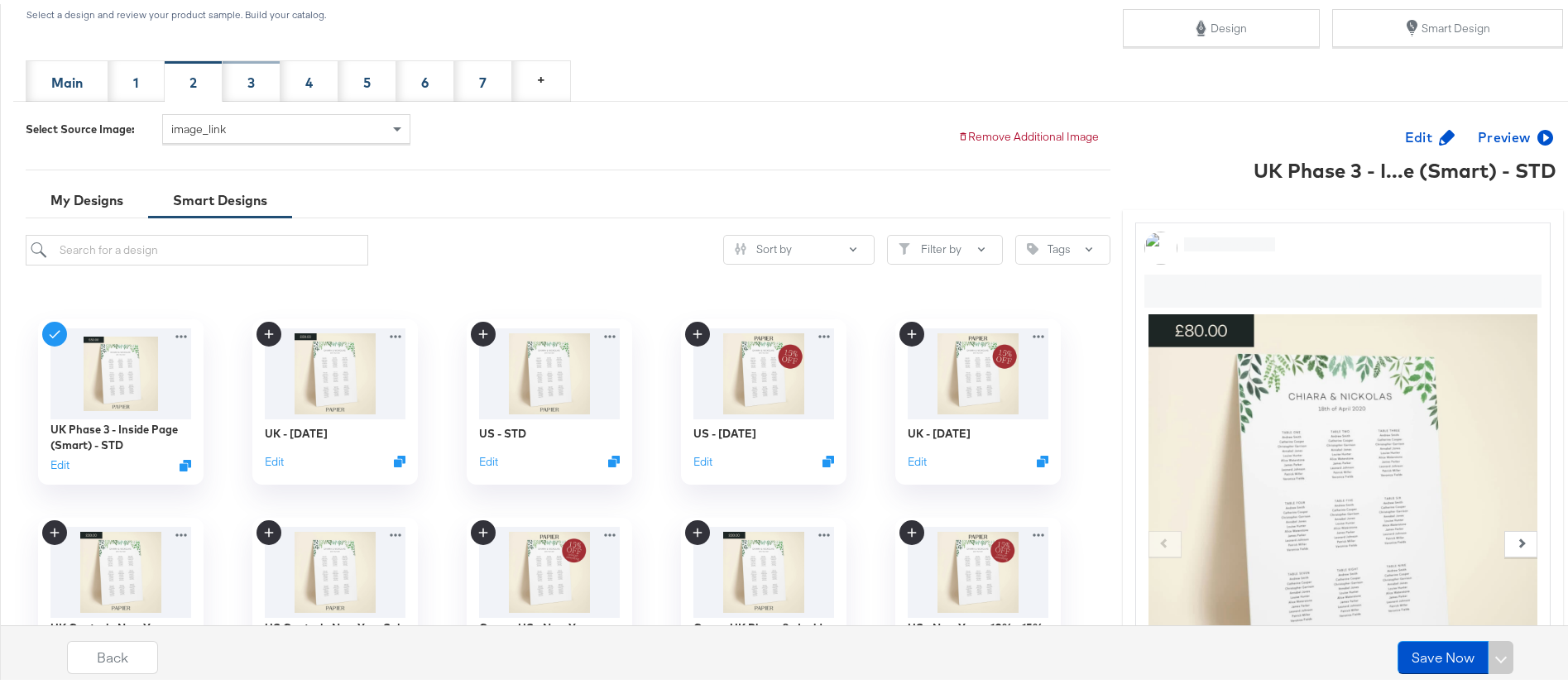 click on "3" at bounding box center (252, 77) 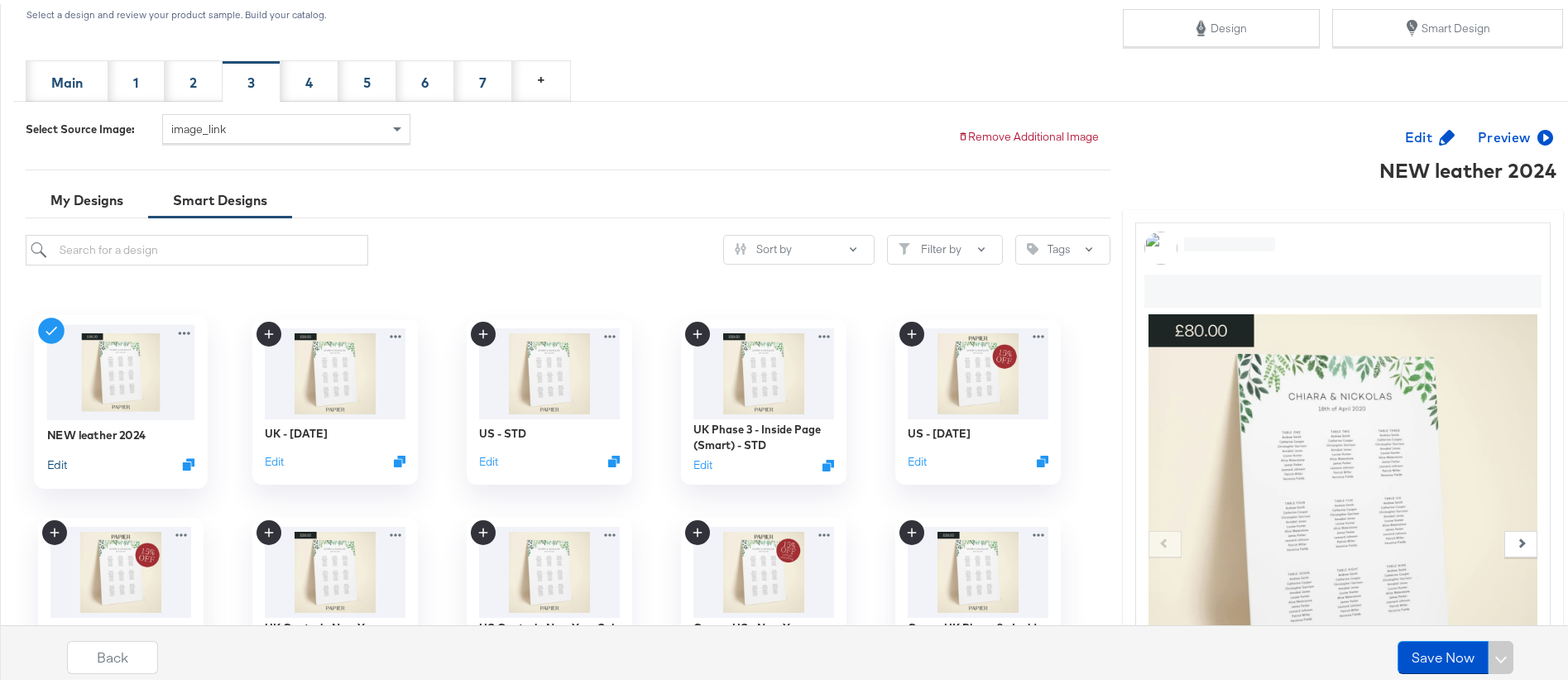 click on "Edit" at bounding box center (56, 460) 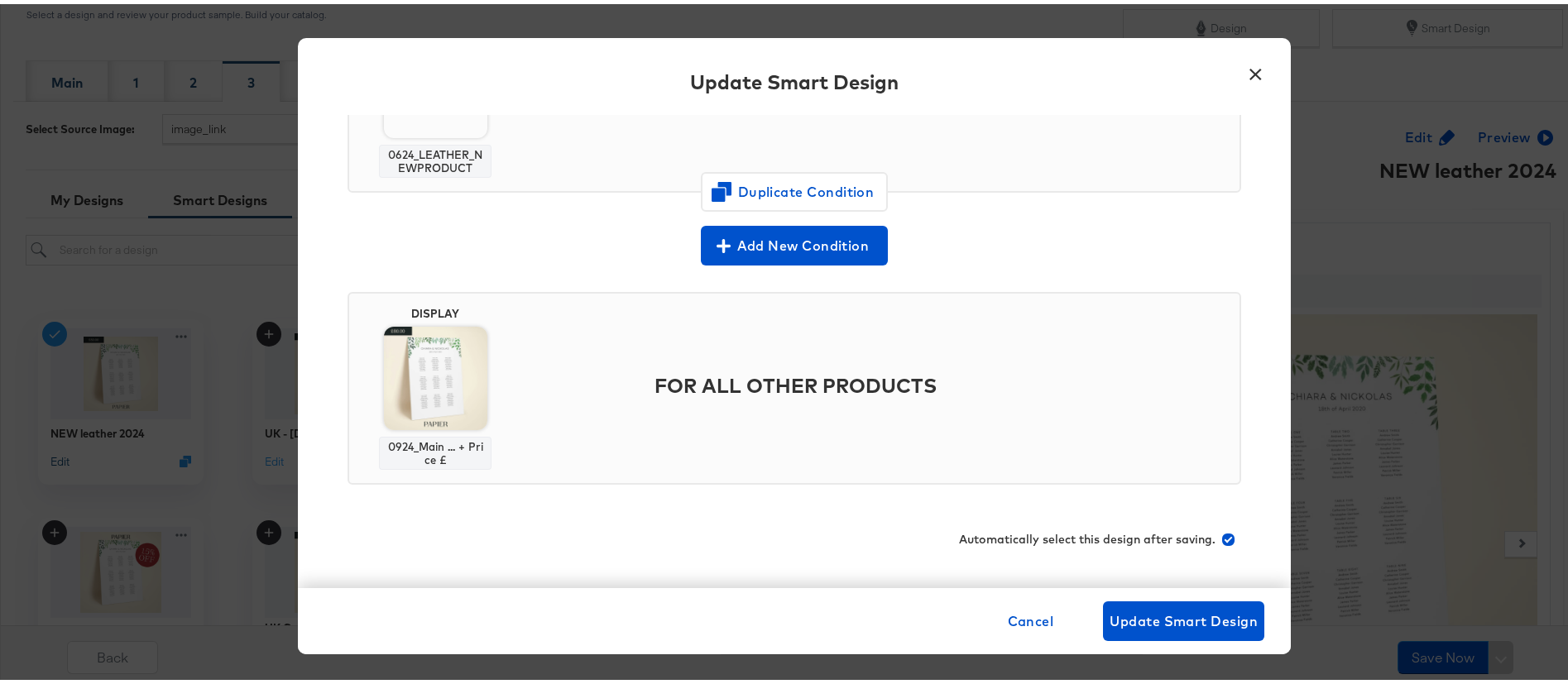 scroll, scrollTop: 0, scrollLeft: 0, axis: both 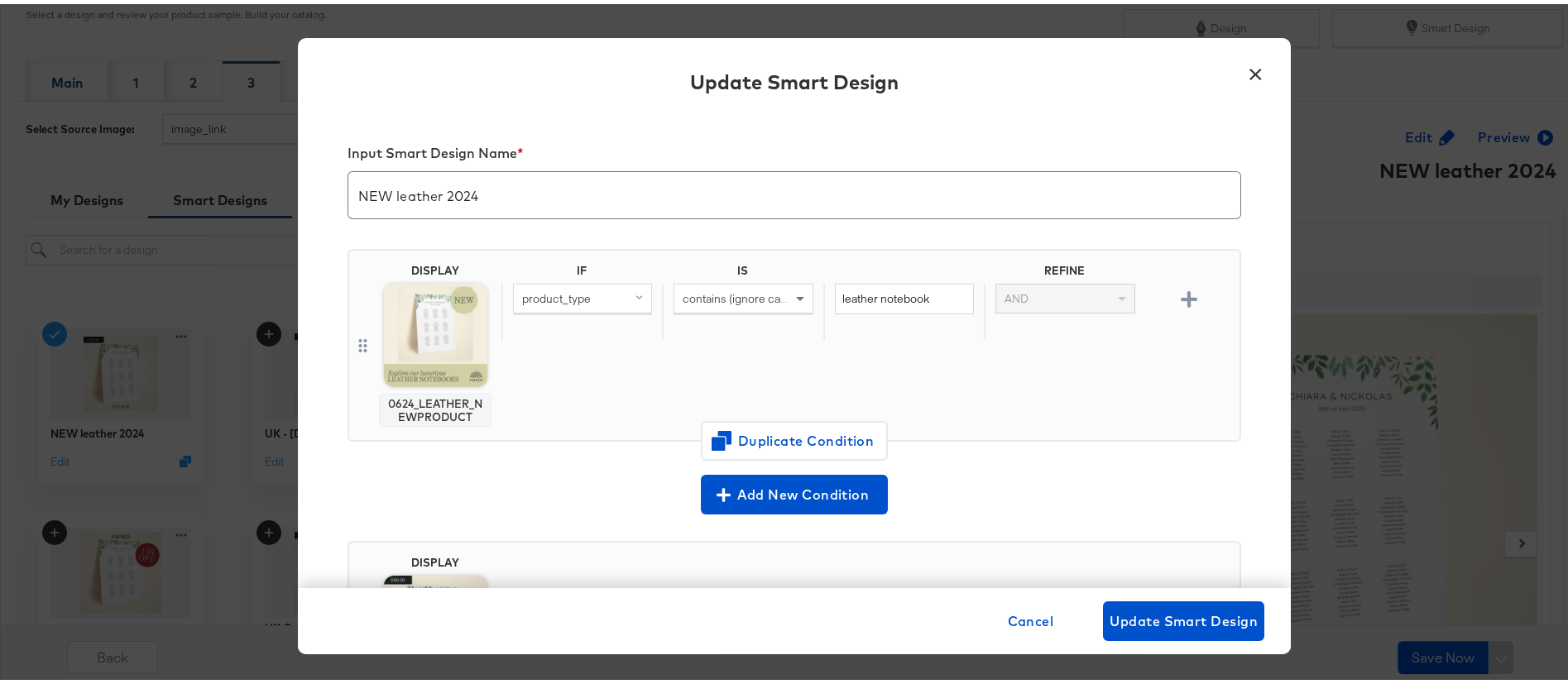 click on "×" at bounding box center (1255, 65) 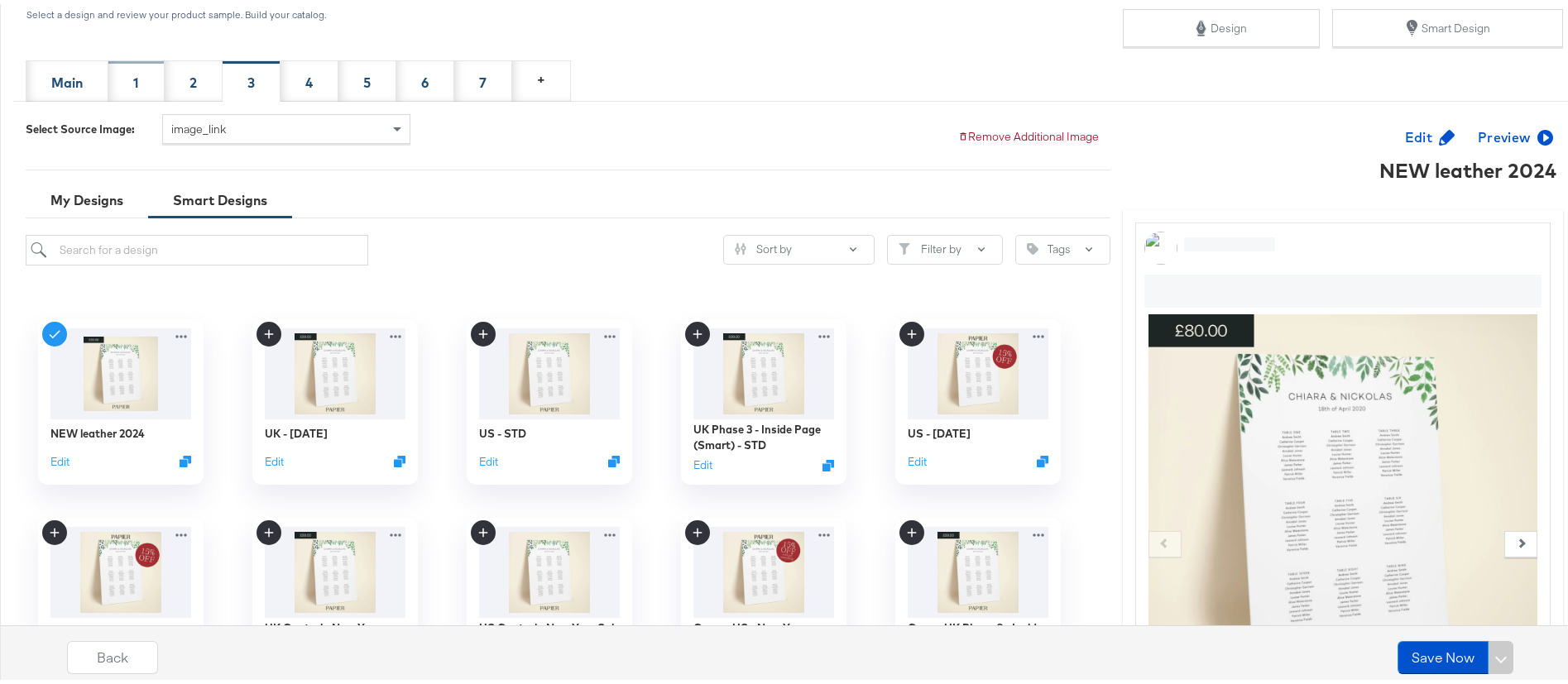 click on "1" at bounding box center [136, 79] 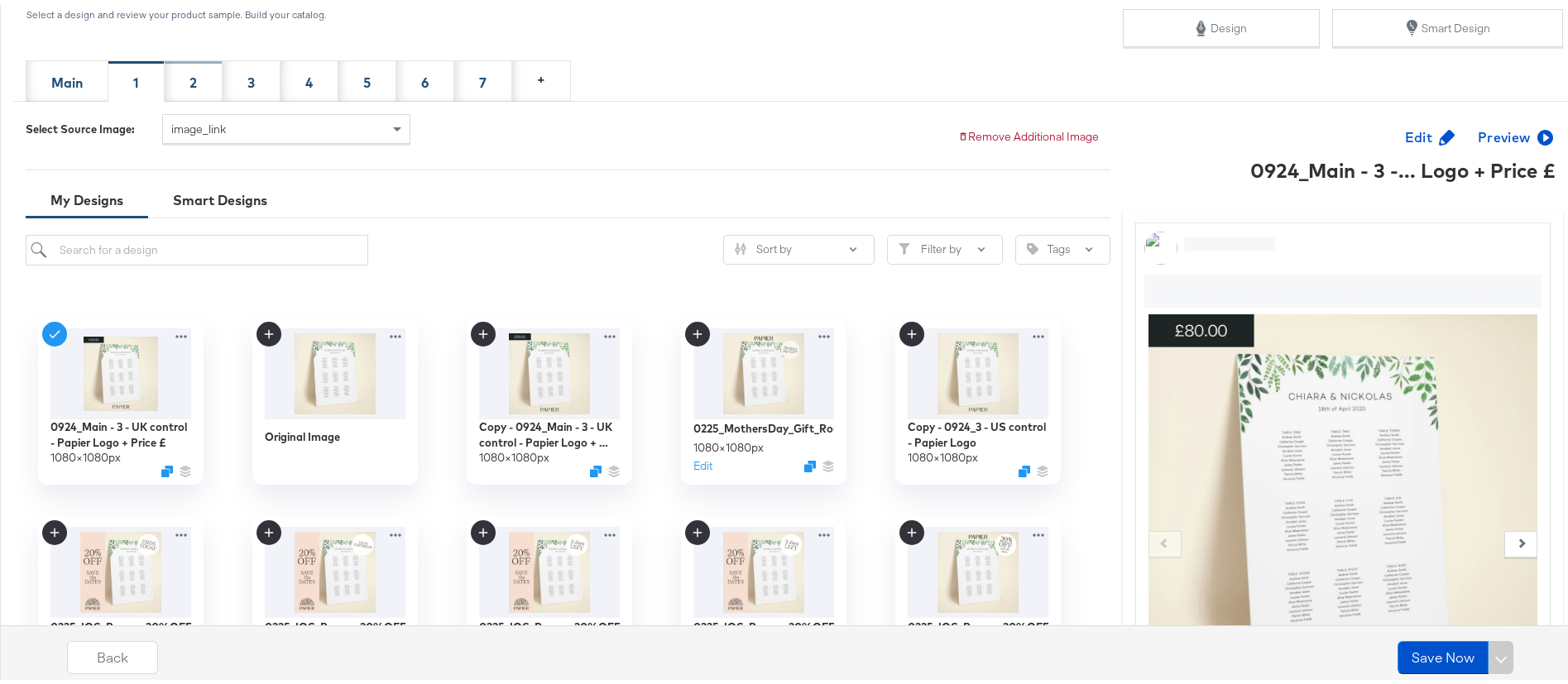 click on "2" at bounding box center (194, 77) 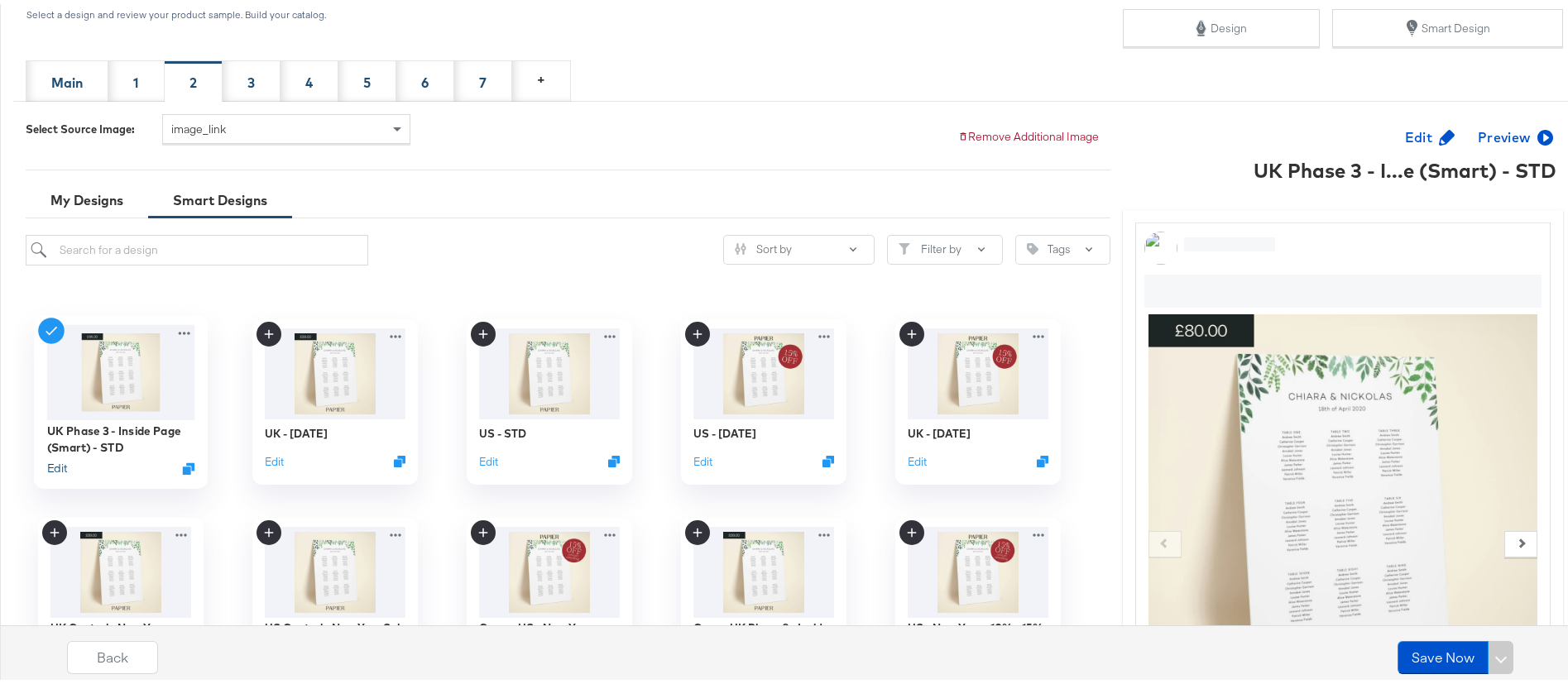 click on "Edit" at bounding box center (56, 464) 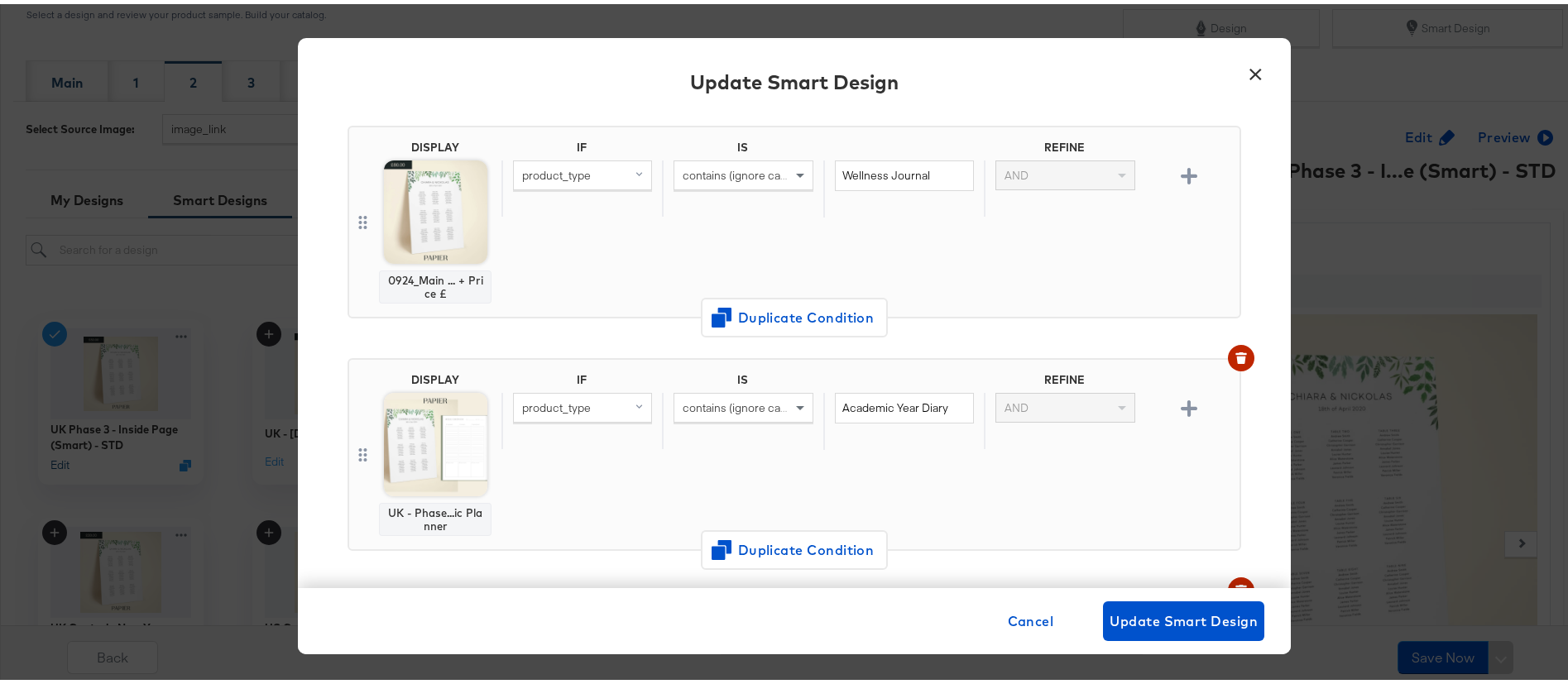 scroll, scrollTop: 121, scrollLeft: 0, axis: vertical 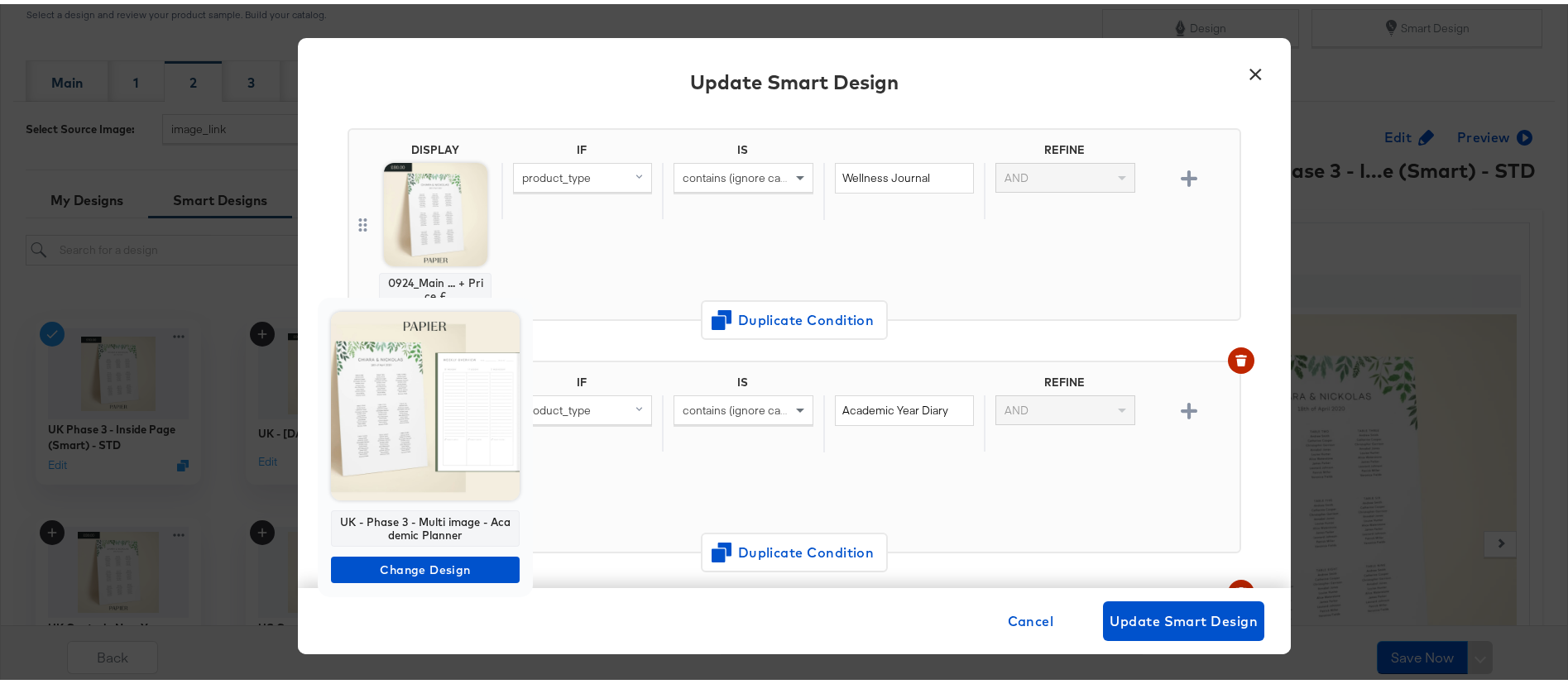 click at bounding box center (425, 402) 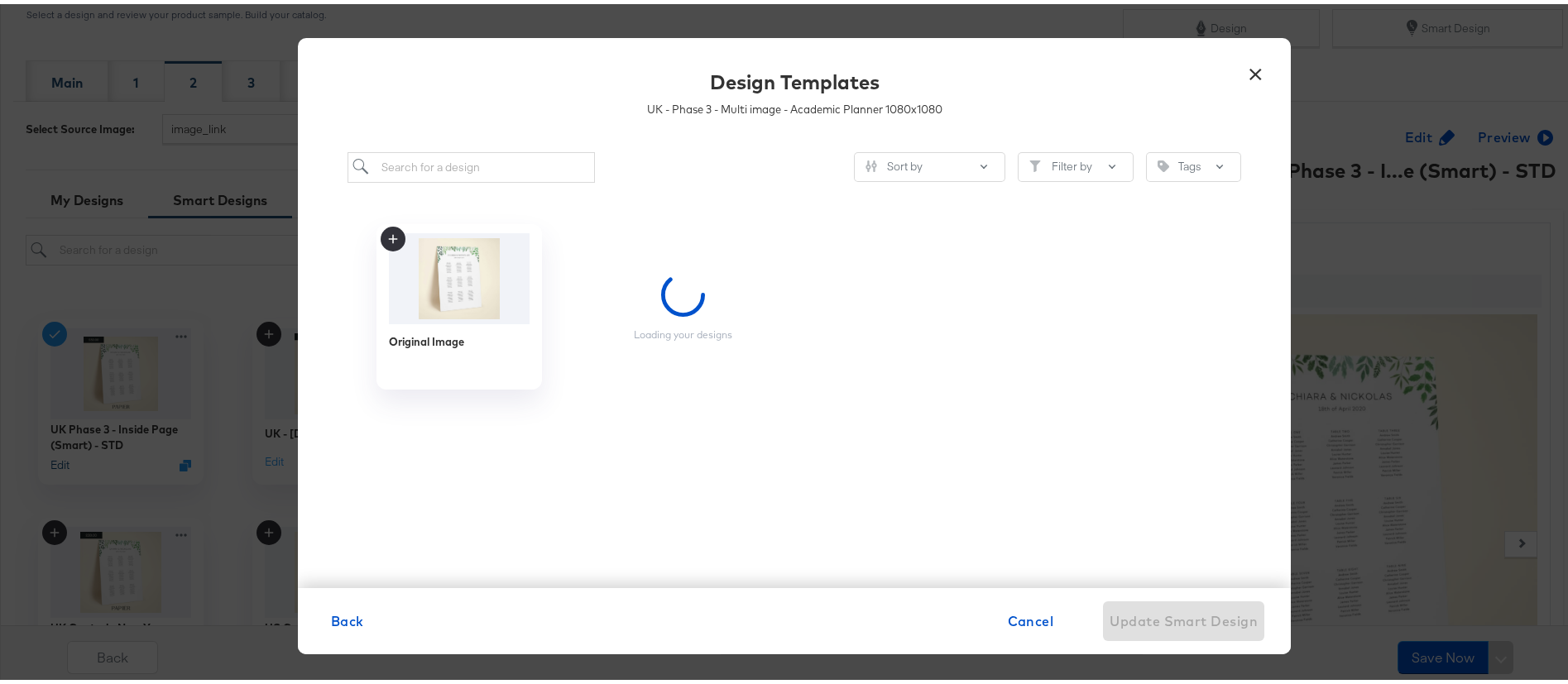 scroll, scrollTop: 0, scrollLeft: 0, axis: both 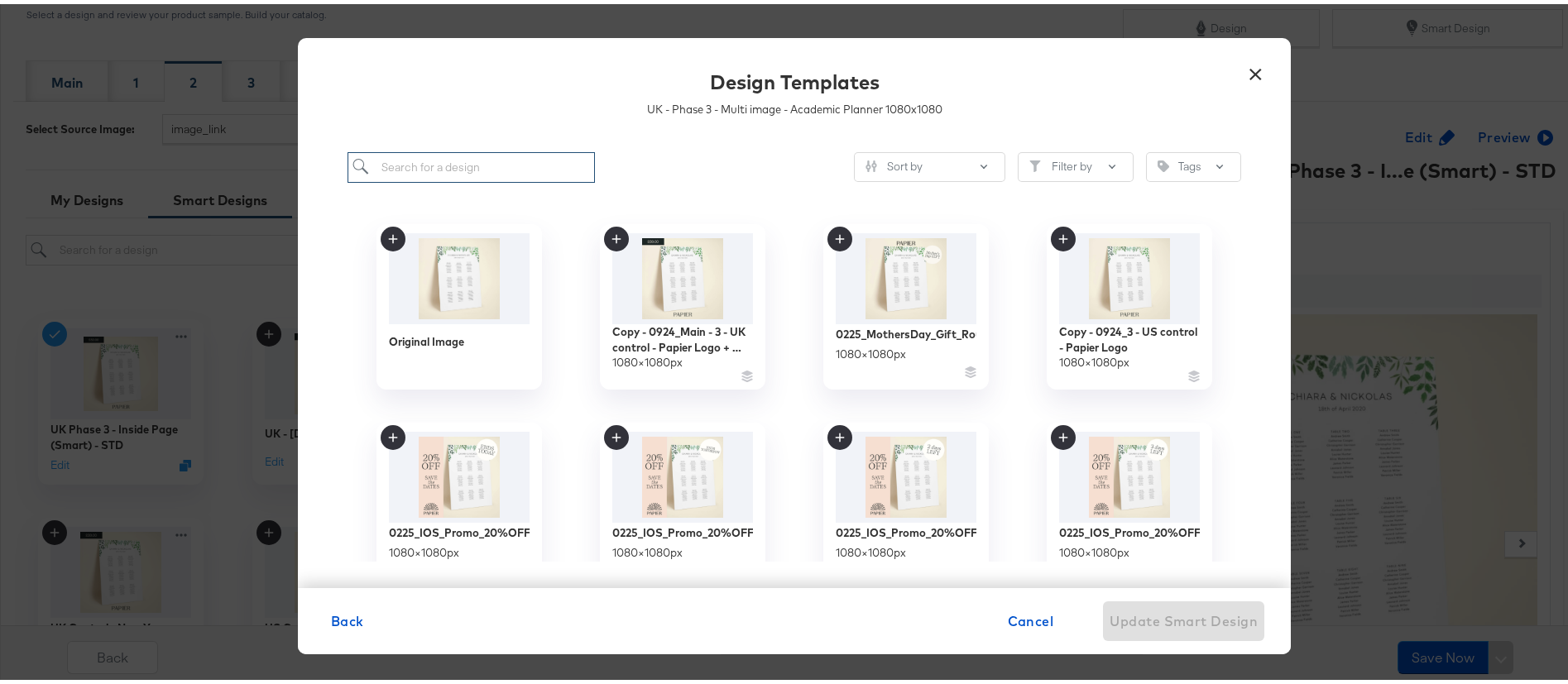 click at bounding box center (471, 163) 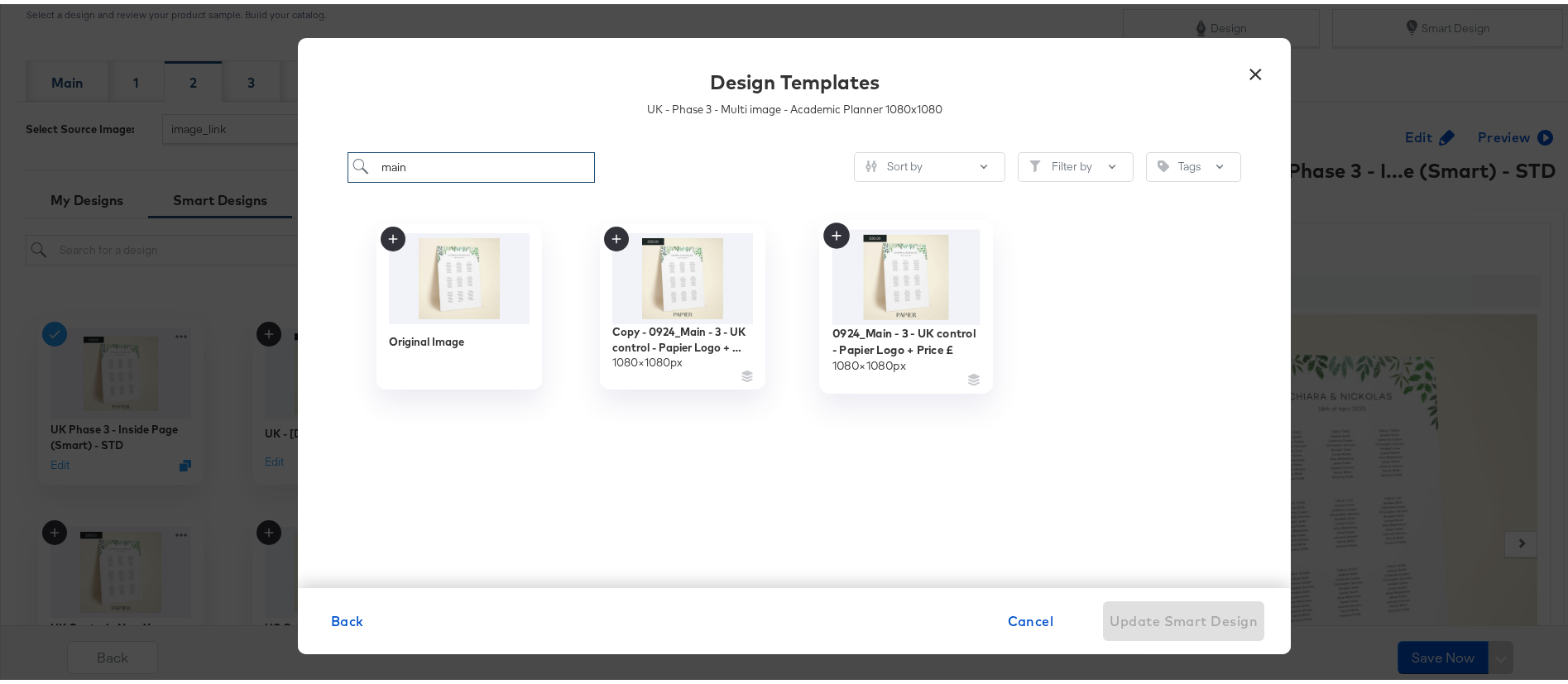 type on "main" 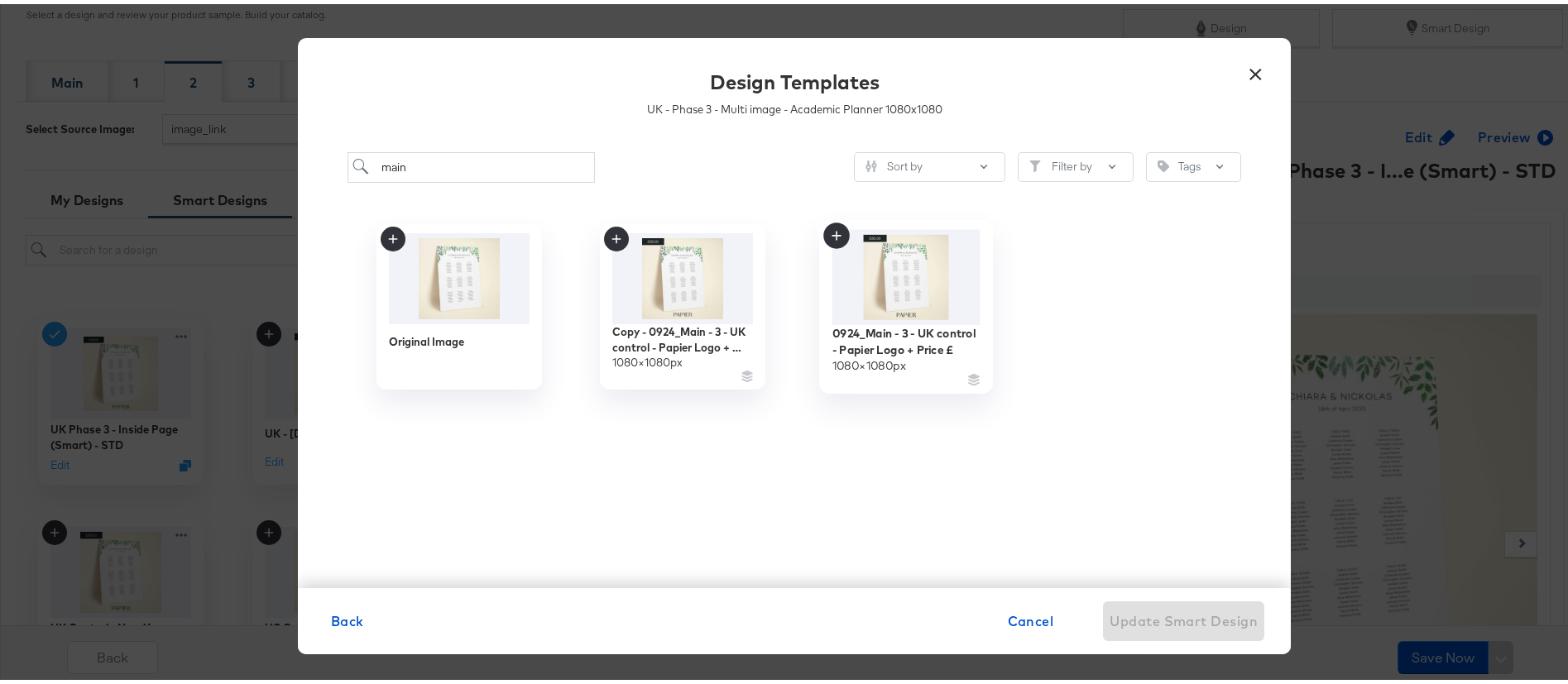 click 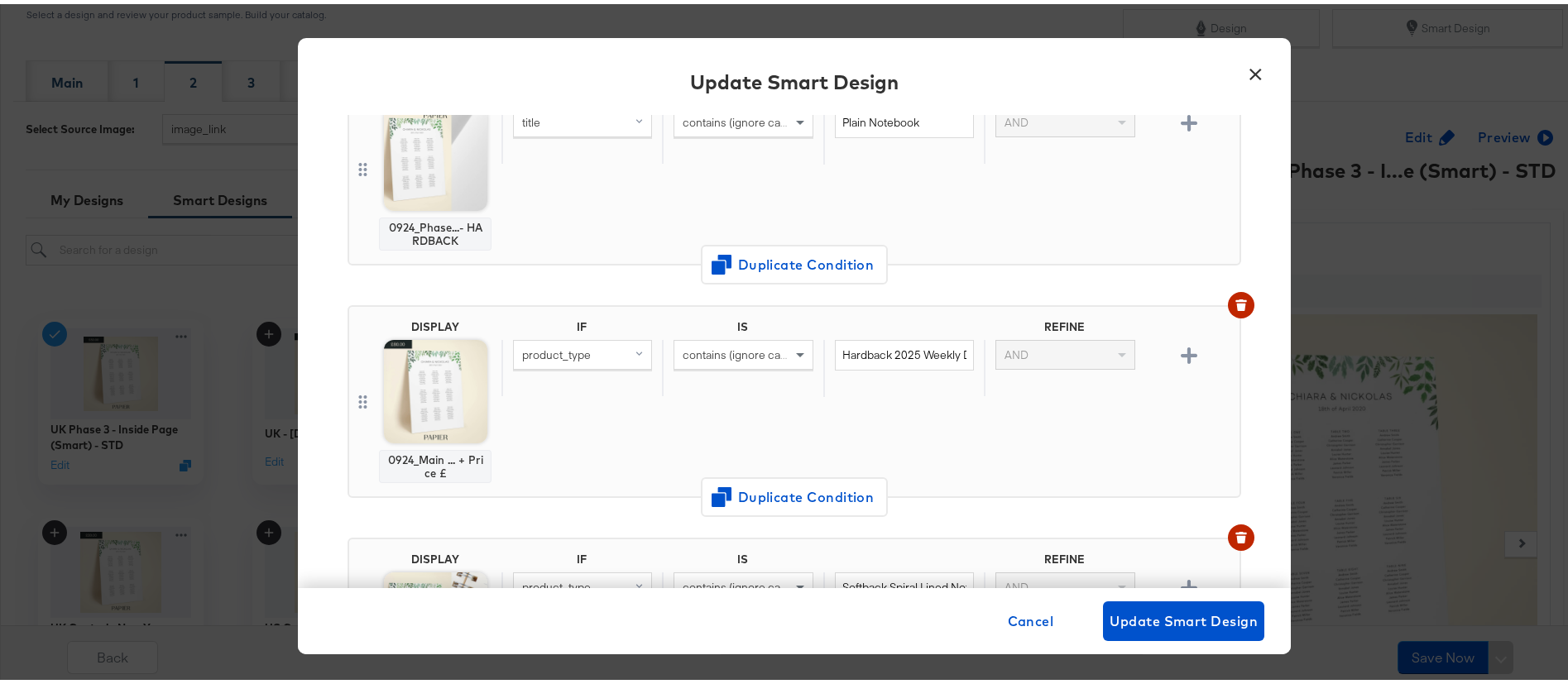 scroll, scrollTop: 1107, scrollLeft: 0, axis: vertical 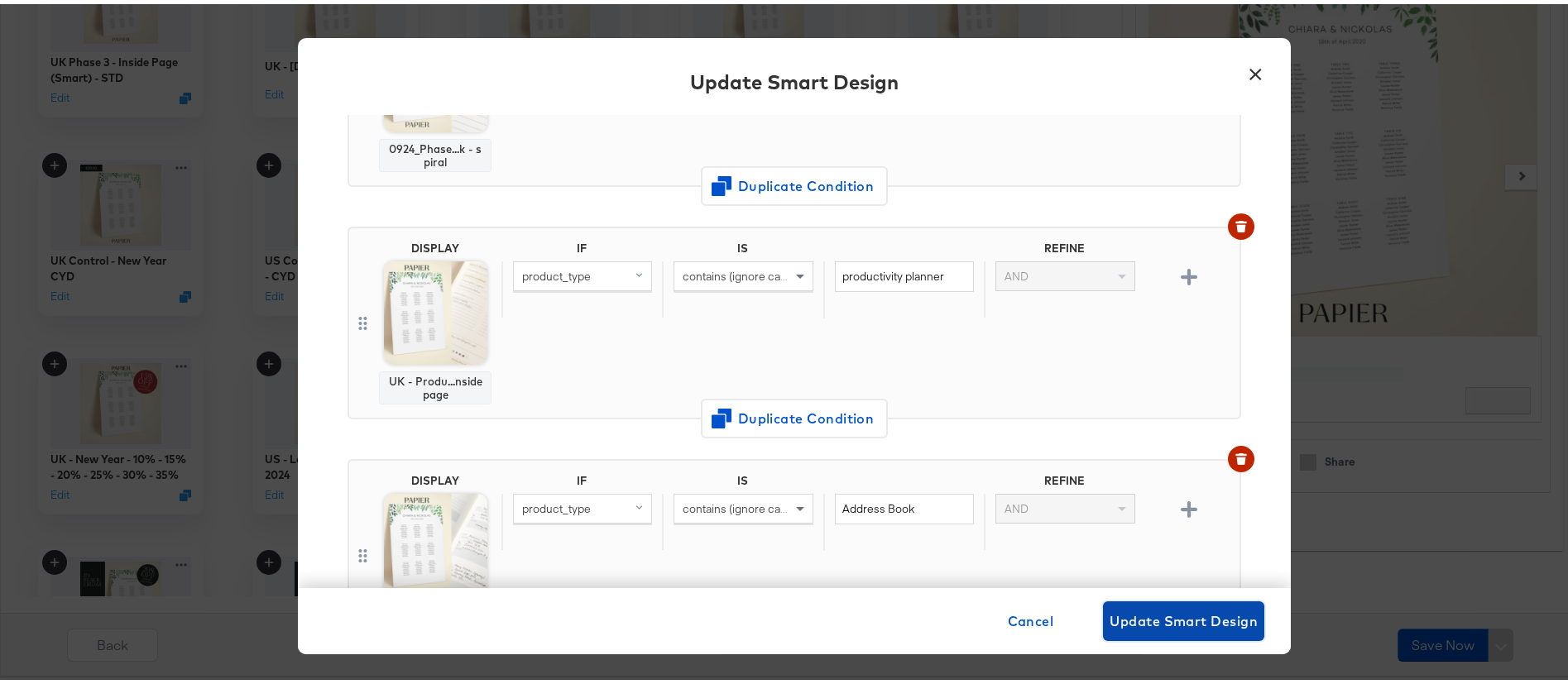 click on "Update Smart Design" at bounding box center [1183, 617] 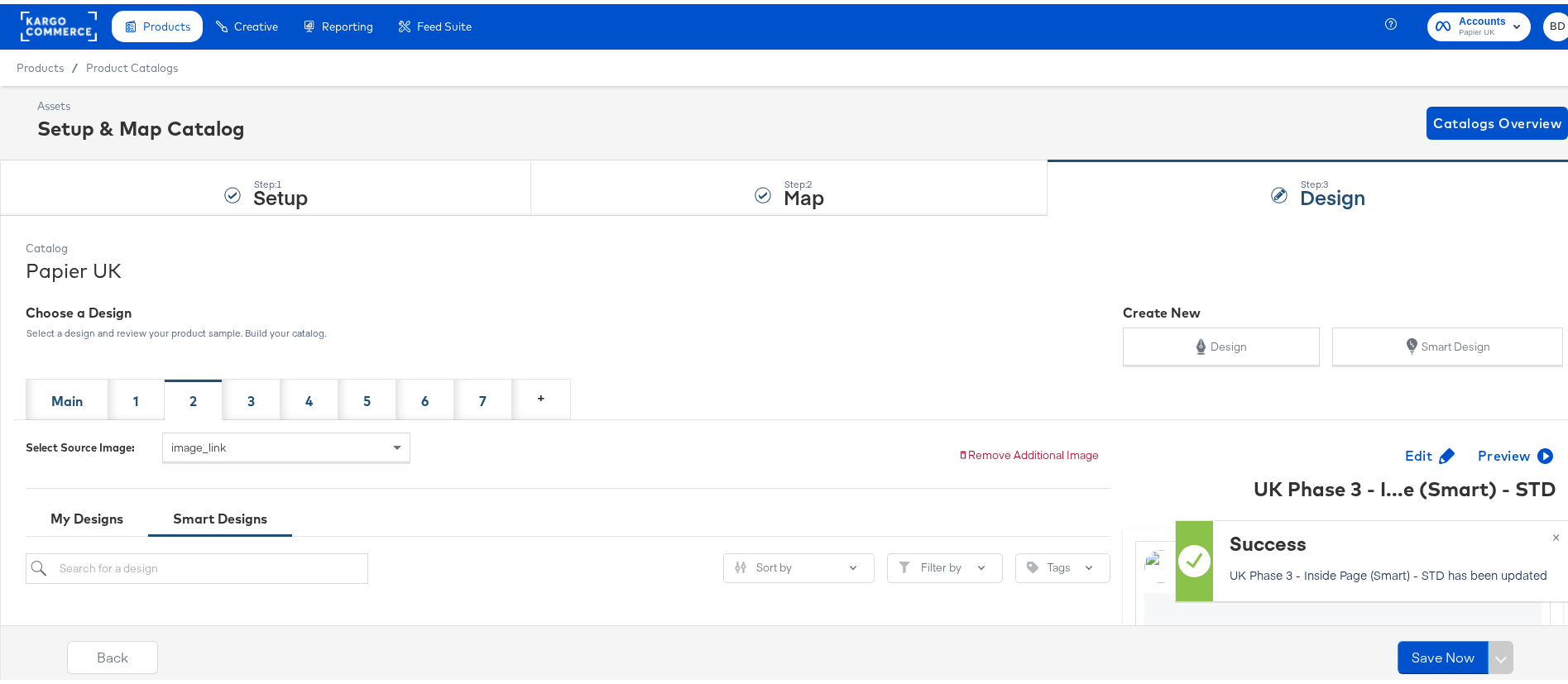 scroll, scrollTop: 0, scrollLeft: 0, axis: both 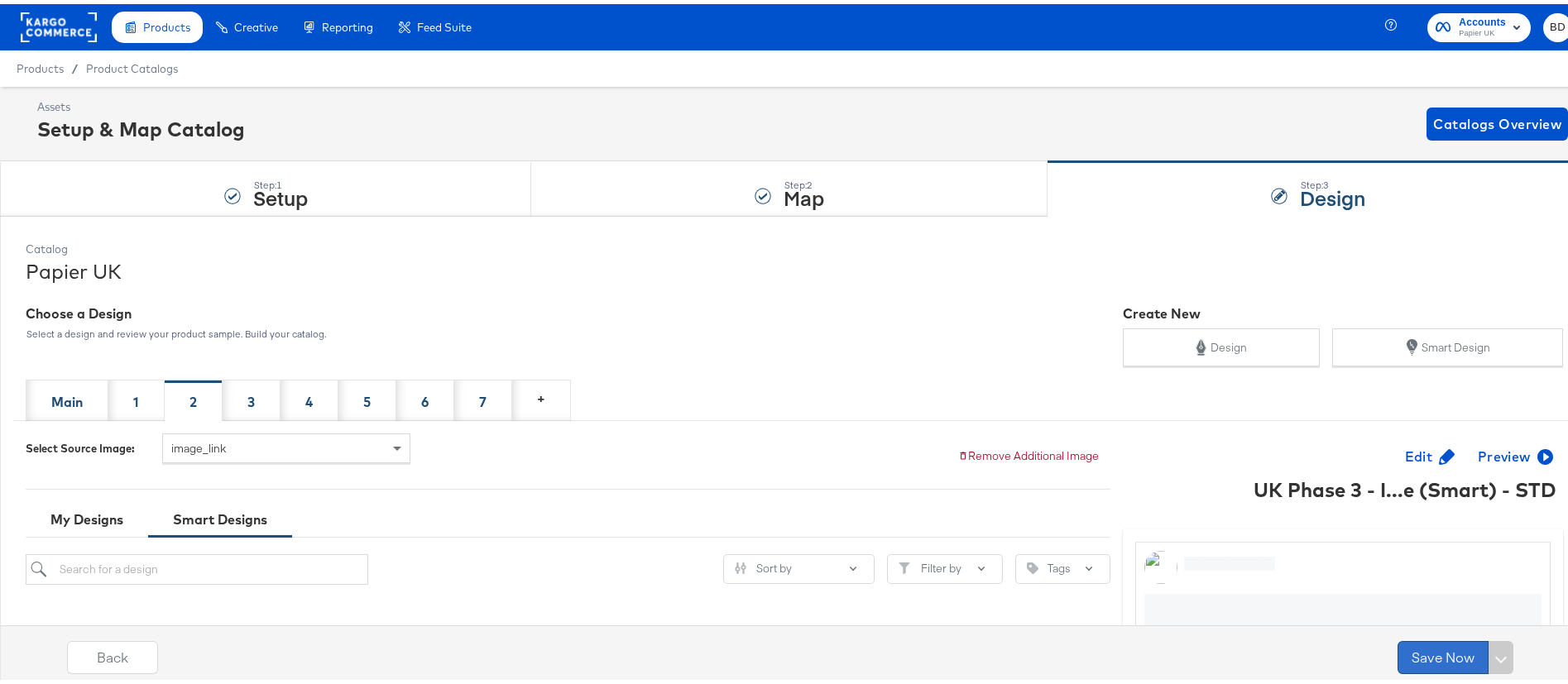 click on "Save Now" at bounding box center [1443, 653] 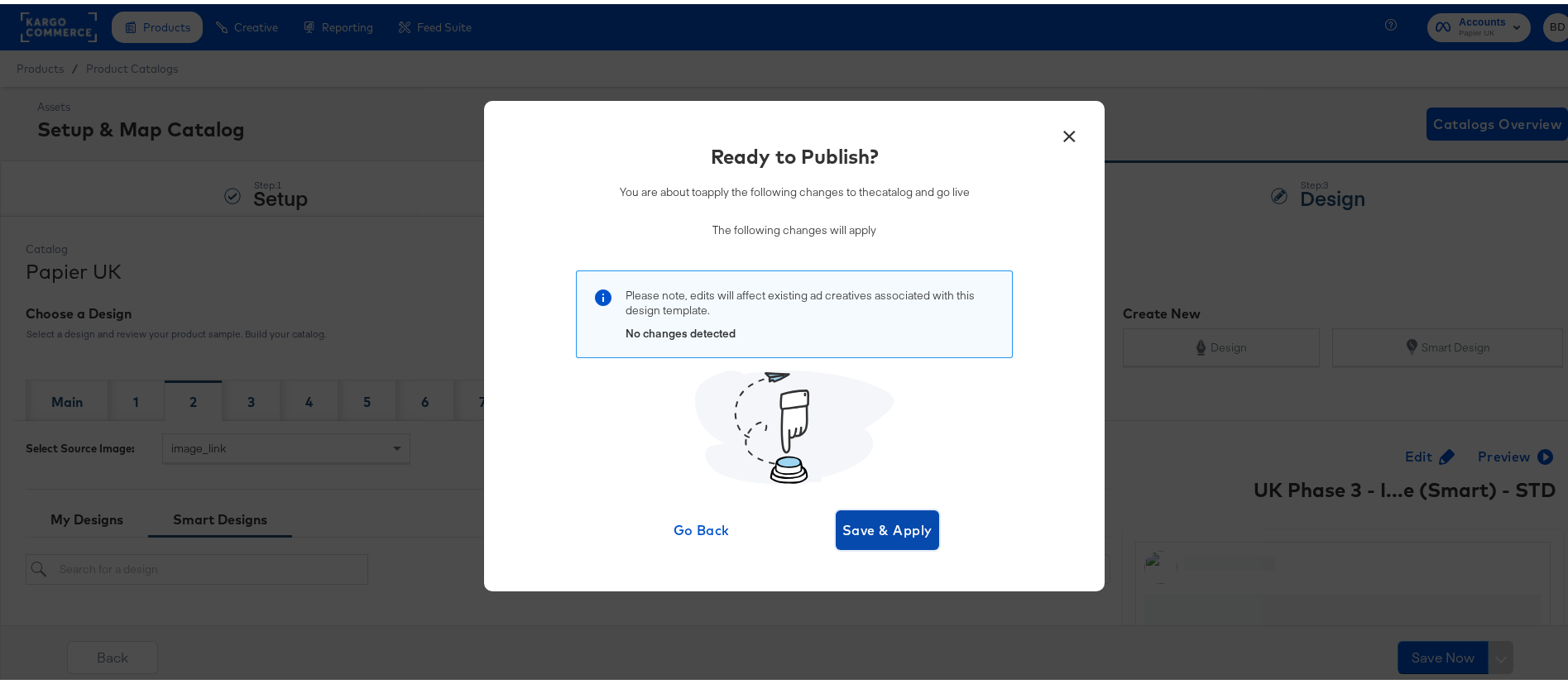 click on "Save & Apply" at bounding box center [887, 526] 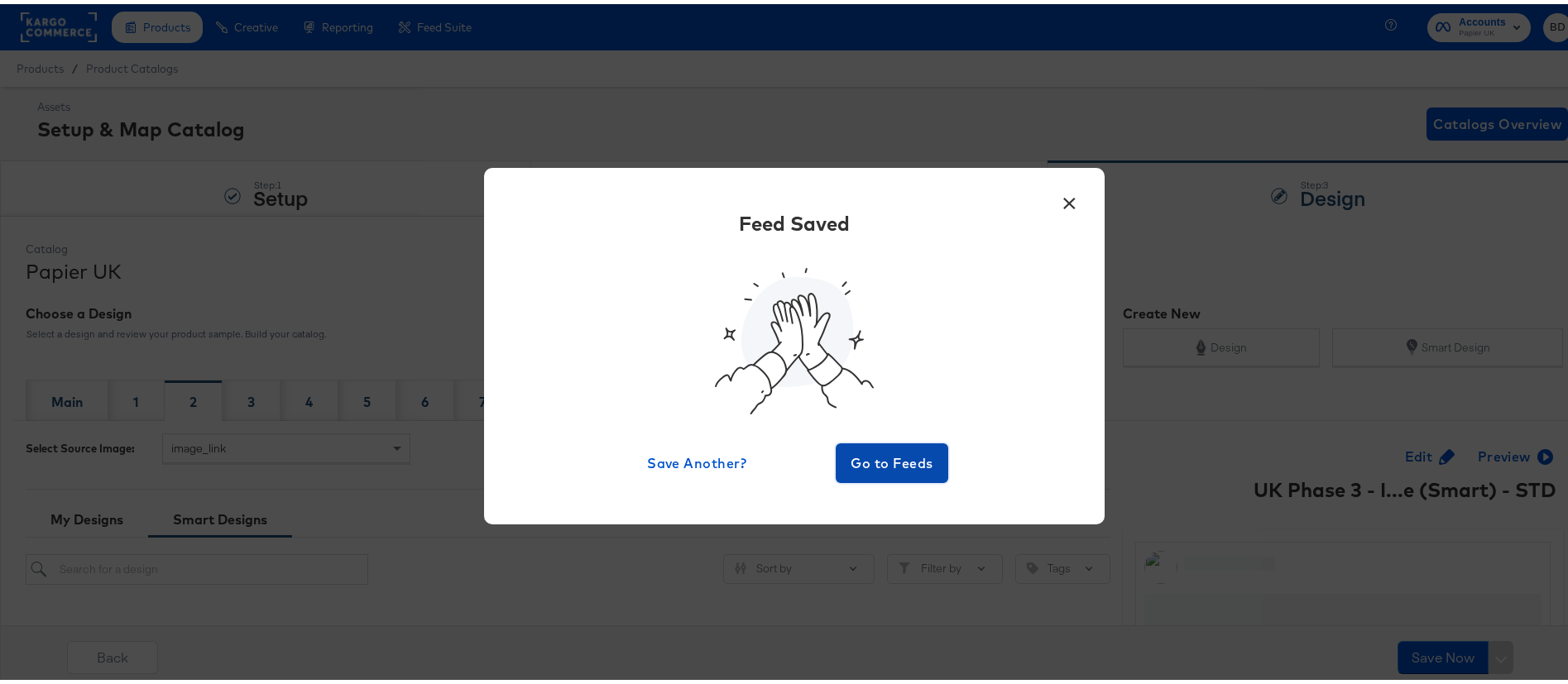 click on "Go to Feeds" at bounding box center (892, 459) 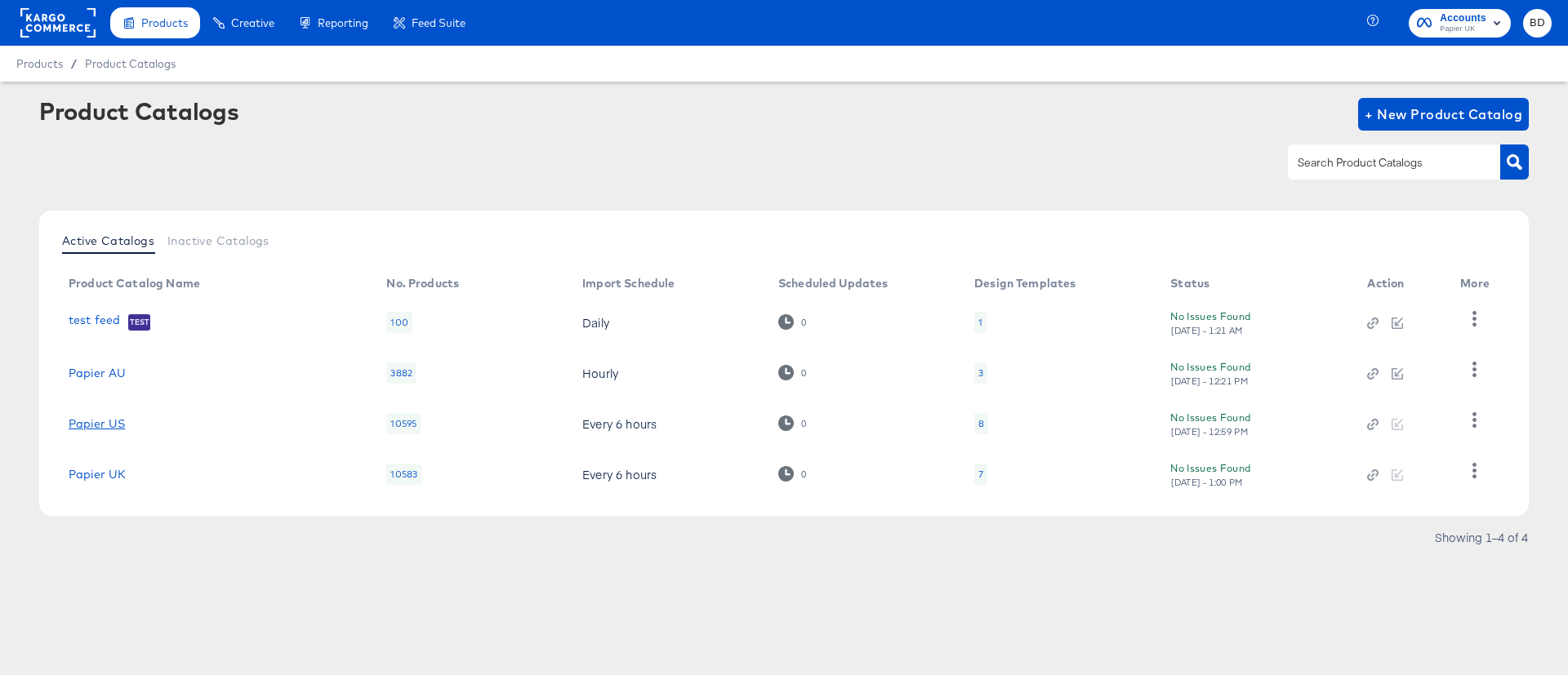 click on "Papier US" at bounding box center [96, 424] 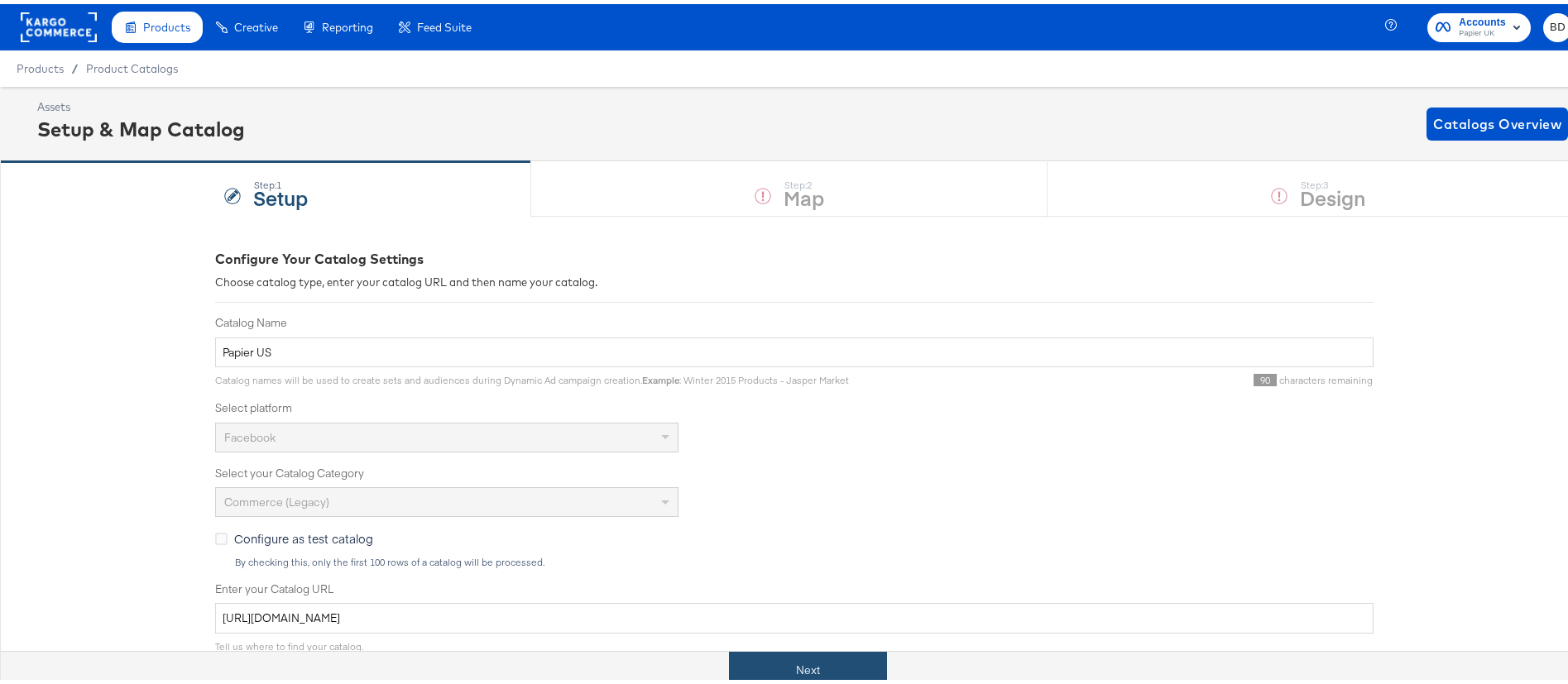 click on "Next" at bounding box center [808, 666] 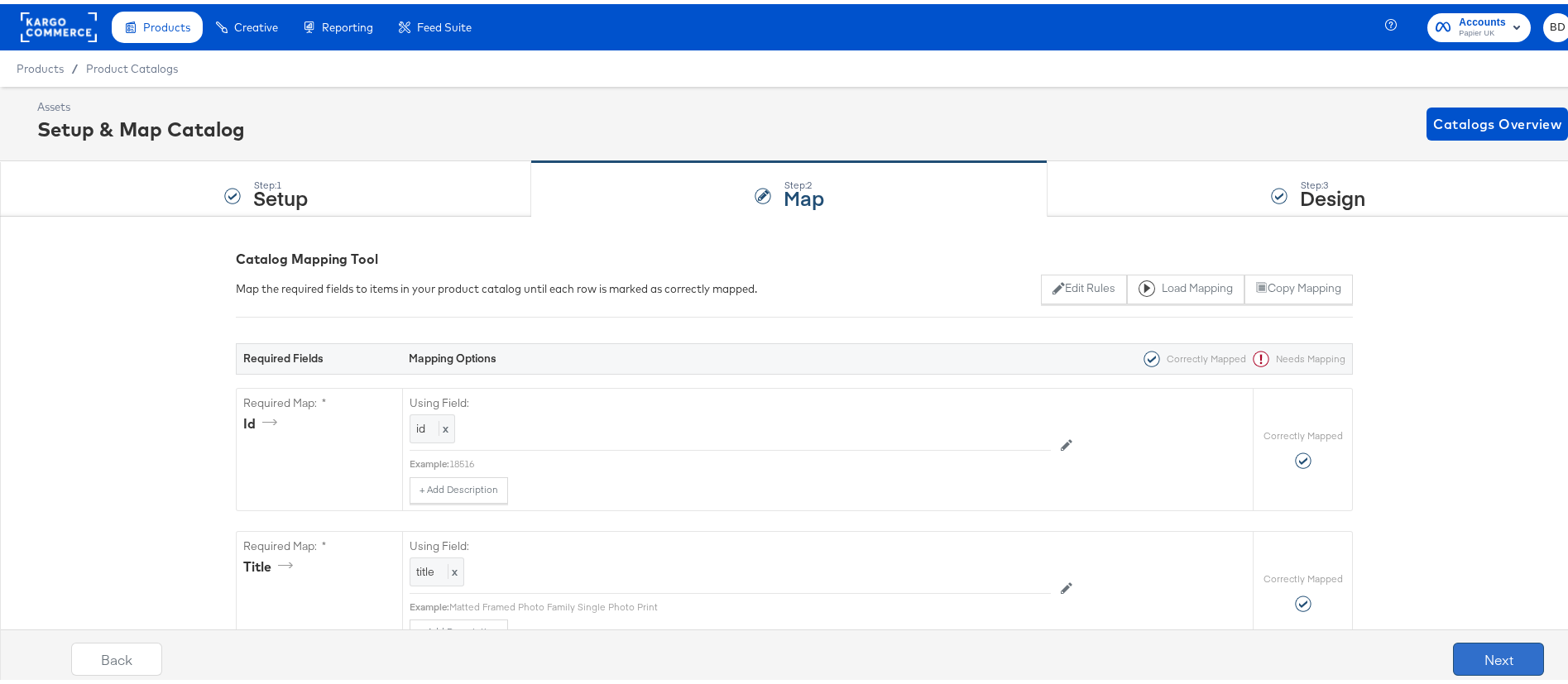 click on "Next" at bounding box center (1498, 655) 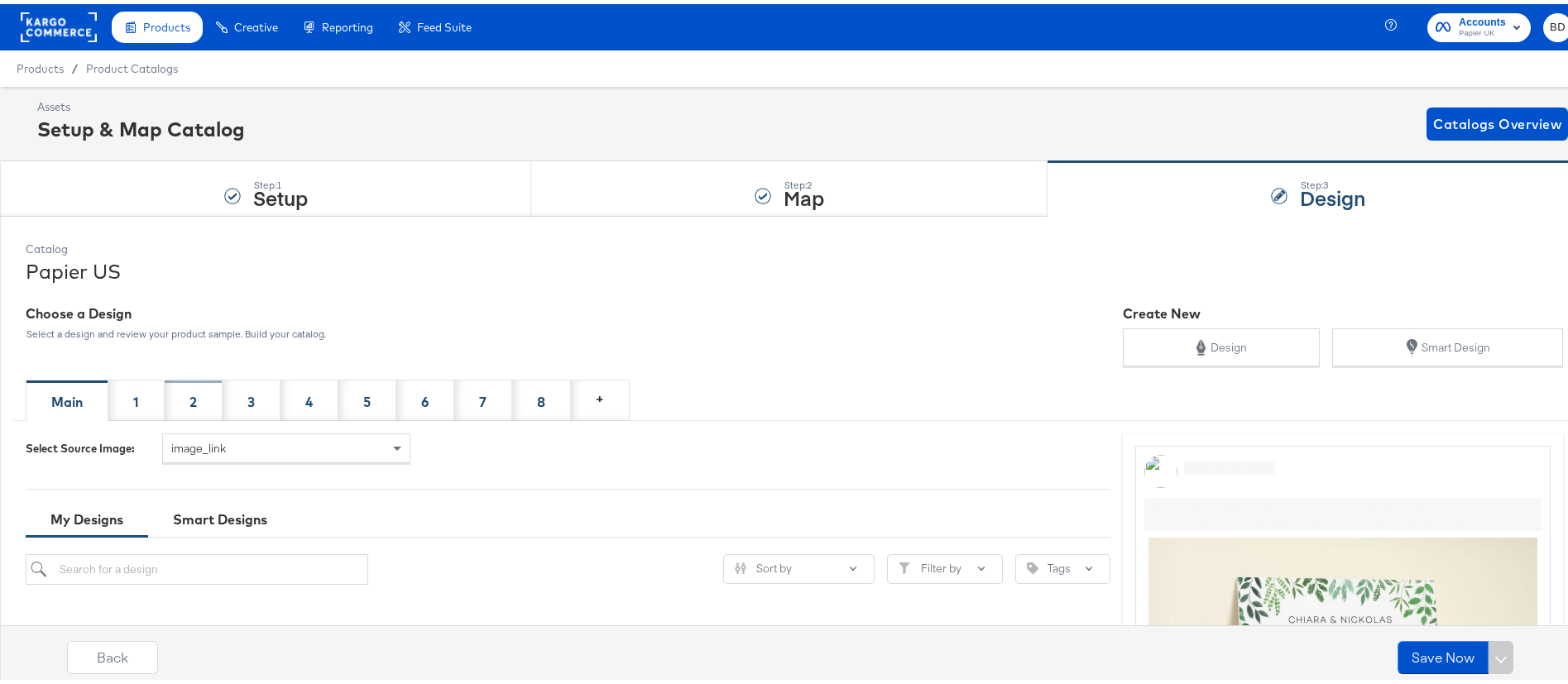 click on "2" at bounding box center [194, 396] 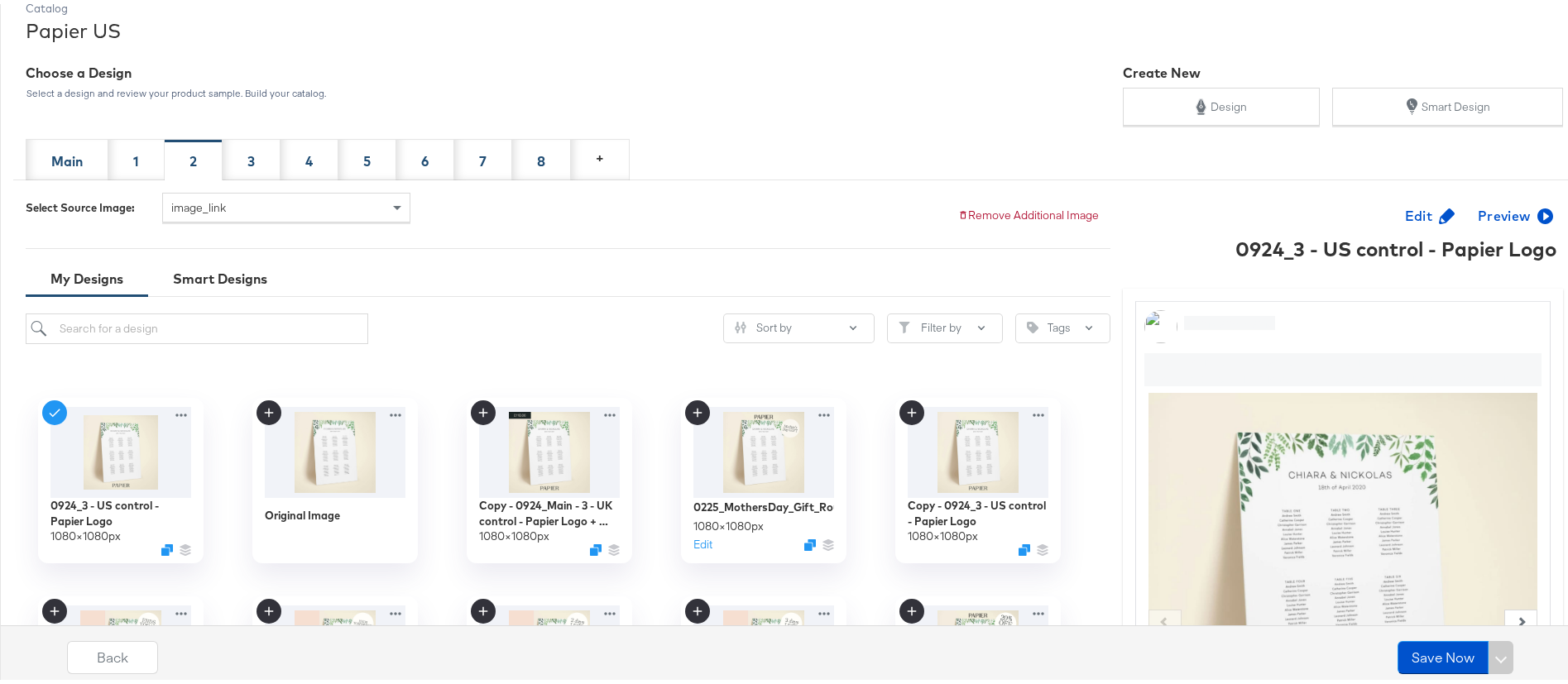 scroll, scrollTop: 243, scrollLeft: 0, axis: vertical 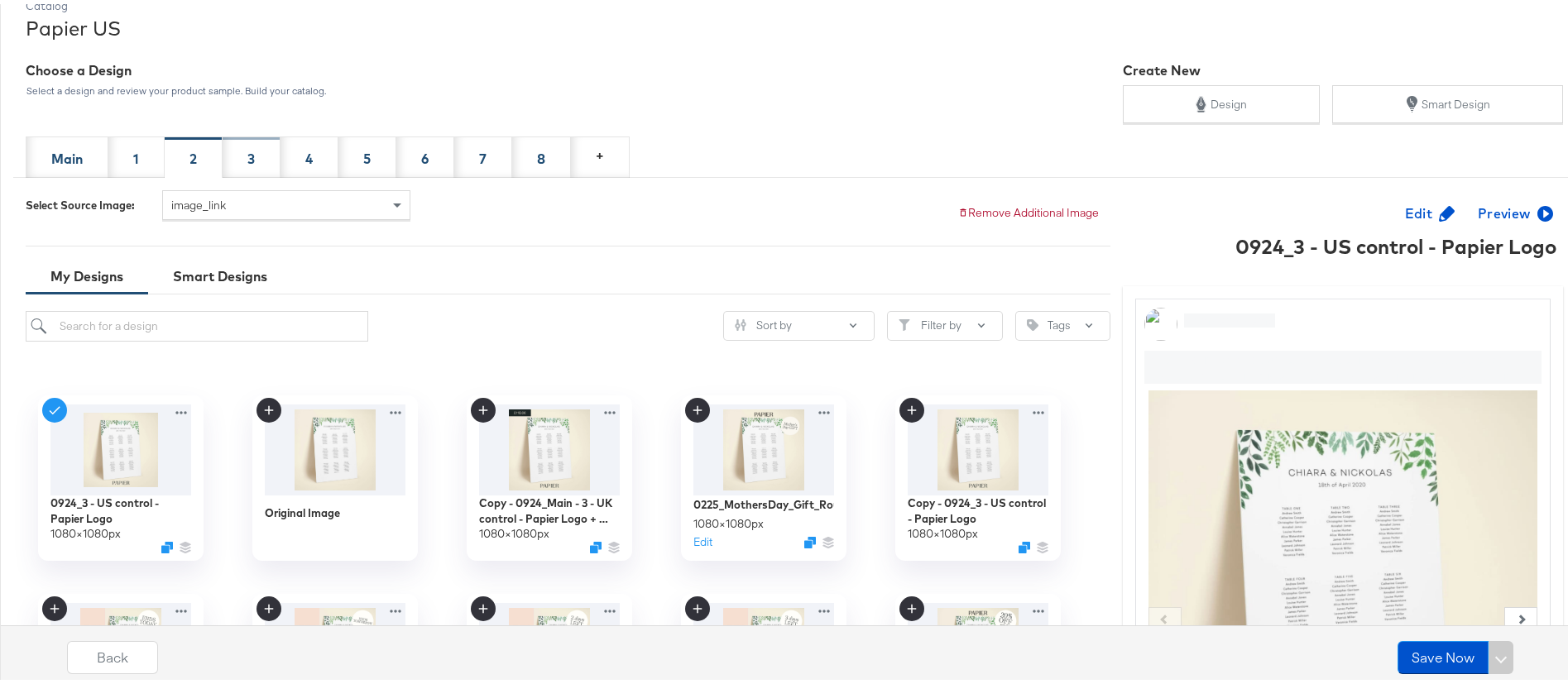 click on "3" at bounding box center [251, 155] 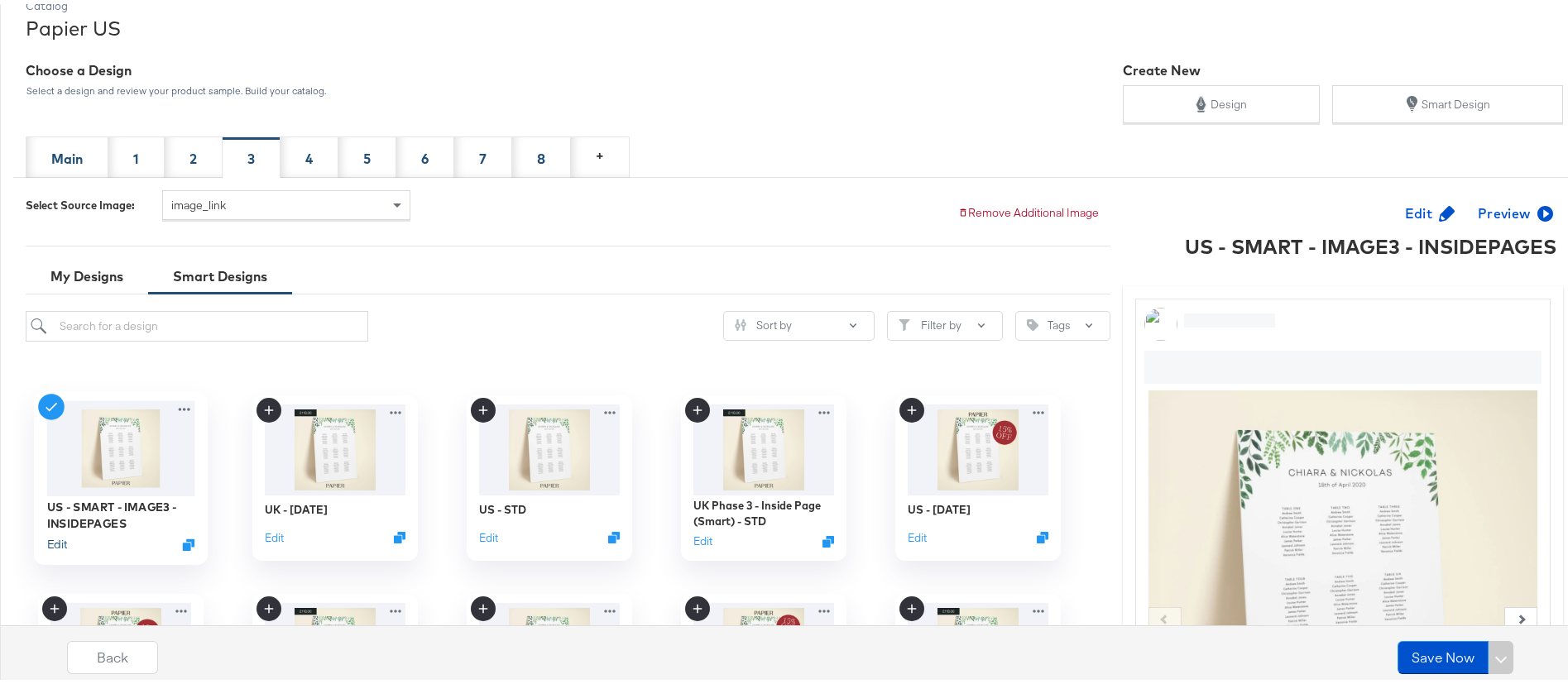 click on "Edit" at bounding box center [56, 540] 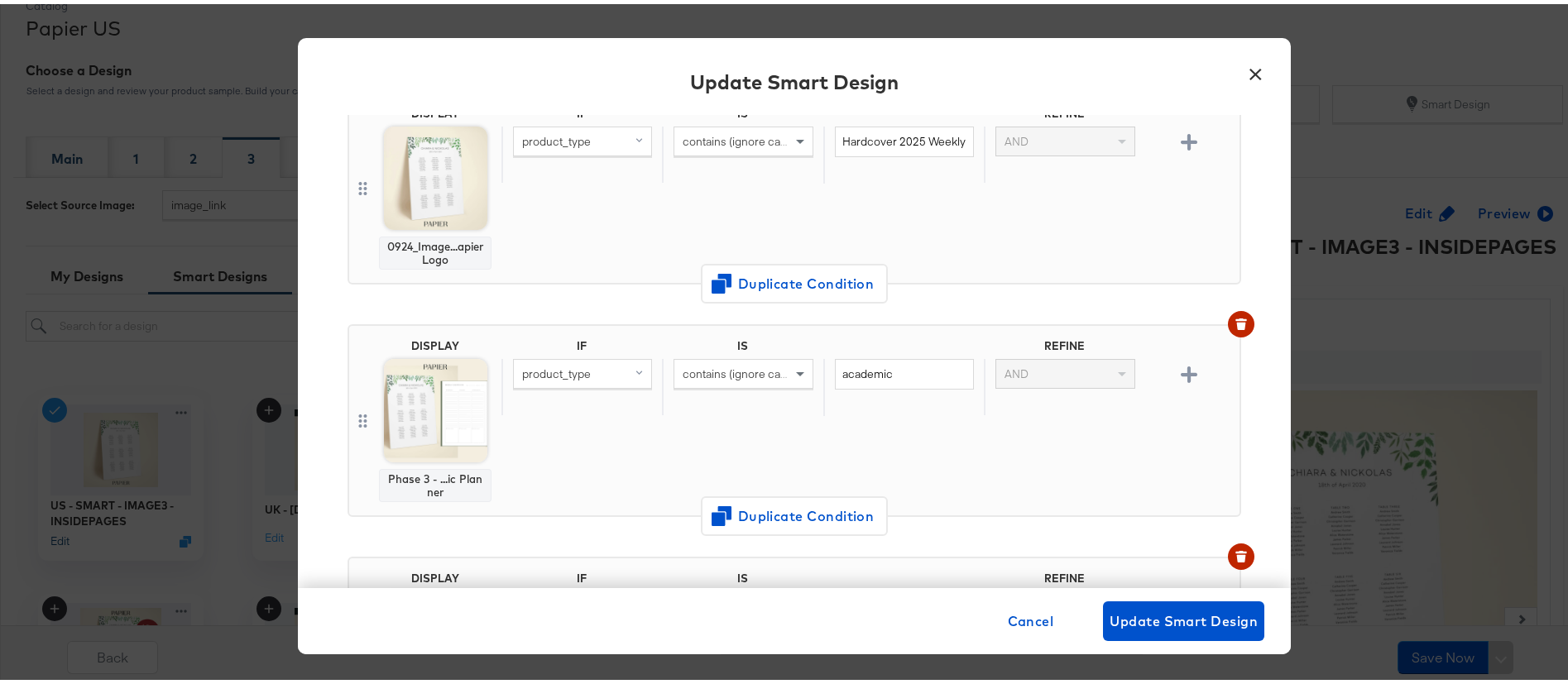 scroll, scrollTop: 1320, scrollLeft: 0, axis: vertical 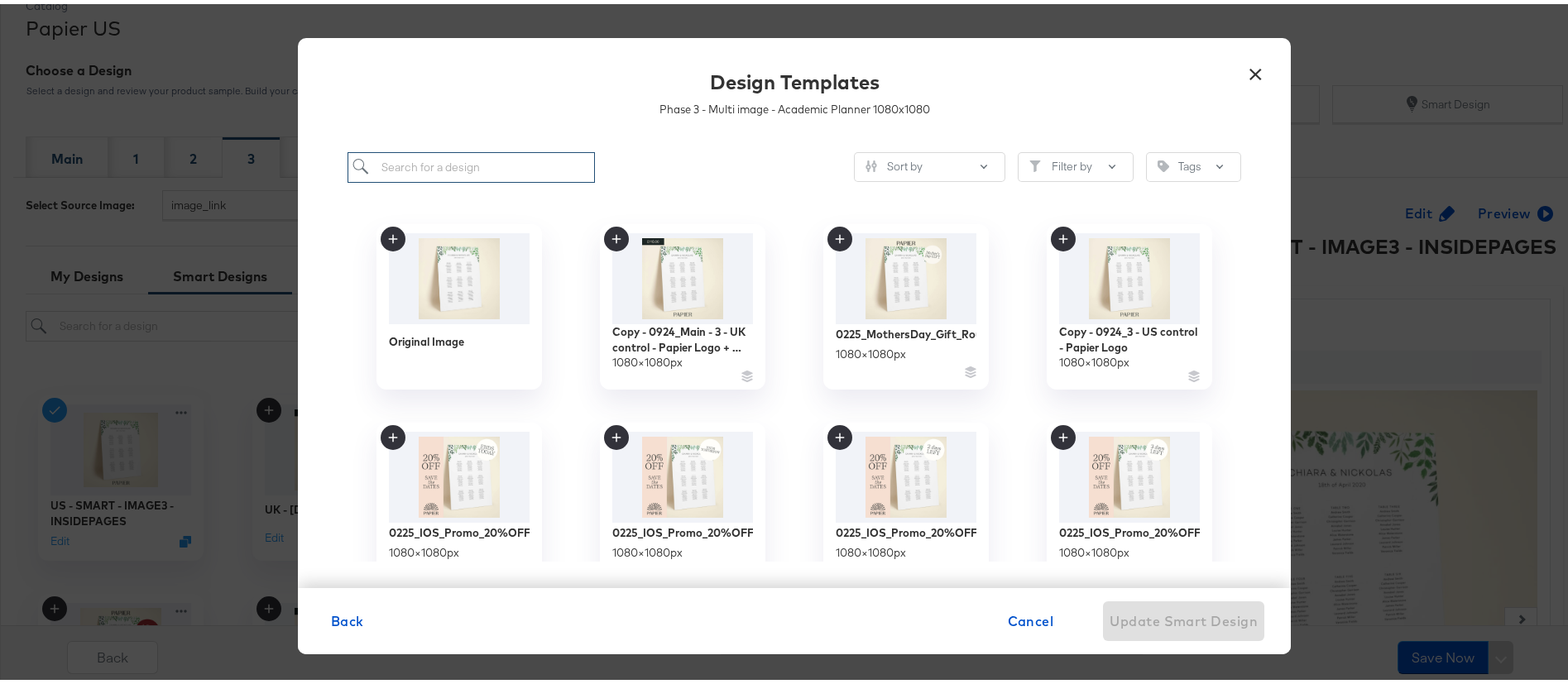 click at bounding box center [471, 163] 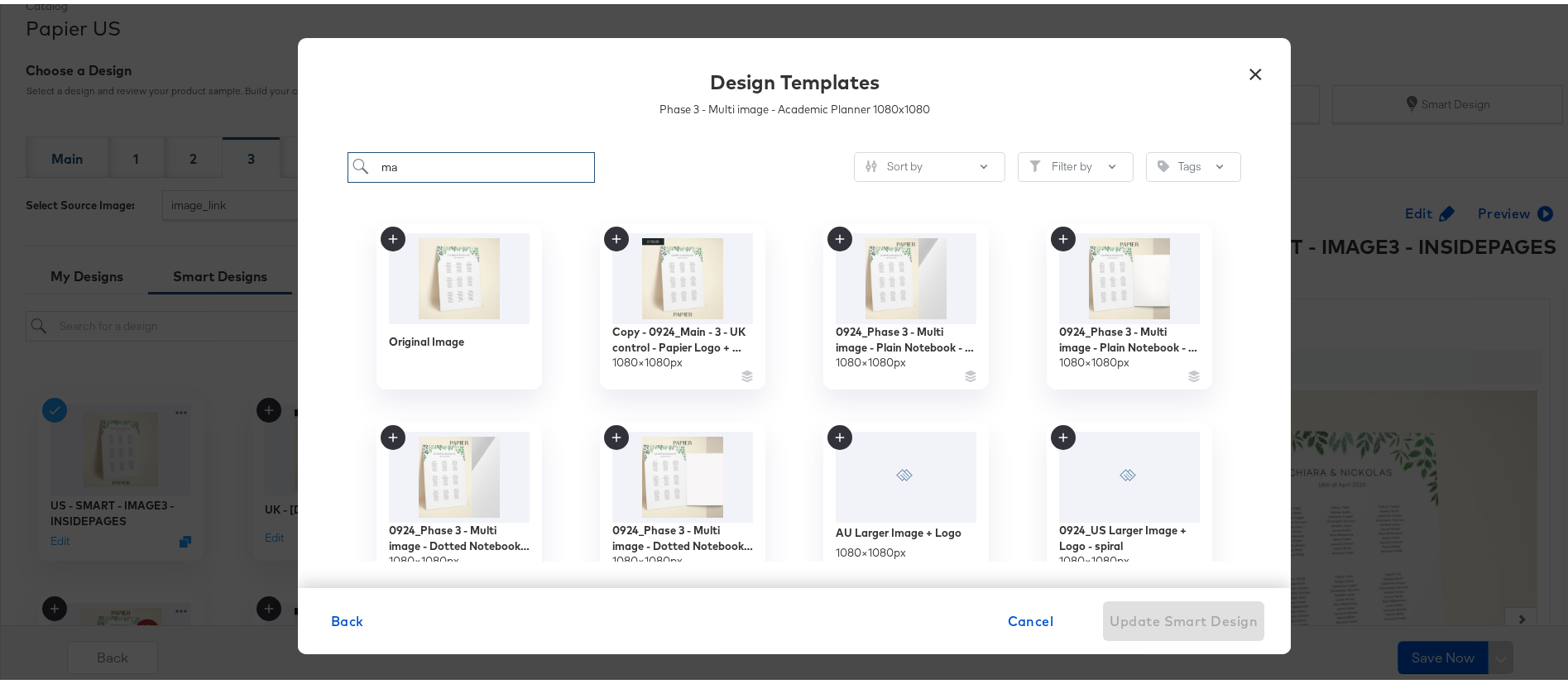 type on "m" 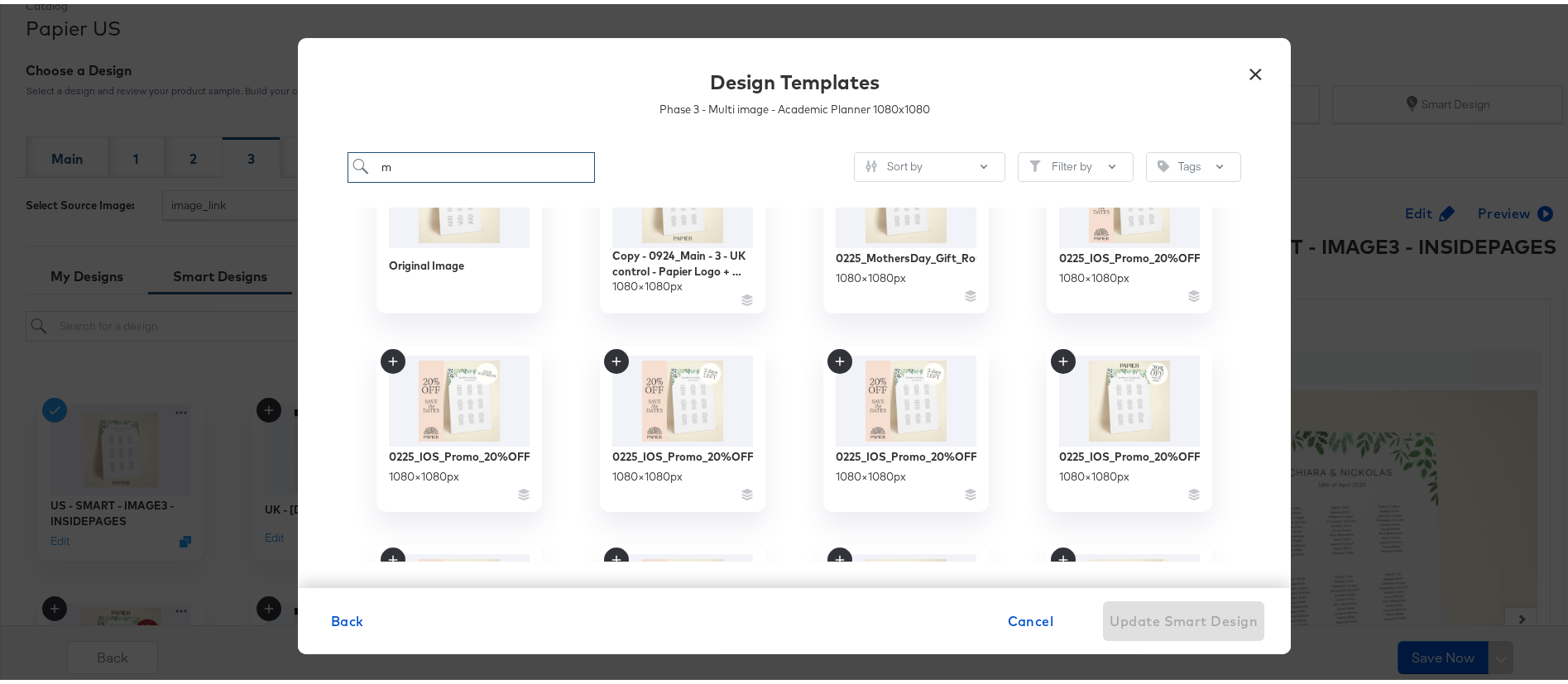 scroll, scrollTop: 0, scrollLeft: 0, axis: both 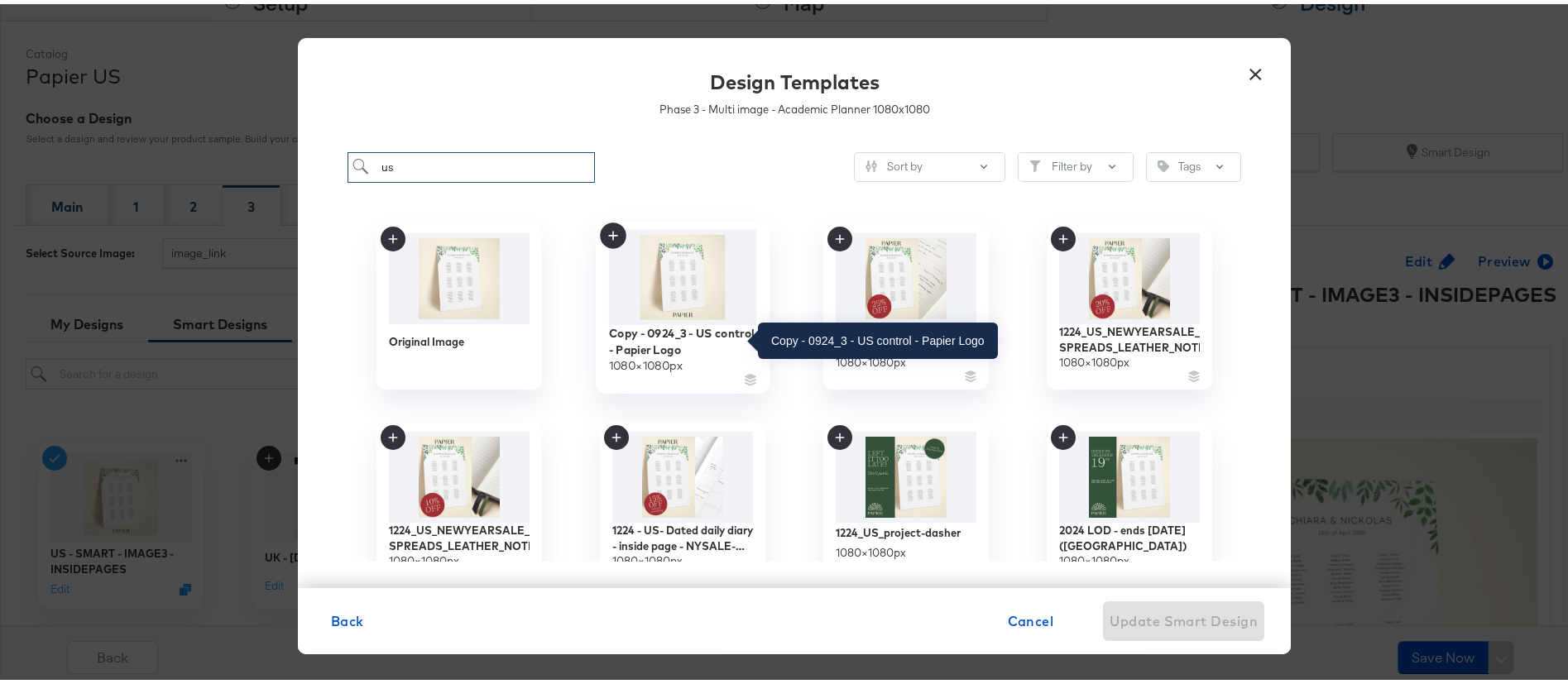 type on "us" 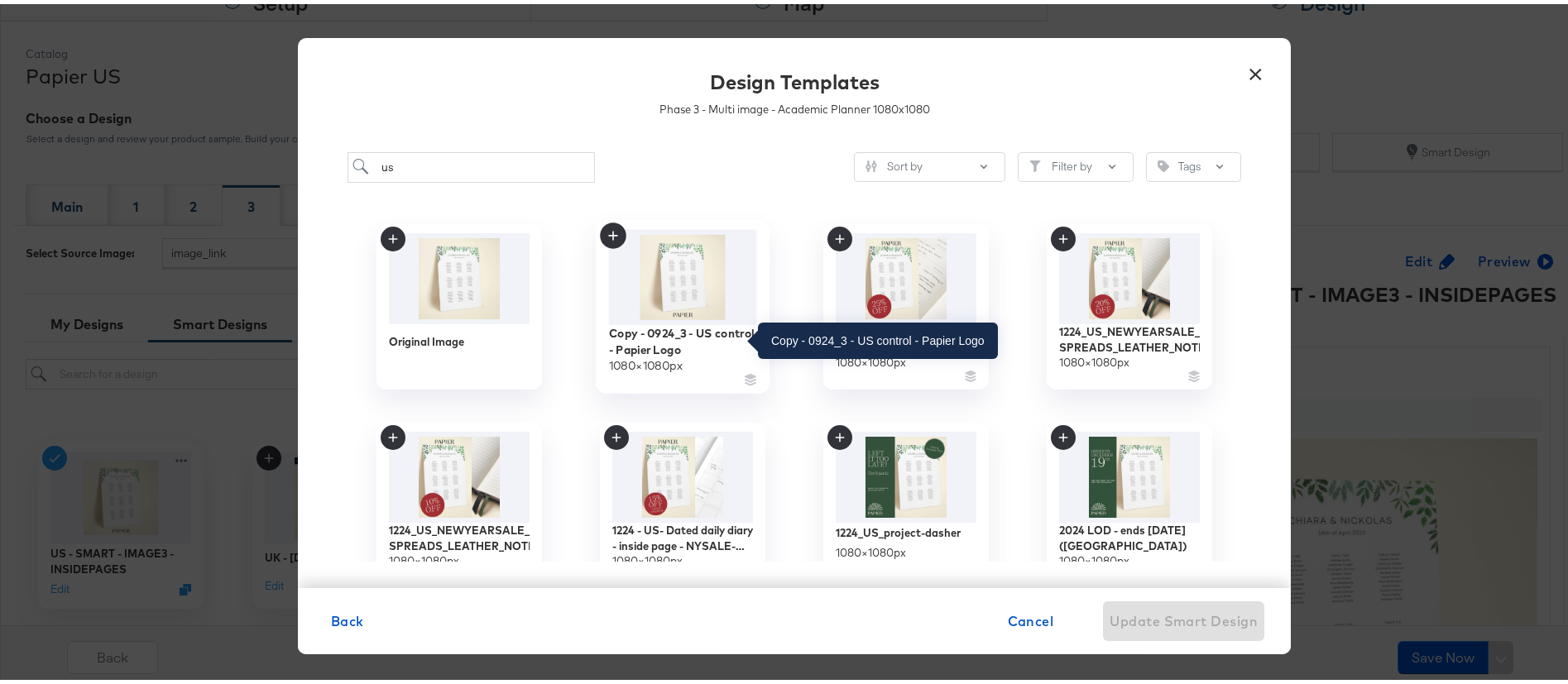 click on "Copy - 0924_3 - US control - Papier Logo" at bounding box center [683, 337] 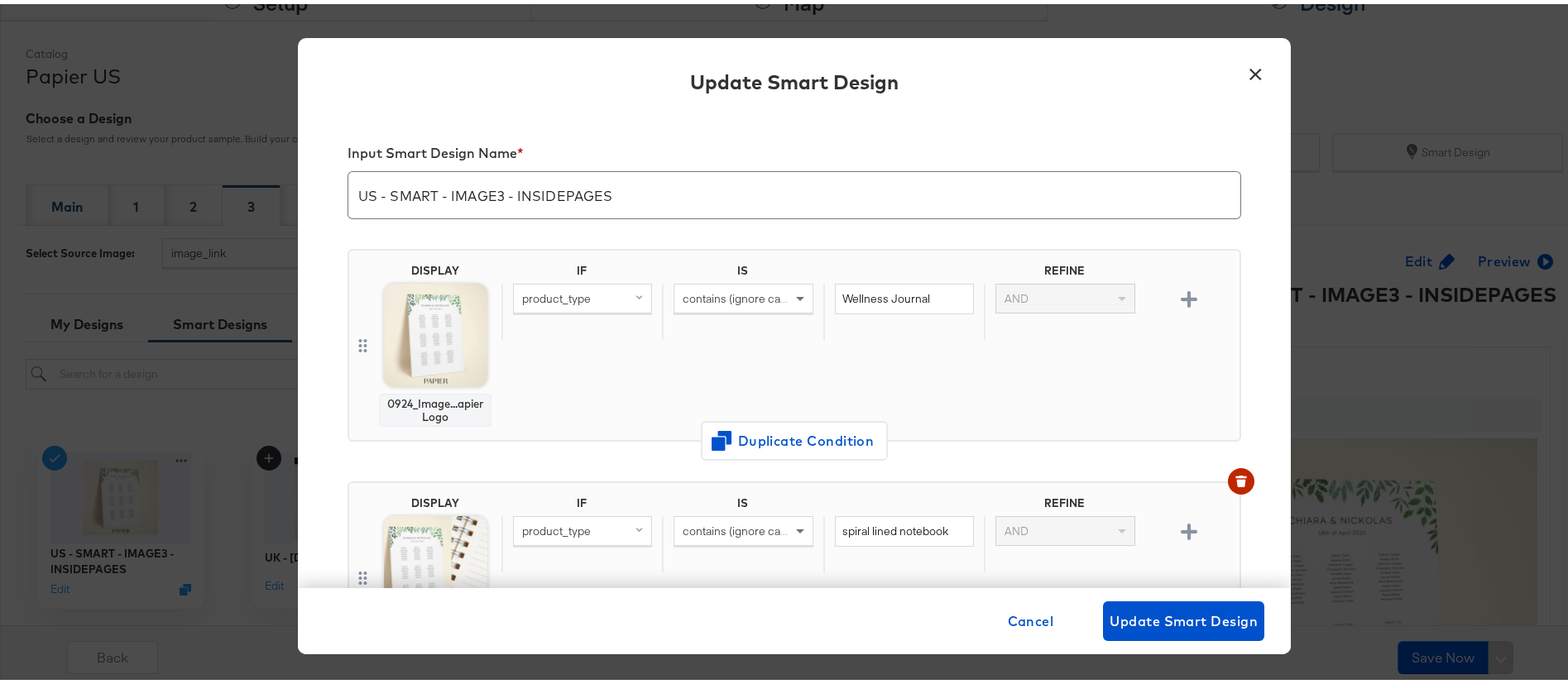 scroll, scrollTop: 1320, scrollLeft: 0, axis: vertical 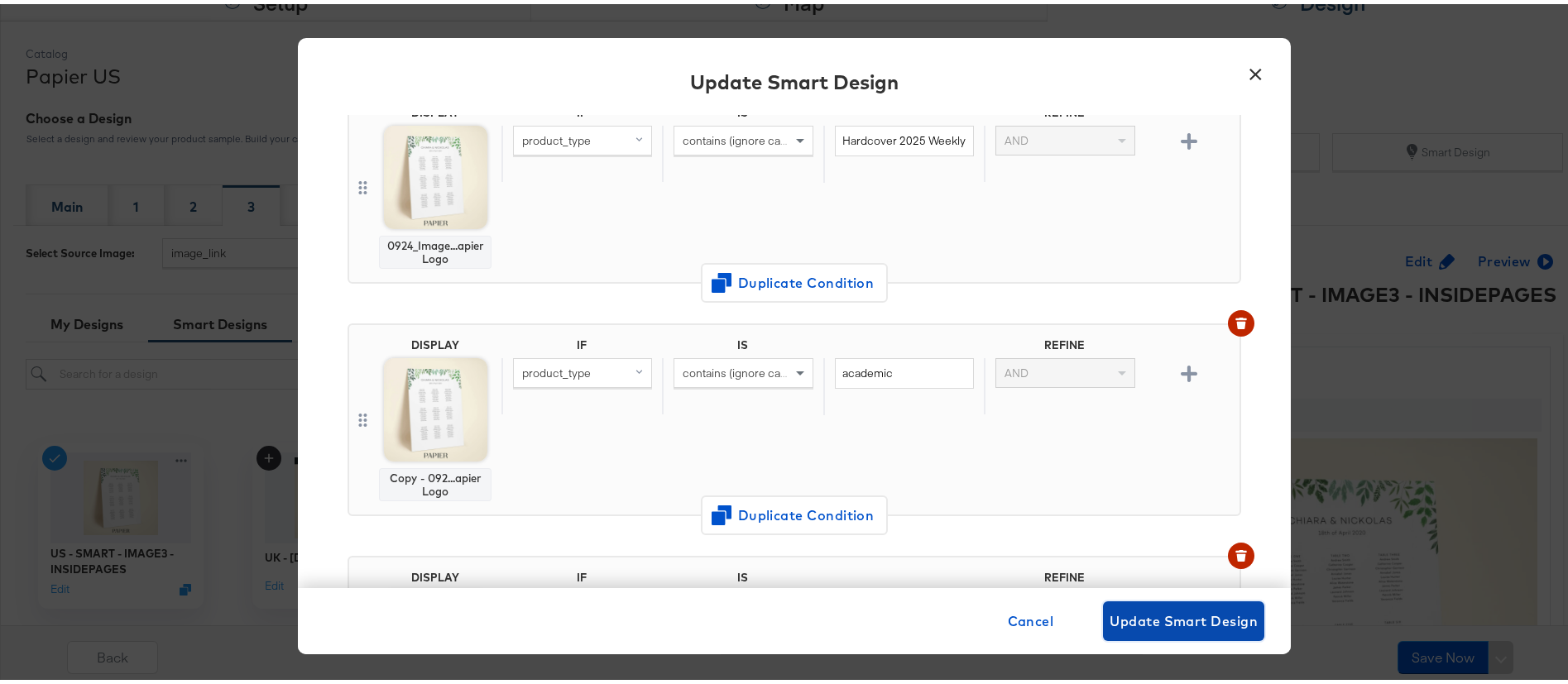 click on "Update Smart Design" at bounding box center [1183, 617] 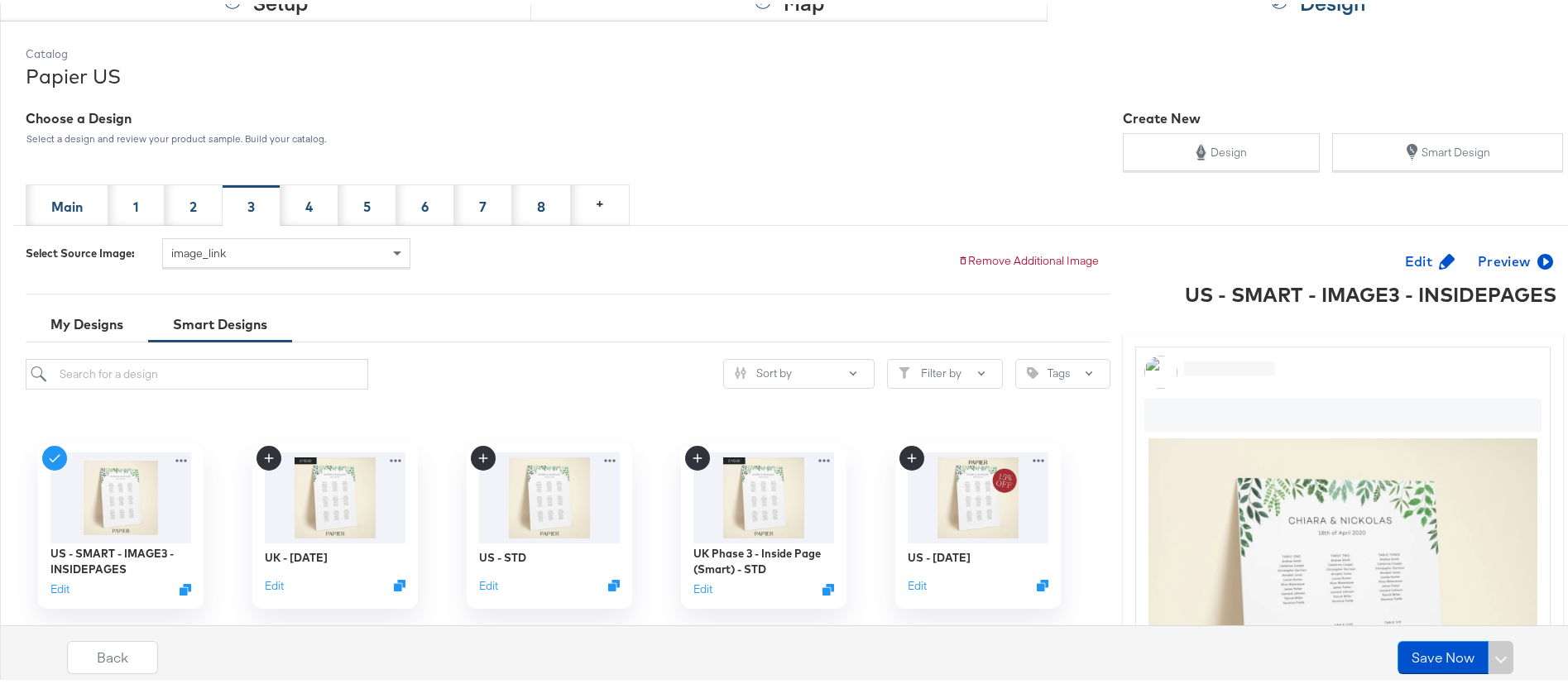 click on "3" at bounding box center (252, 201) 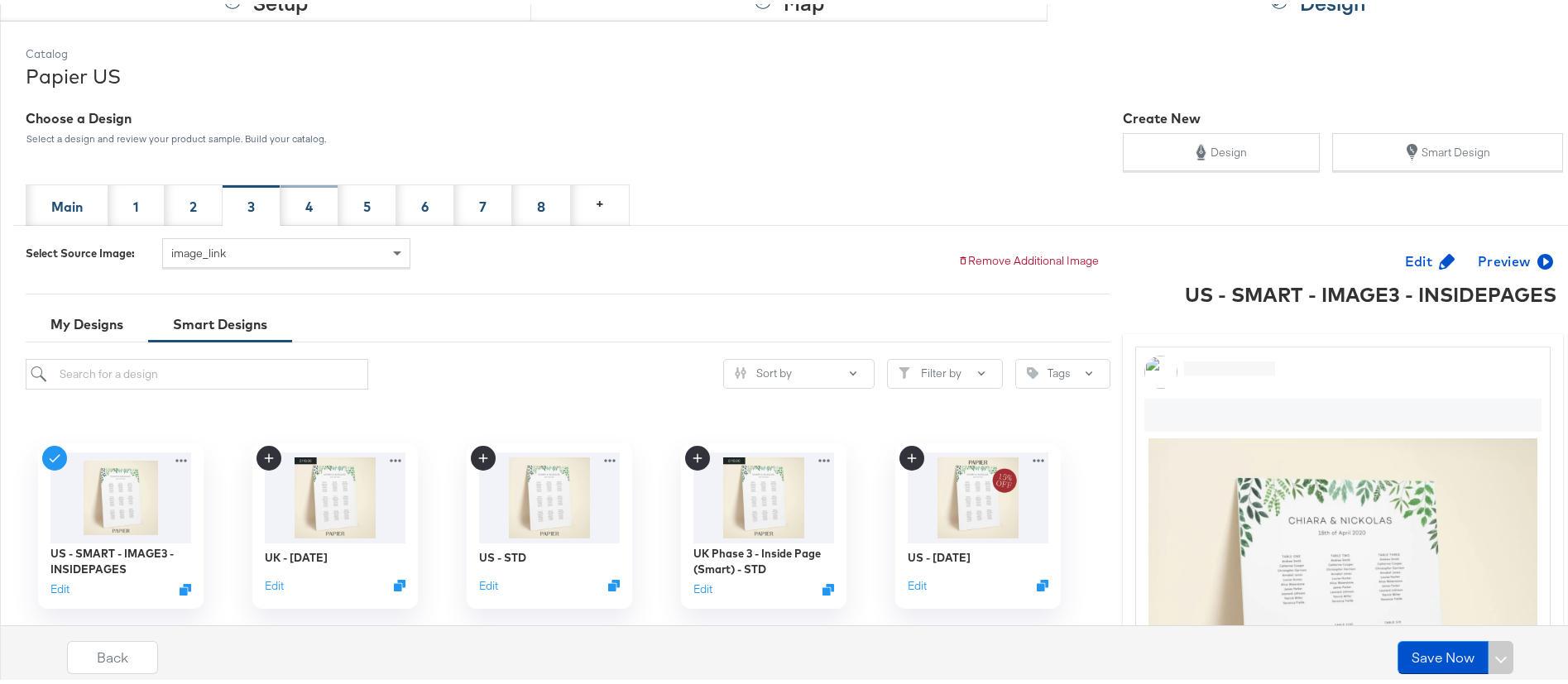 click on "4" at bounding box center [309, 201] 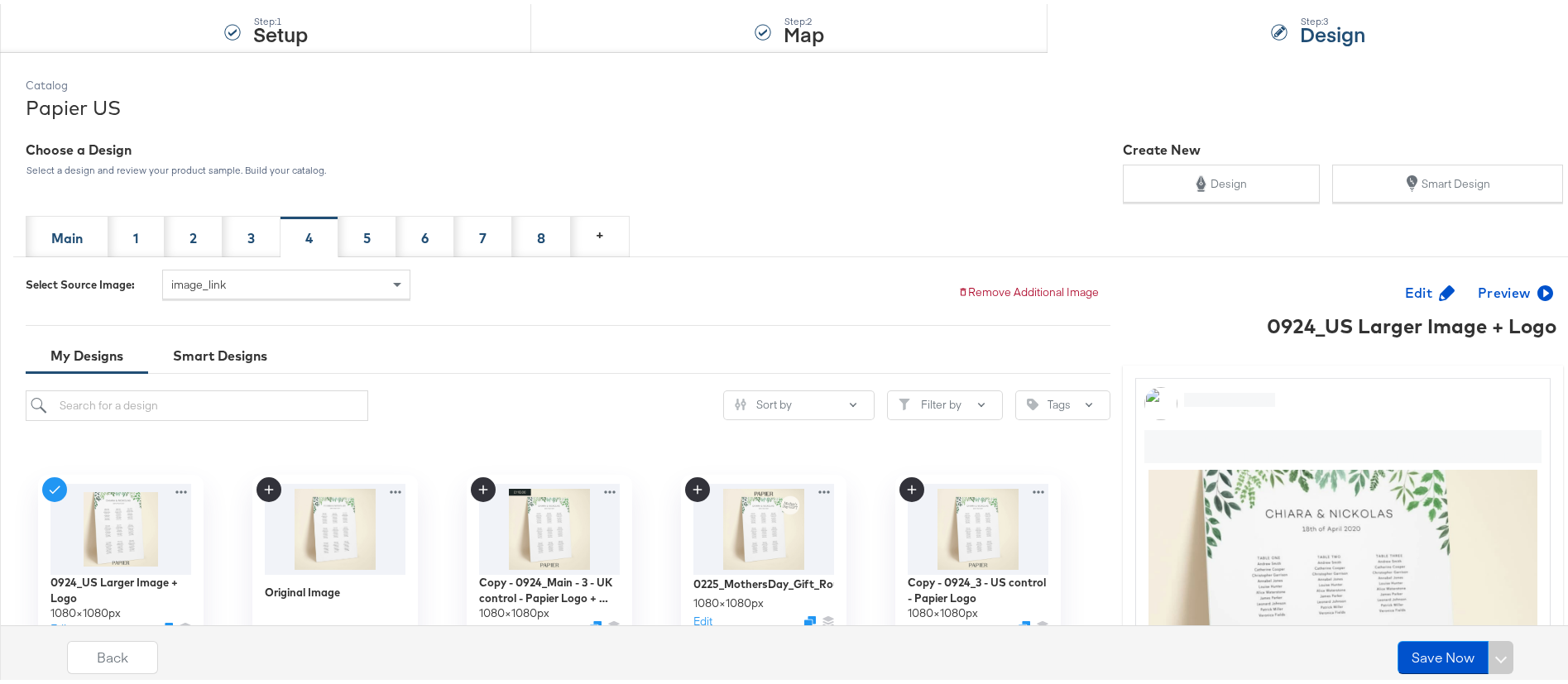 scroll, scrollTop: 0, scrollLeft: 0, axis: both 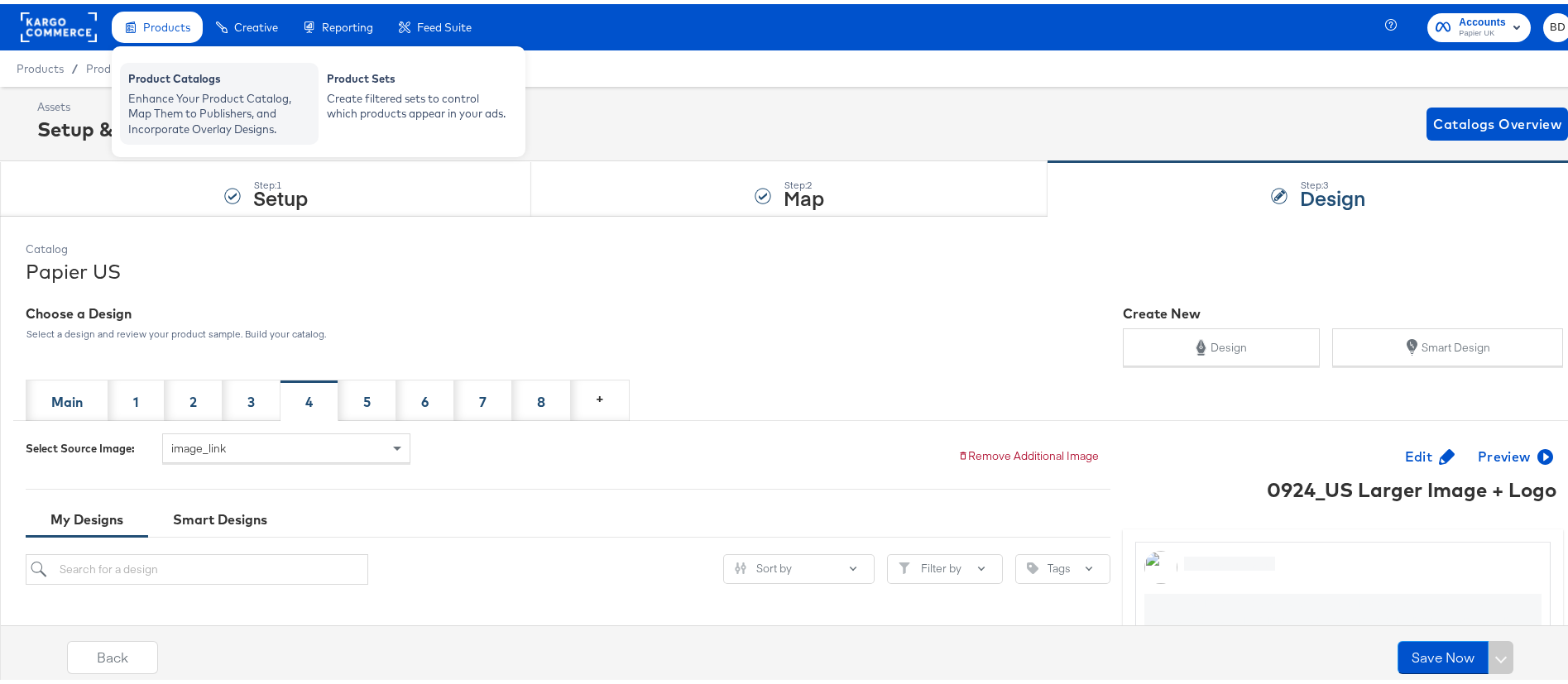 click on "Product Catalogs Enhance Your Product Catalog, Map Them to Publishers, and Incorporate Overlay Designs." at bounding box center (219, 99) 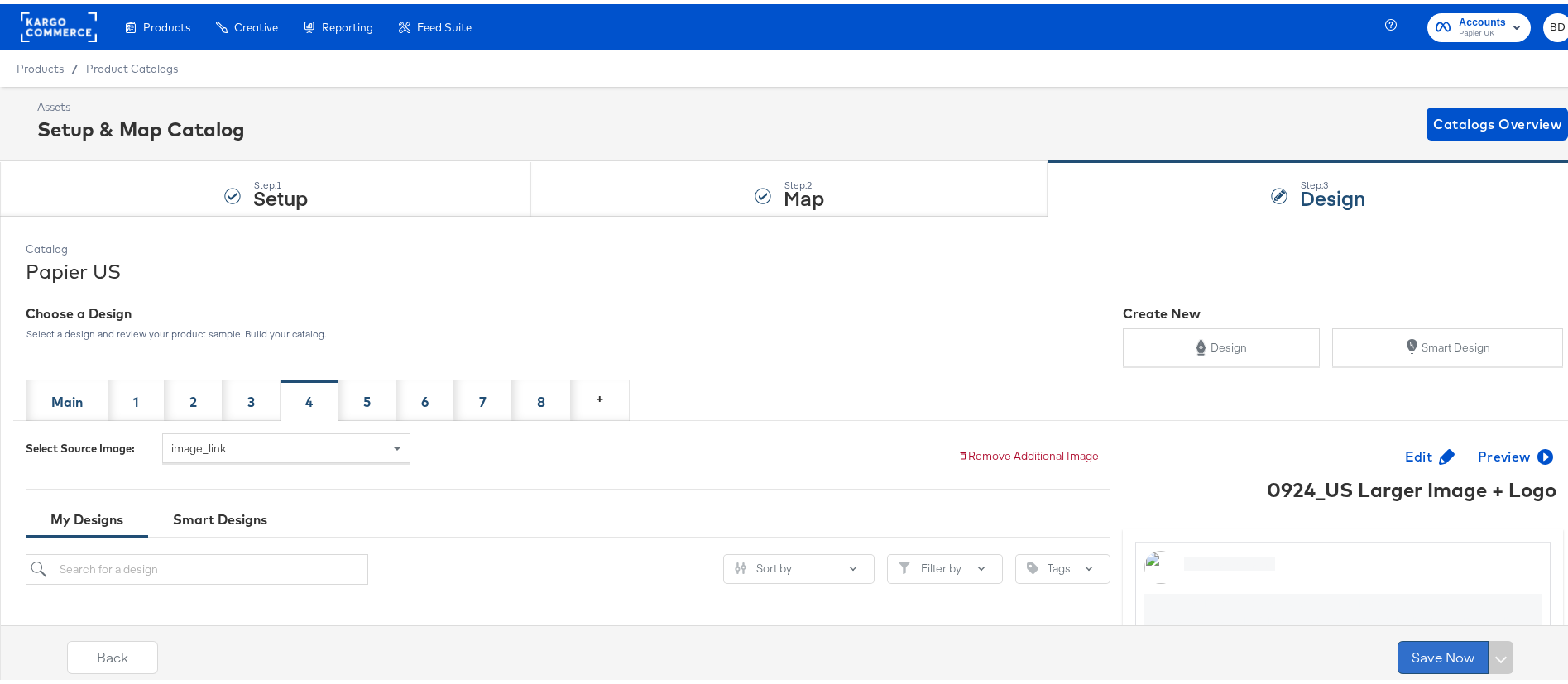click on "Save Now" at bounding box center (1443, 653) 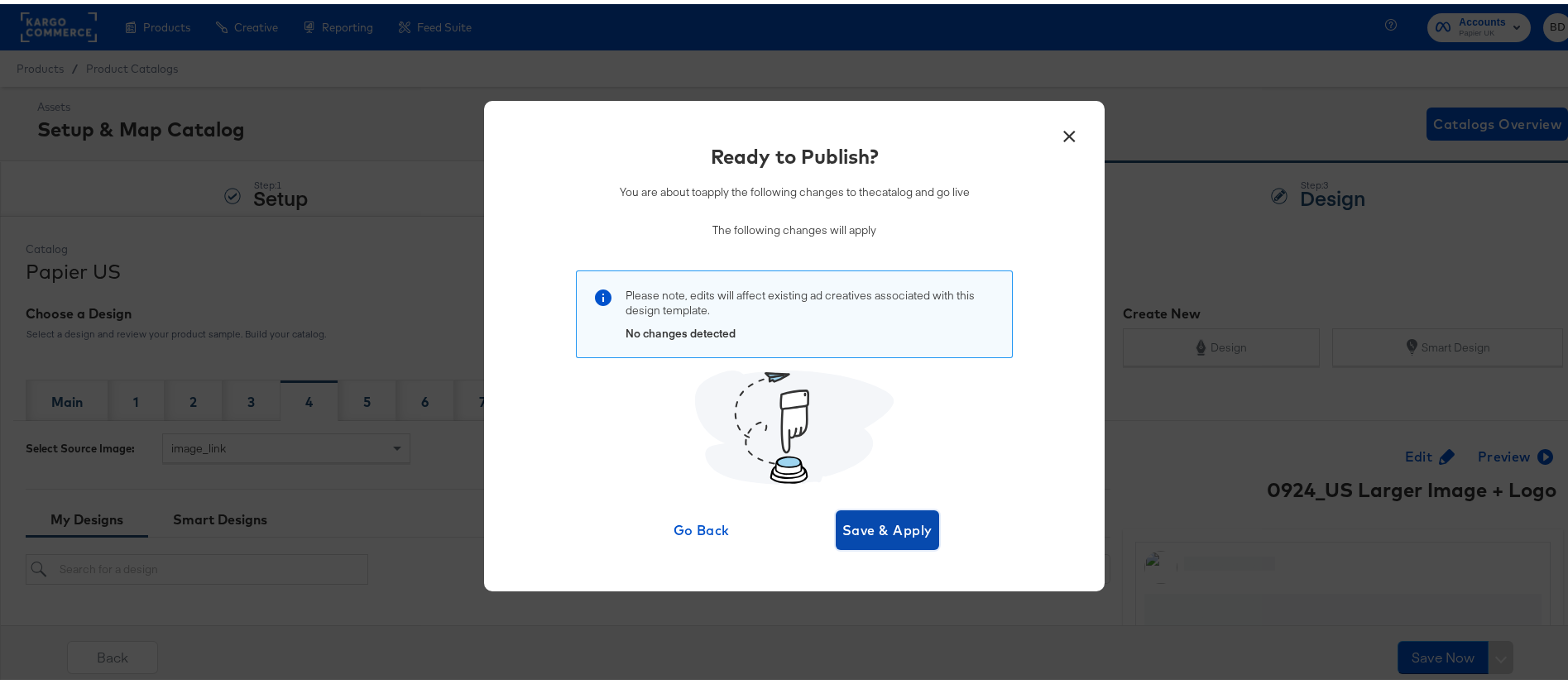 click on "Save & Apply" at bounding box center [887, 526] 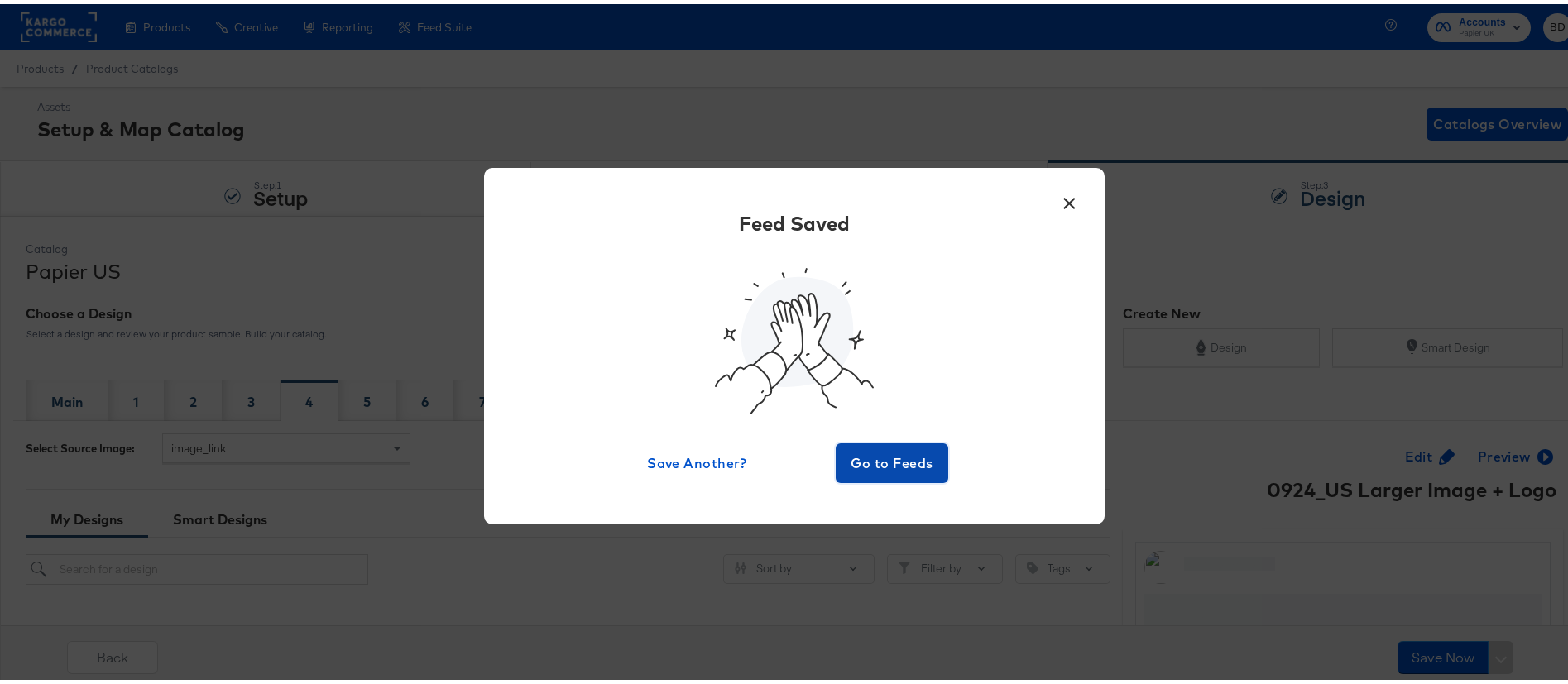 click on "Go to Feeds" at bounding box center [892, 459] 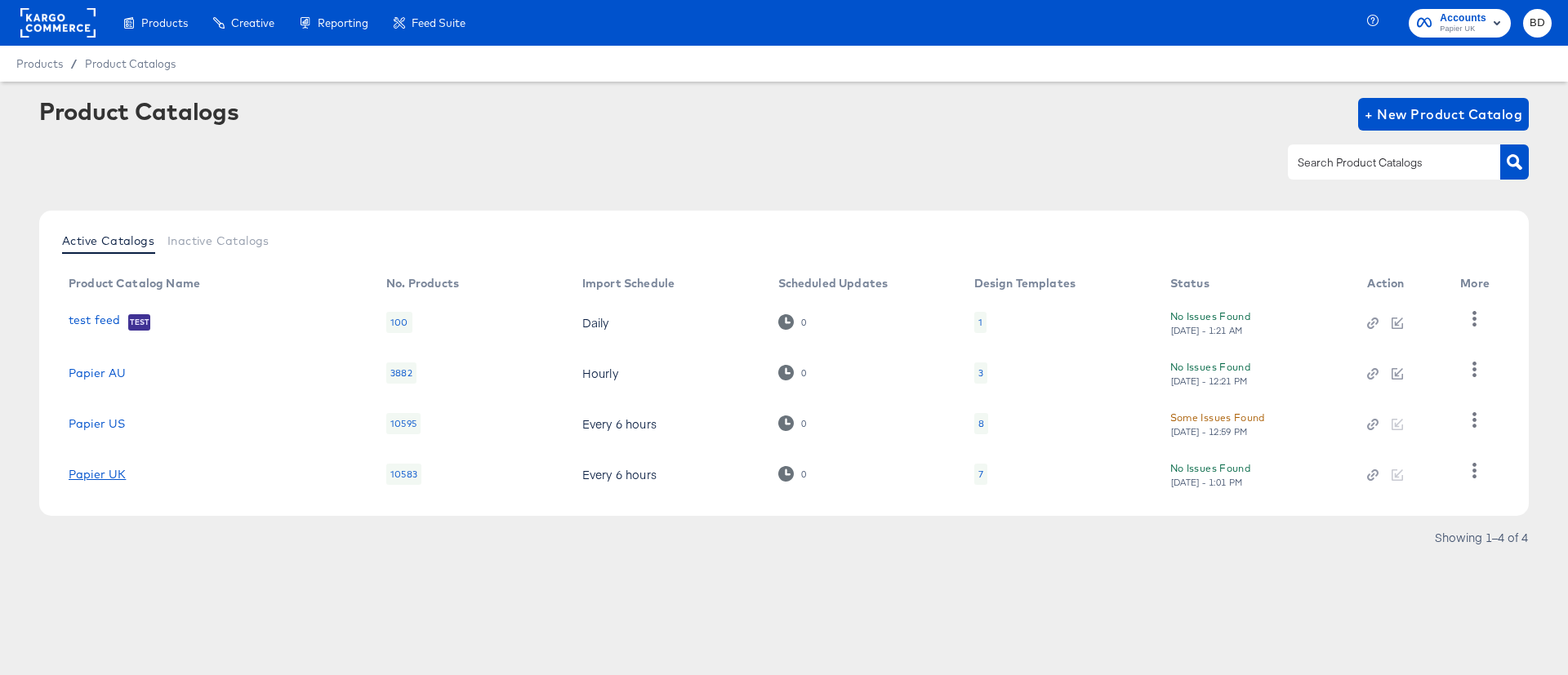 click on "Papier UK" at bounding box center [97, 474] 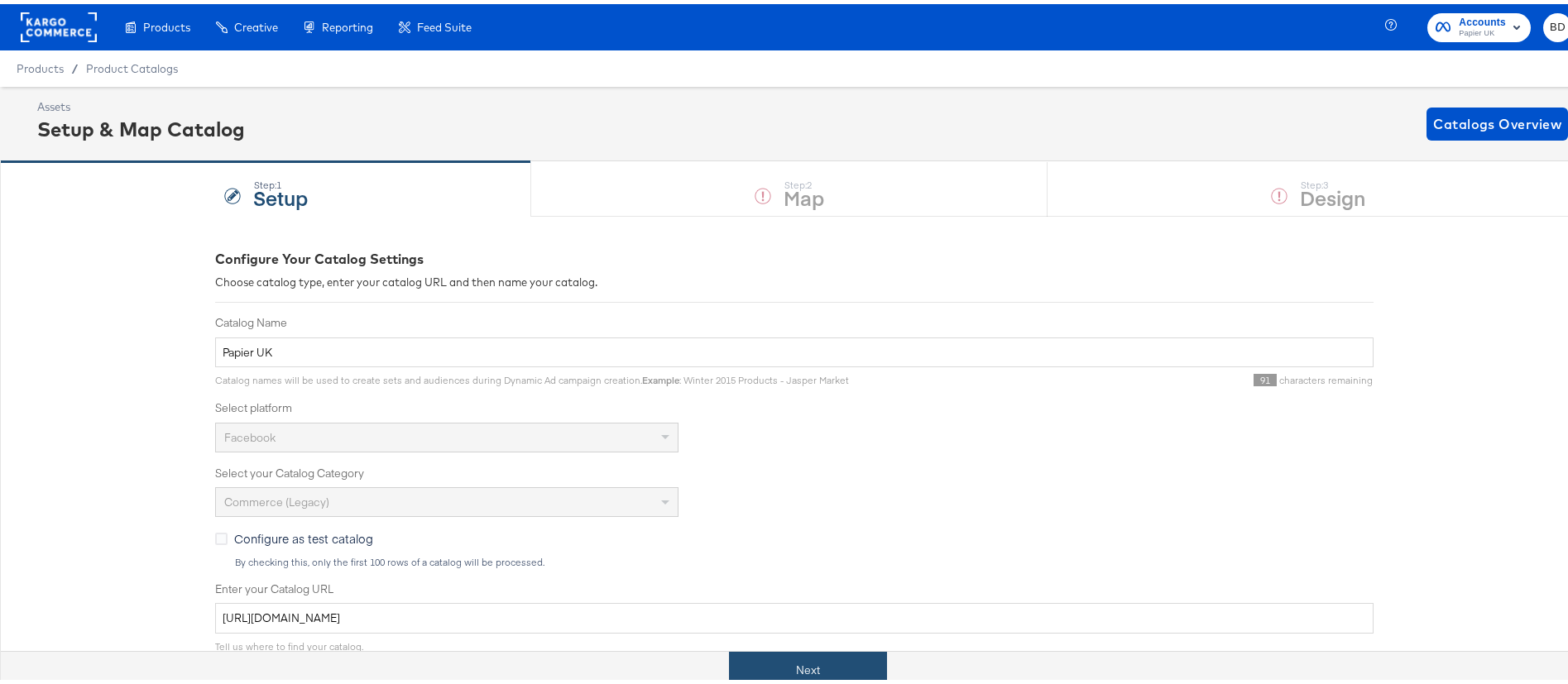 click on "Next" at bounding box center (808, 666) 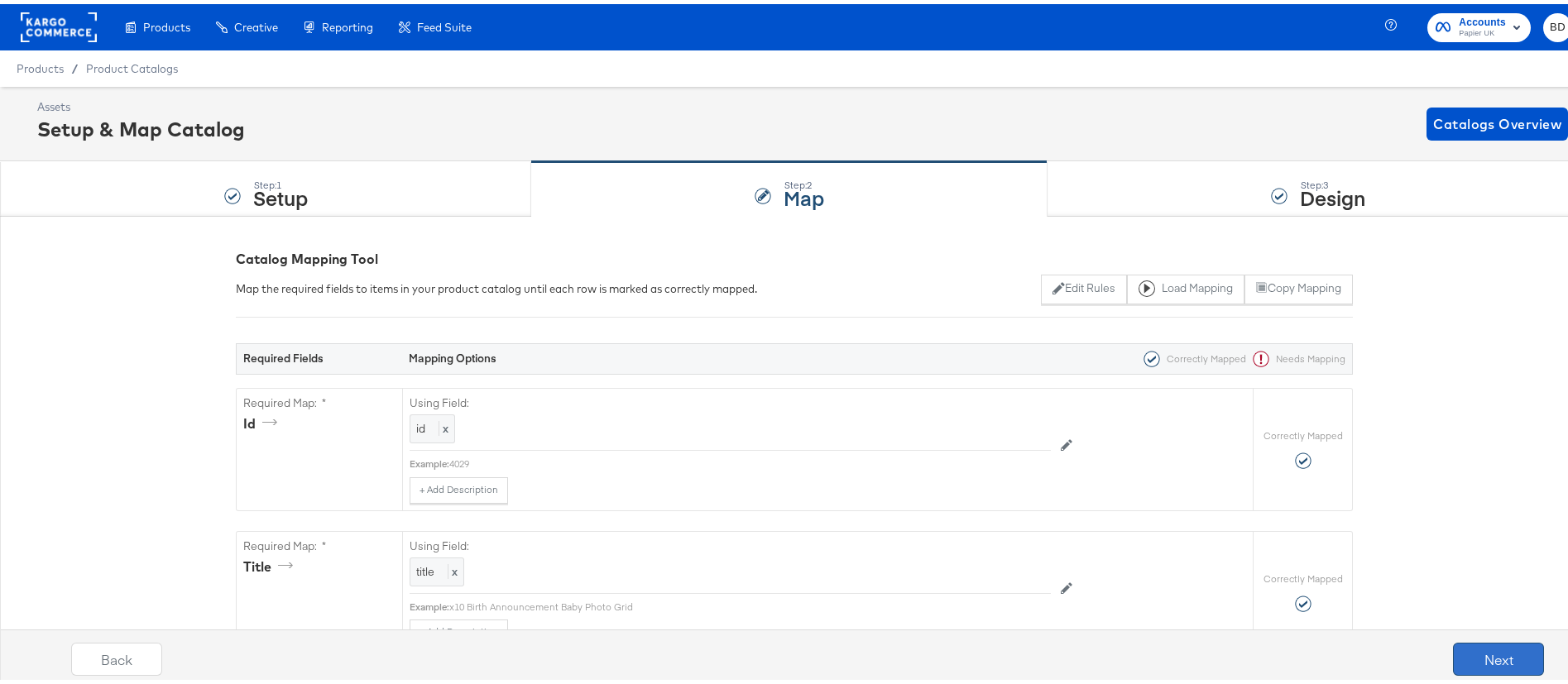 click on "Next" at bounding box center (1498, 655) 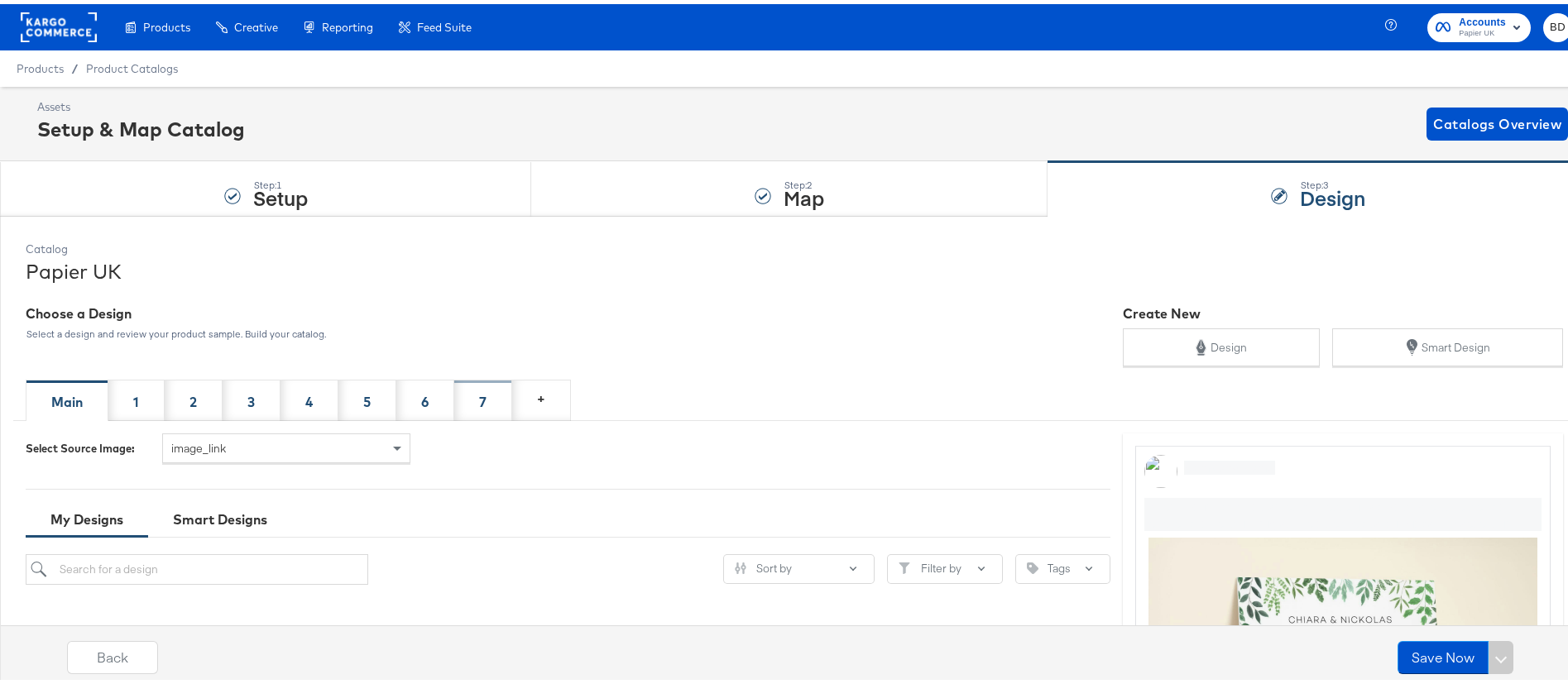 click on "7" at bounding box center (483, 396) 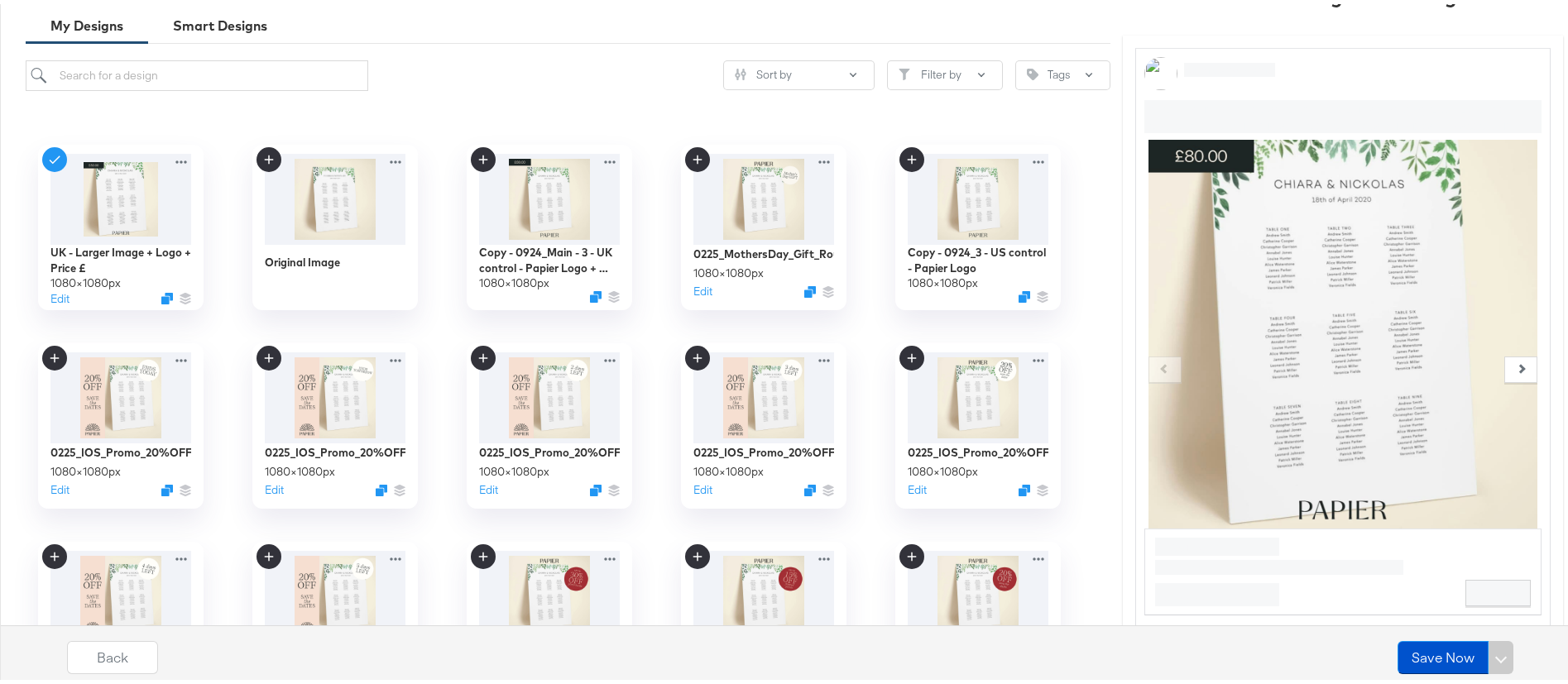 scroll, scrollTop: 686, scrollLeft: 0, axis: vertical 